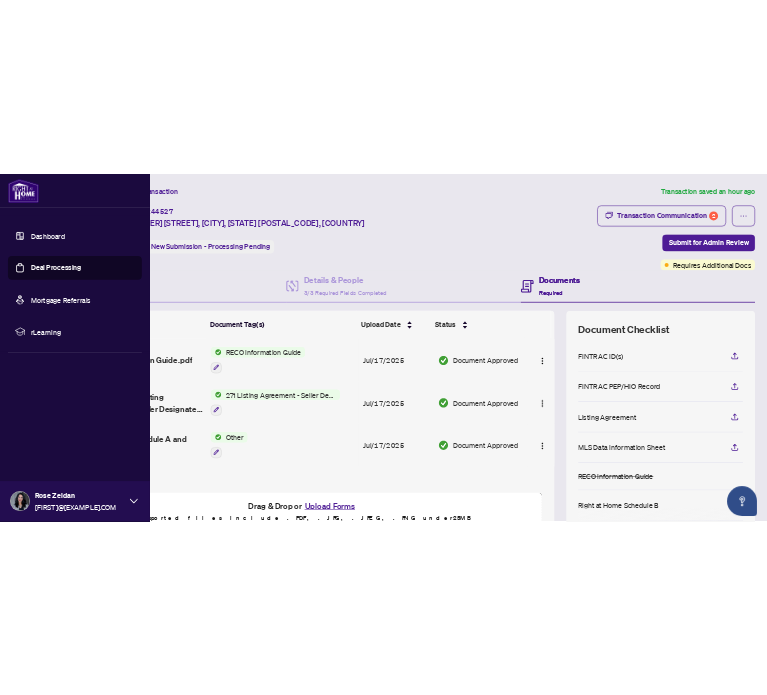 scroll, scrollTop: 0, scrollLeft: 0, axis: both 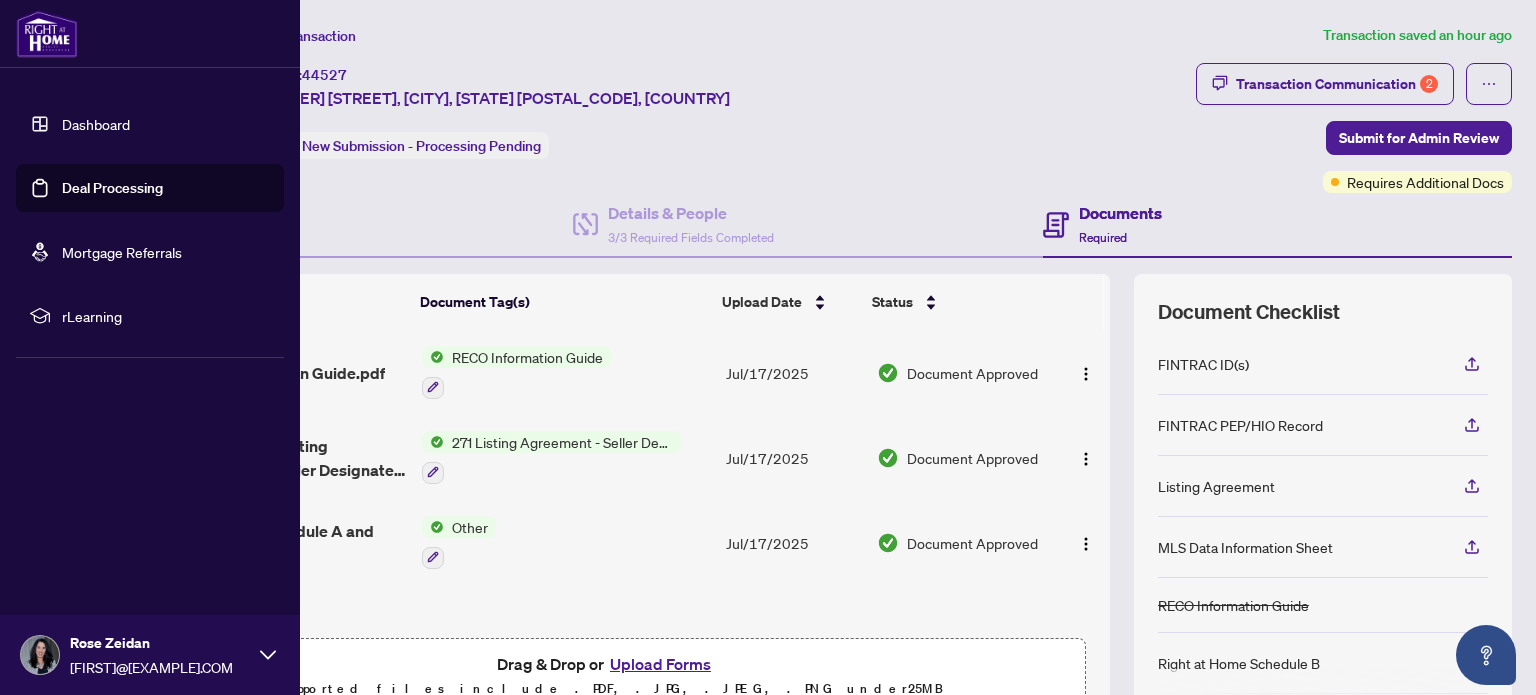 click on "Deal Processing" at bounding box center (112, 188) 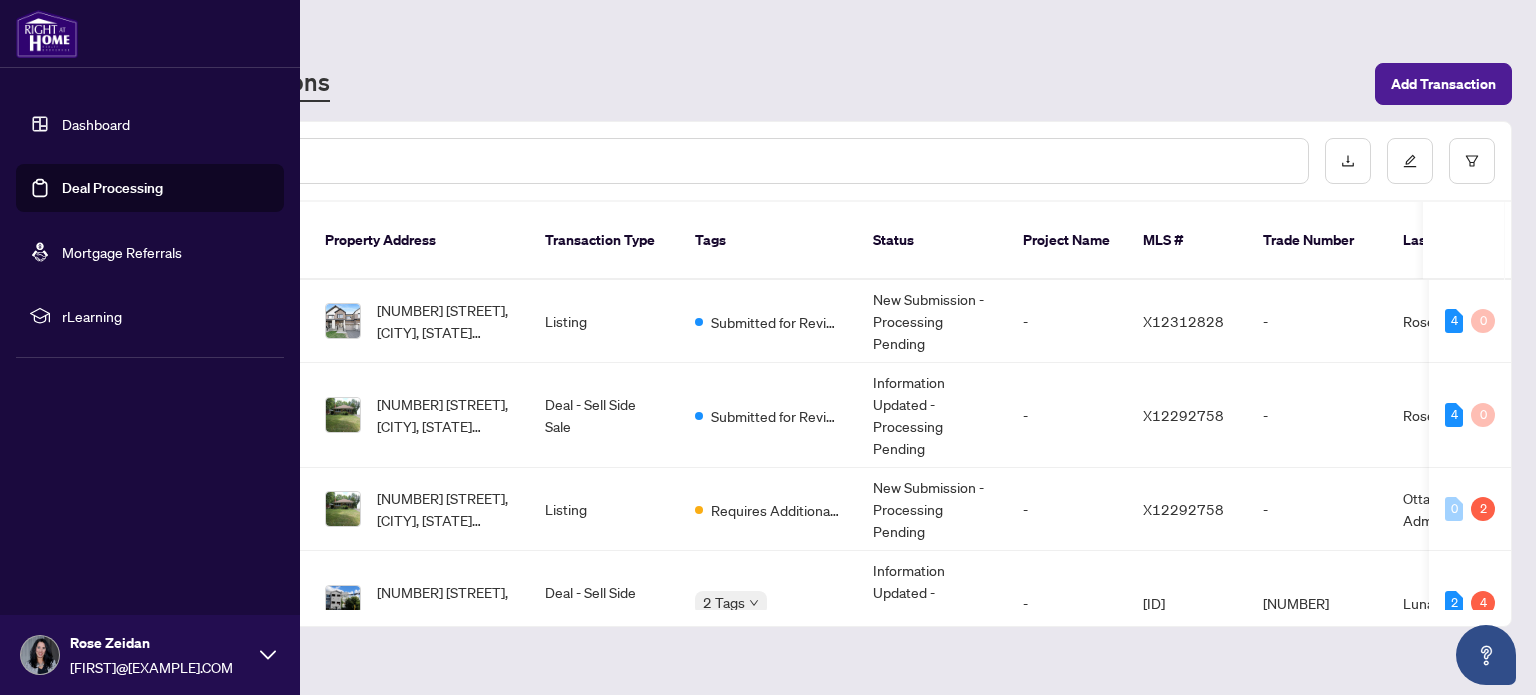click on "Deal Processing" at bounding box center [112, 188] 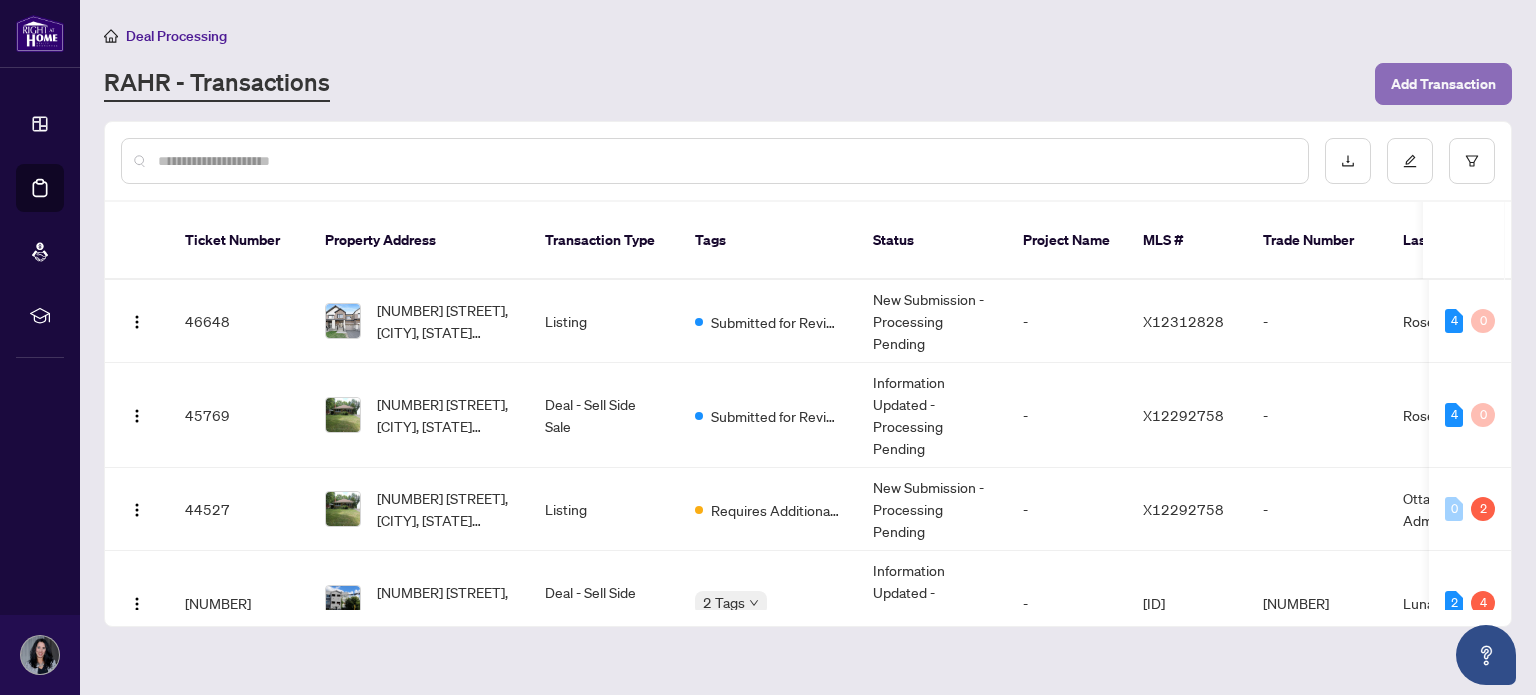 click on "Add Transaction" at bounding box center (1443, 84) 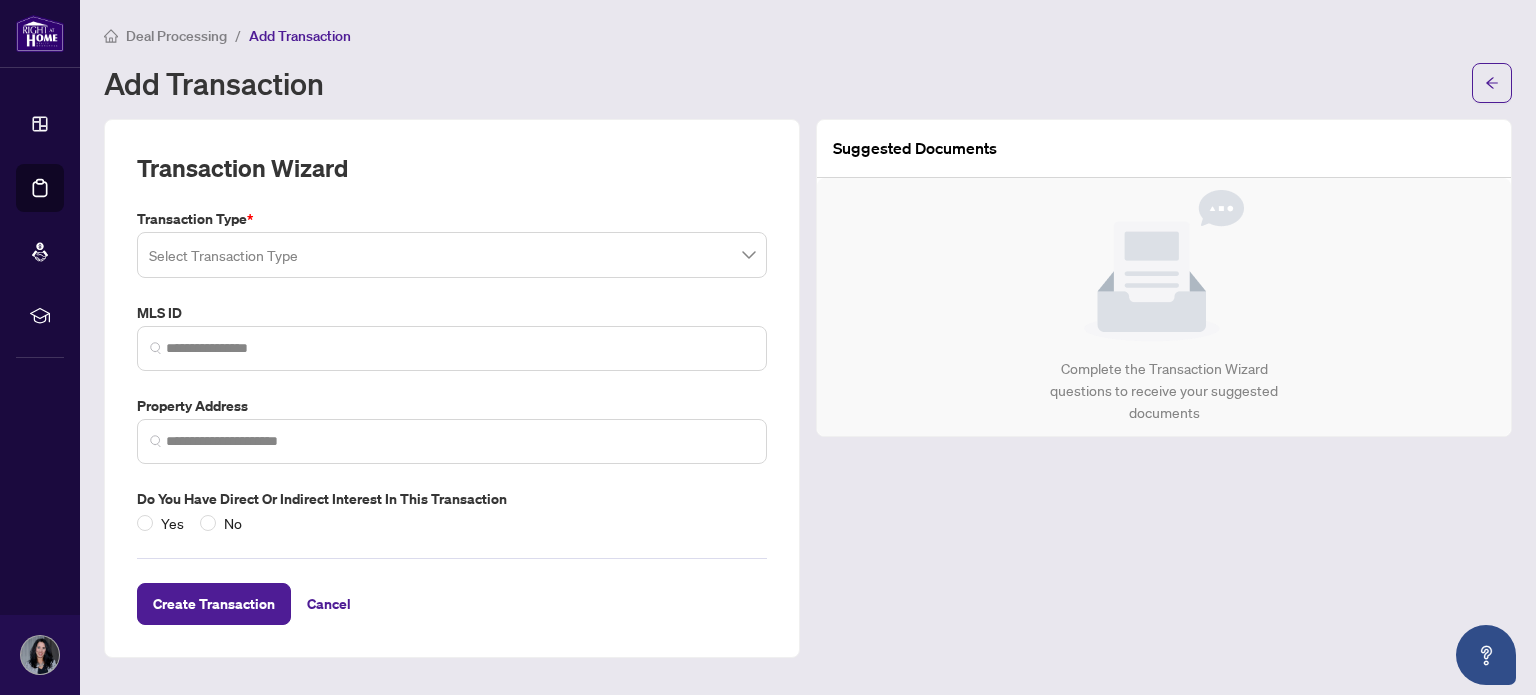 click at bounding box center [452, 255] 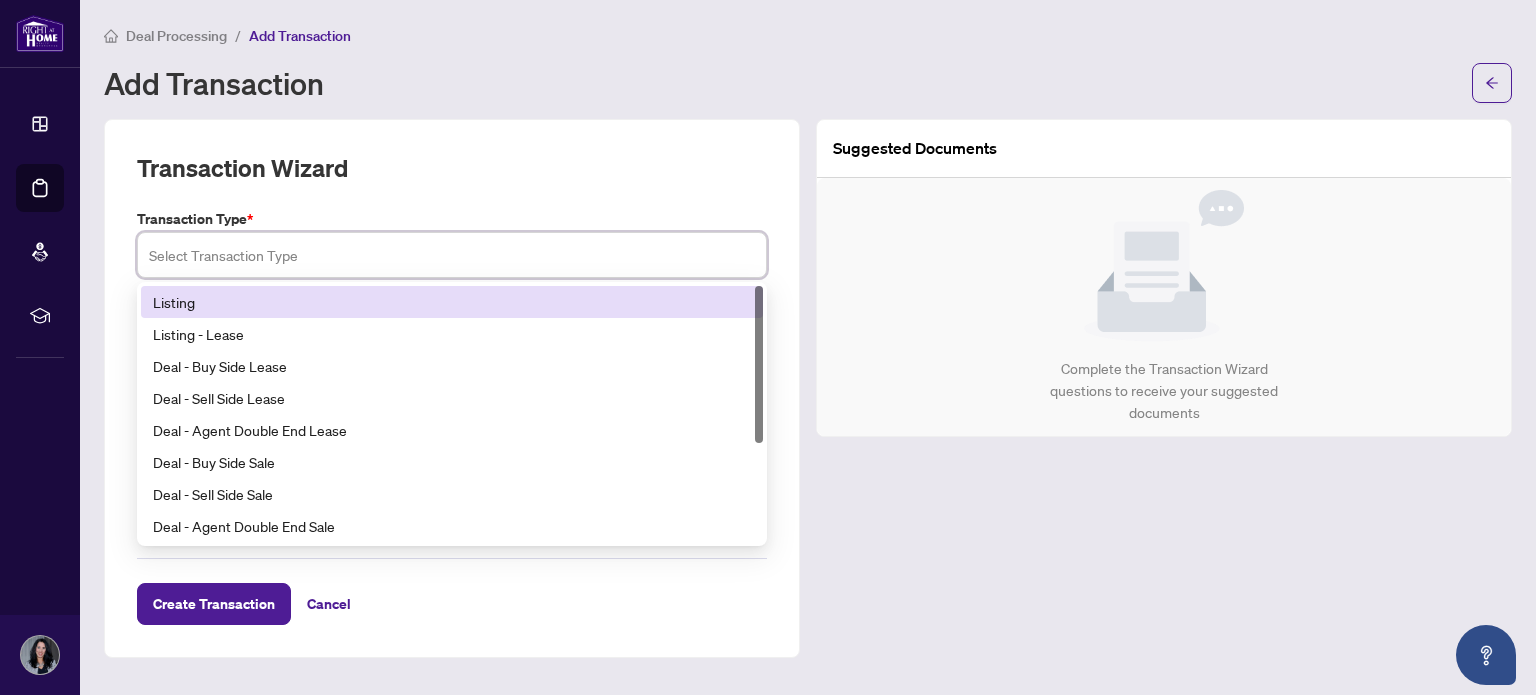 click at bounding box center (452, 255) 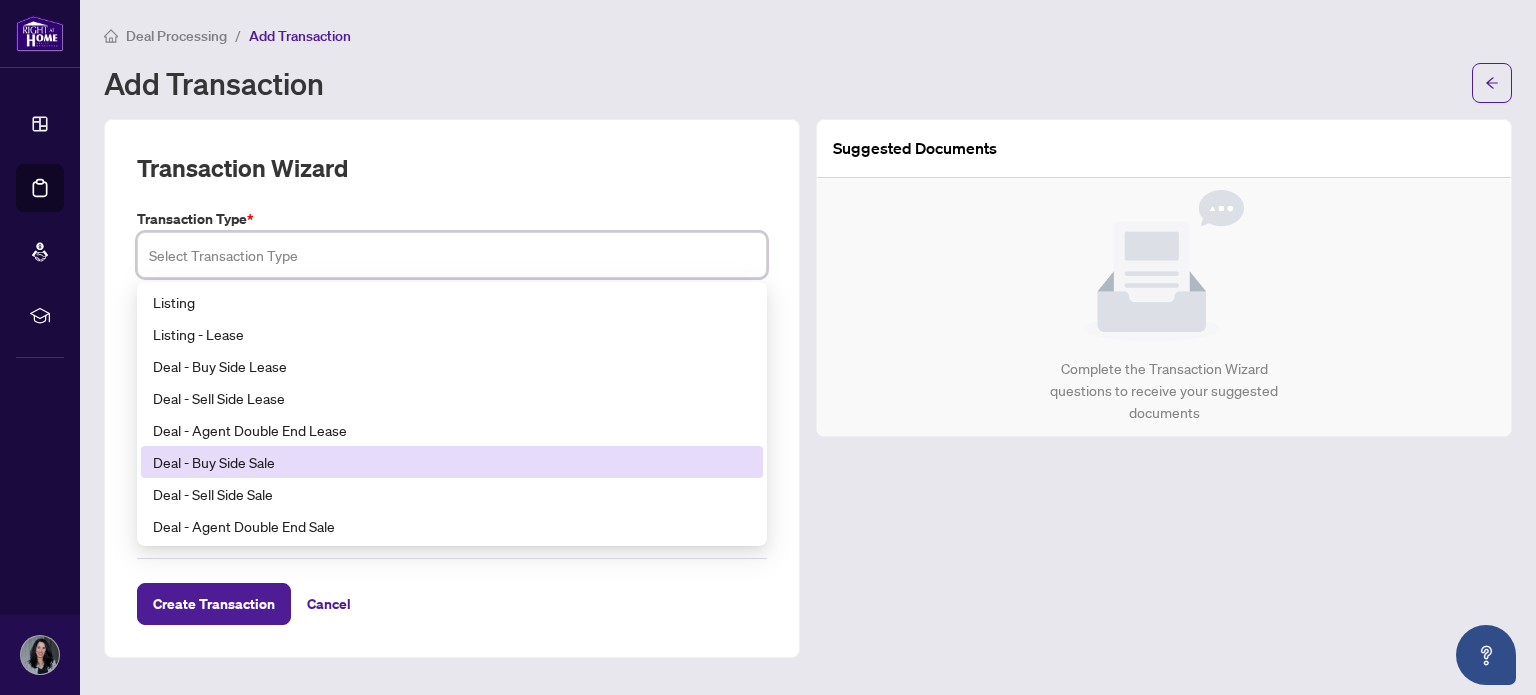 click on "Deal - Buy Side Sale" at bounding box center [452, 462] 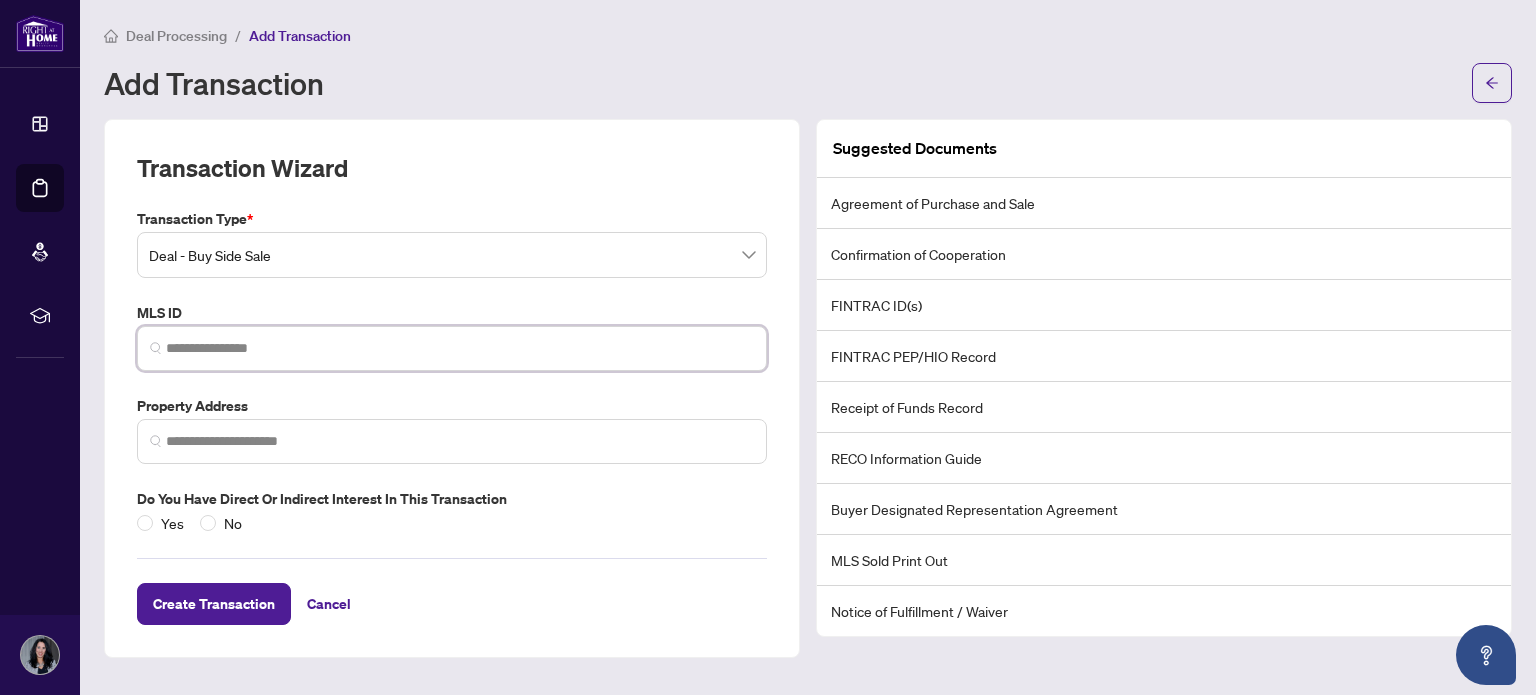 click at bounding box center (460, 348) 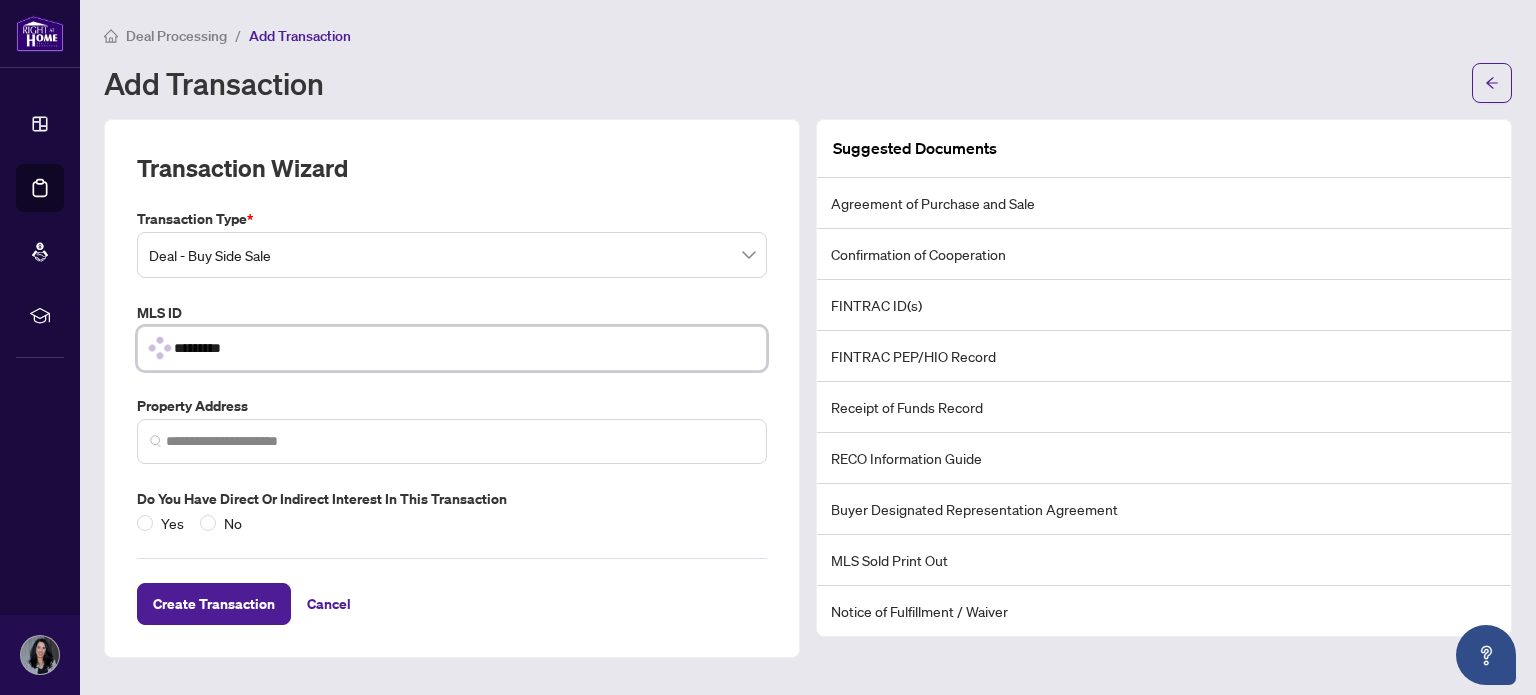 type on "*********" 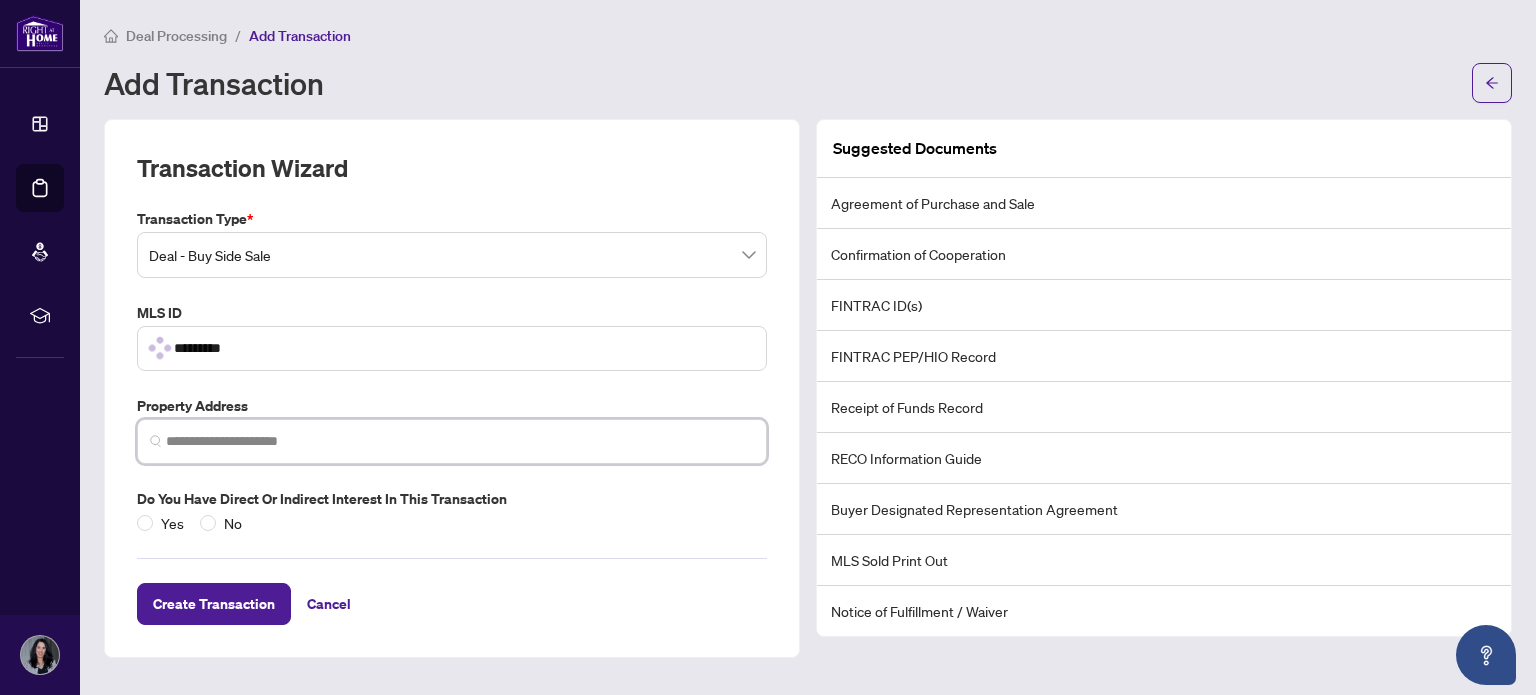 click at bounding box center (460, 441) 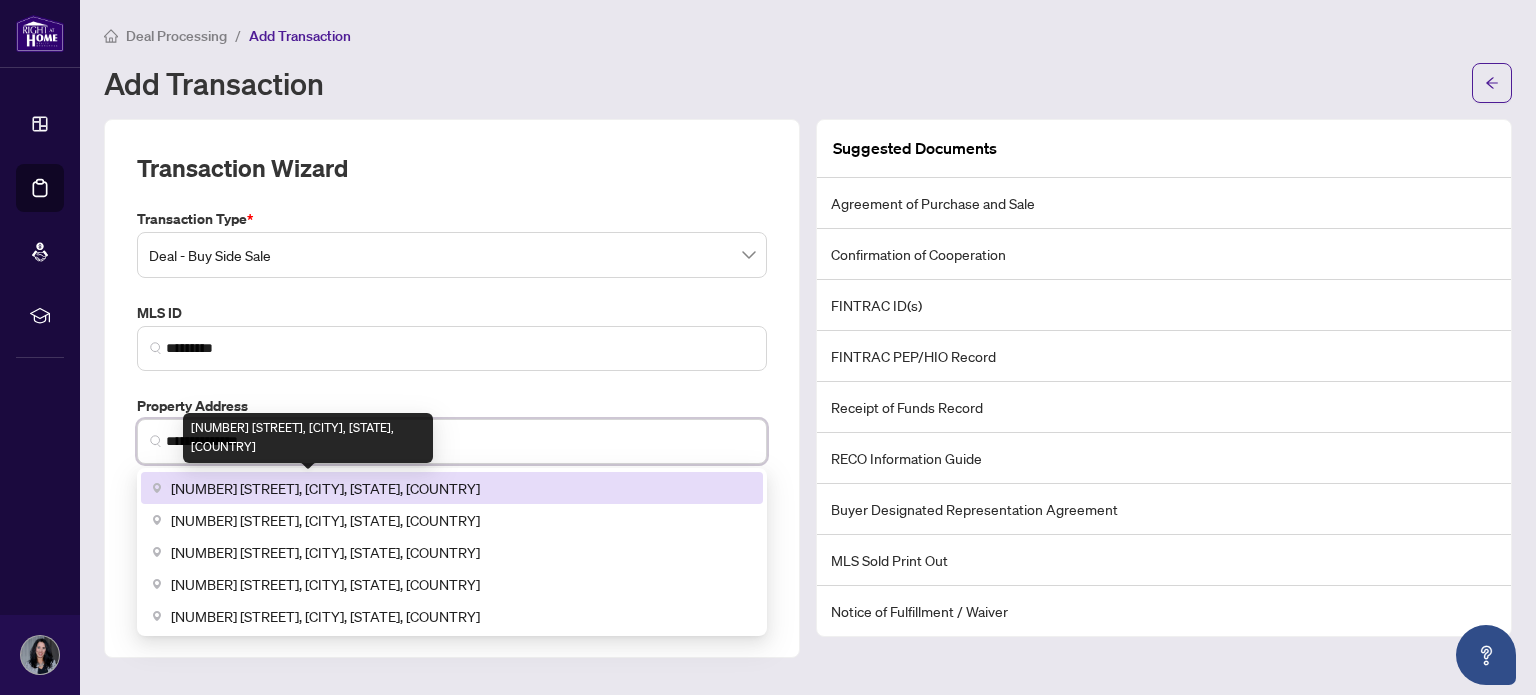 click on "[NUMBER] [STREET], [CITY], [STATE], [COUNTRY]" at bounding box center (325, 488) 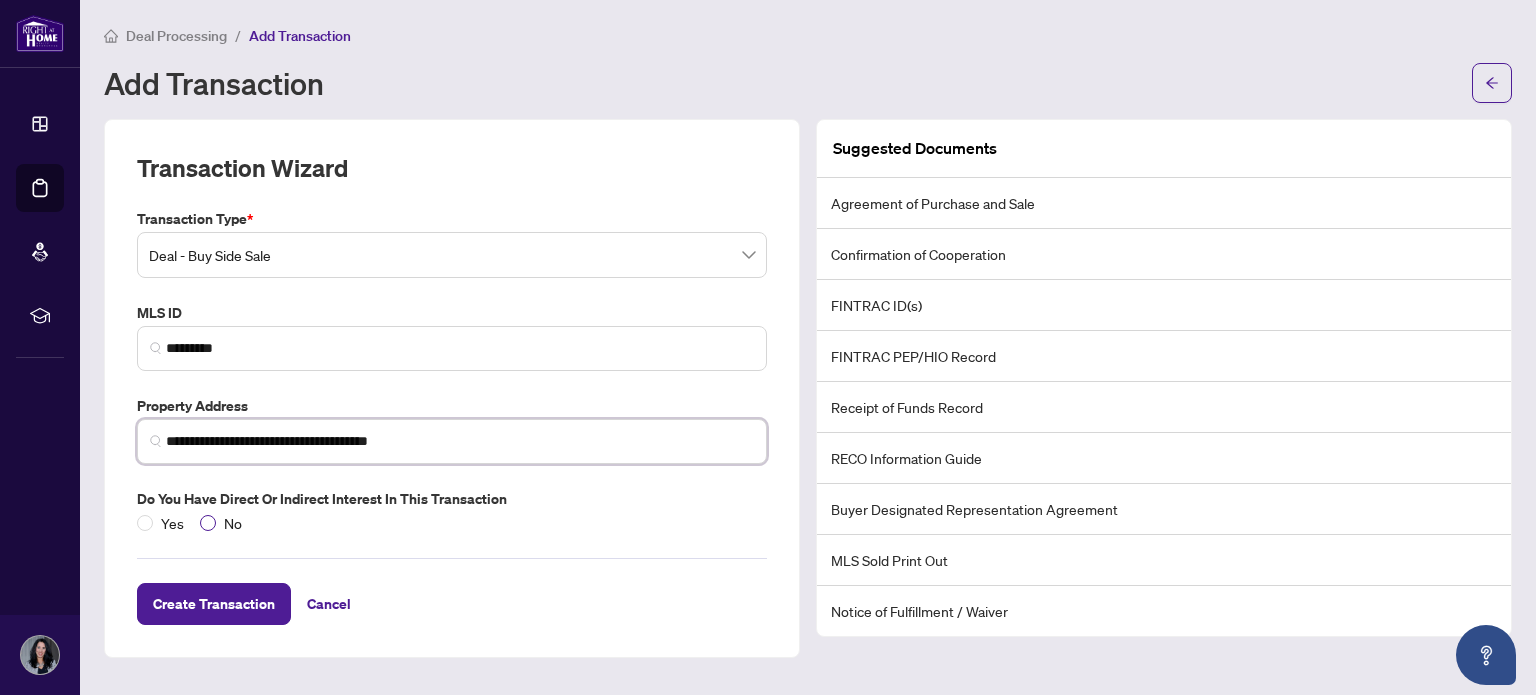 type on "**********" 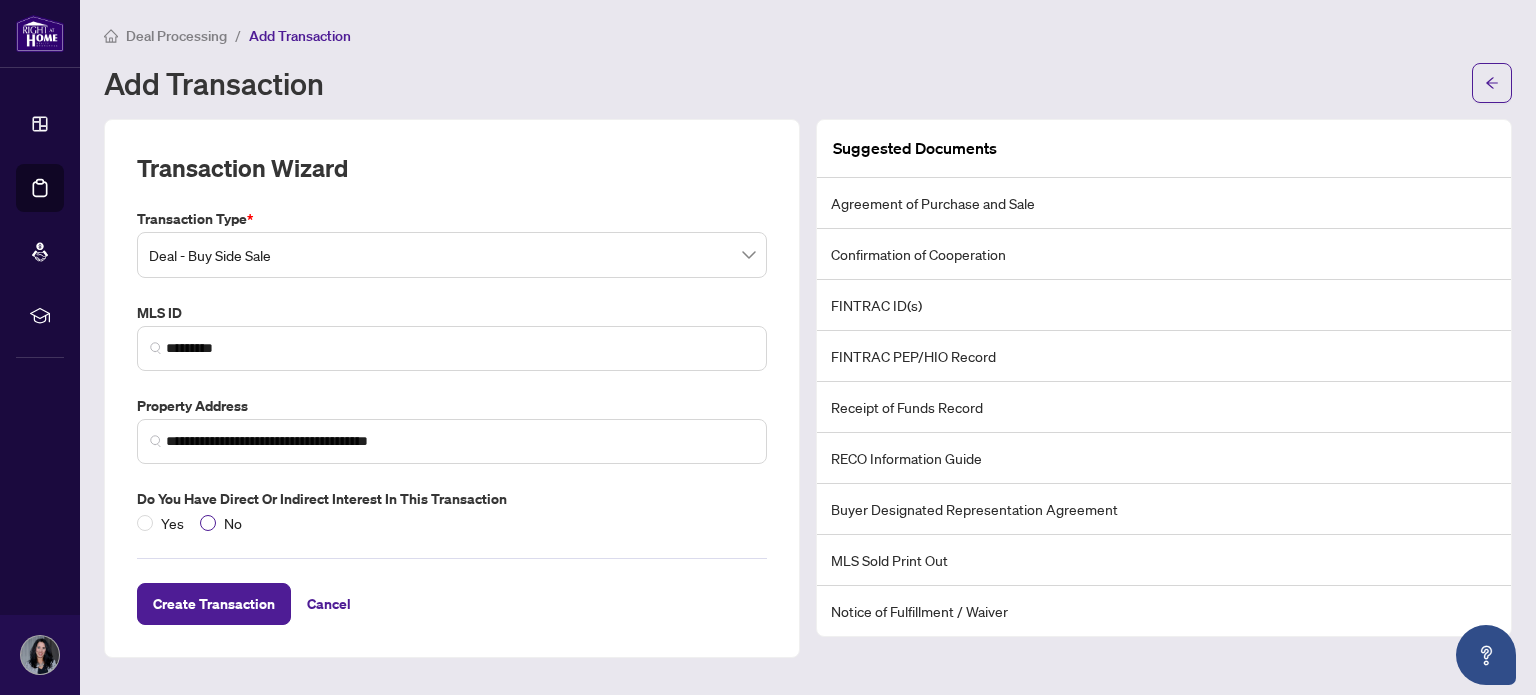 click on "No" at bounding box center (233, 523) 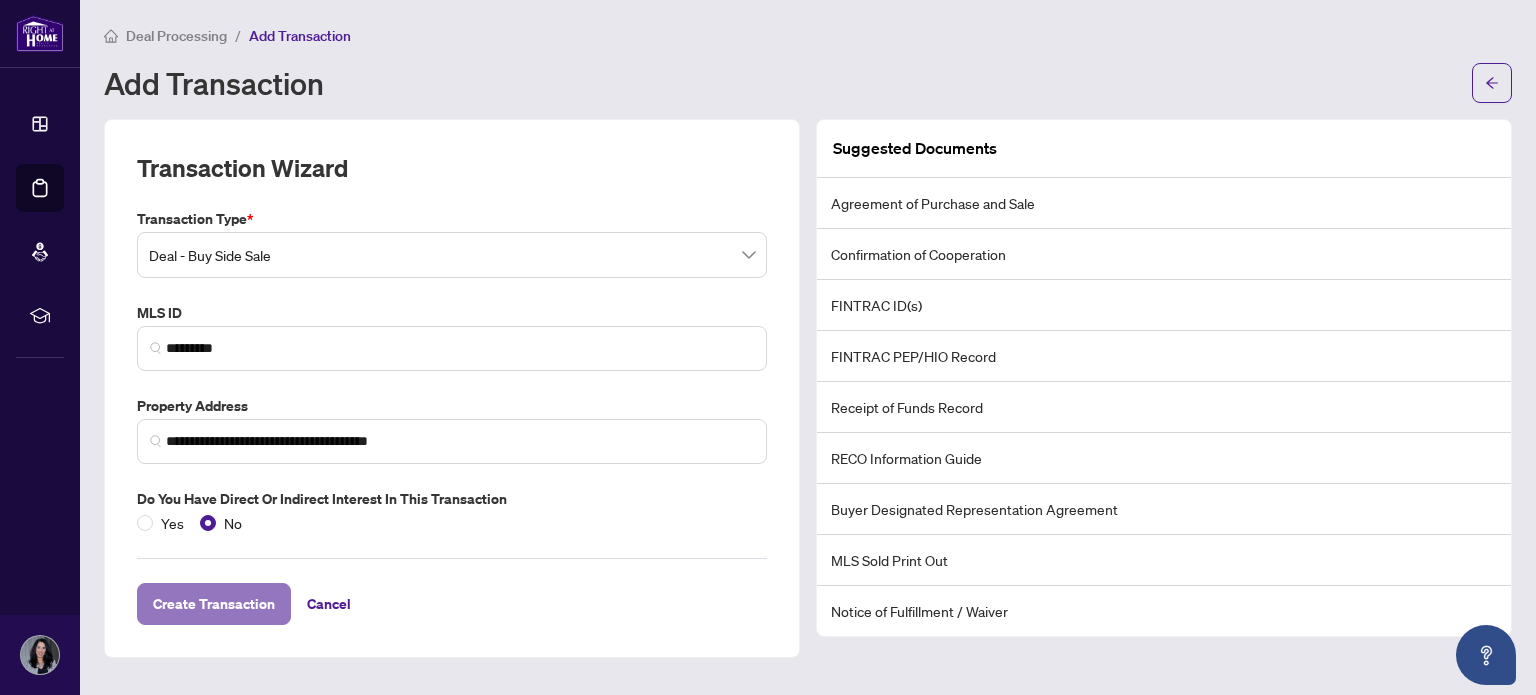 click on "Create Transaction" at bounding box center [214, 604] 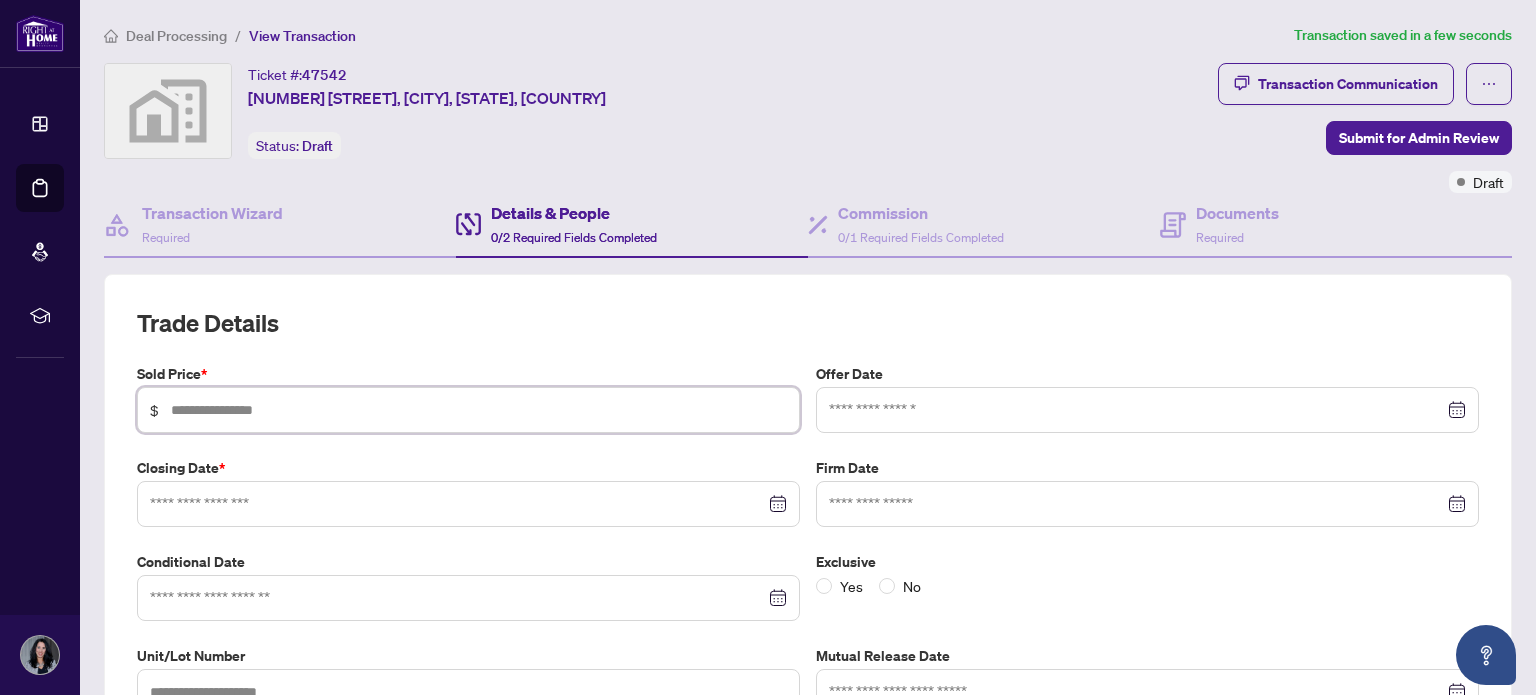 click at bounding box center [479, 410] 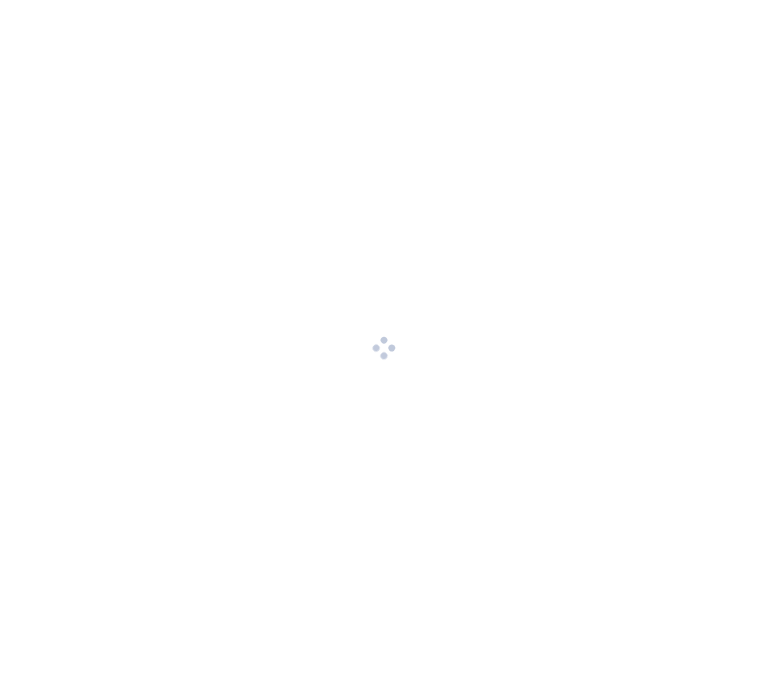 scroll, scrollTop: 0, scrollLeft: 0, axis: both 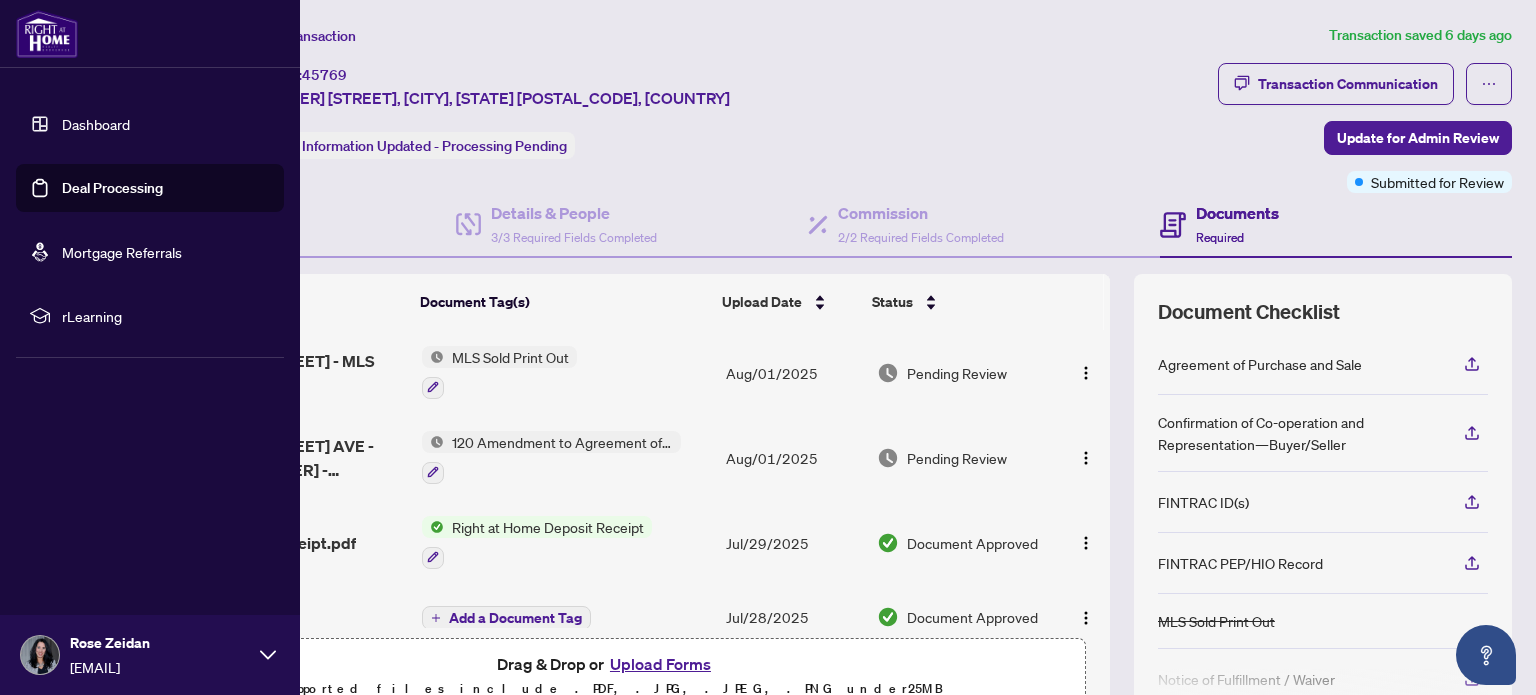 click on "Deal Processing" at bounding box center (112, 188) 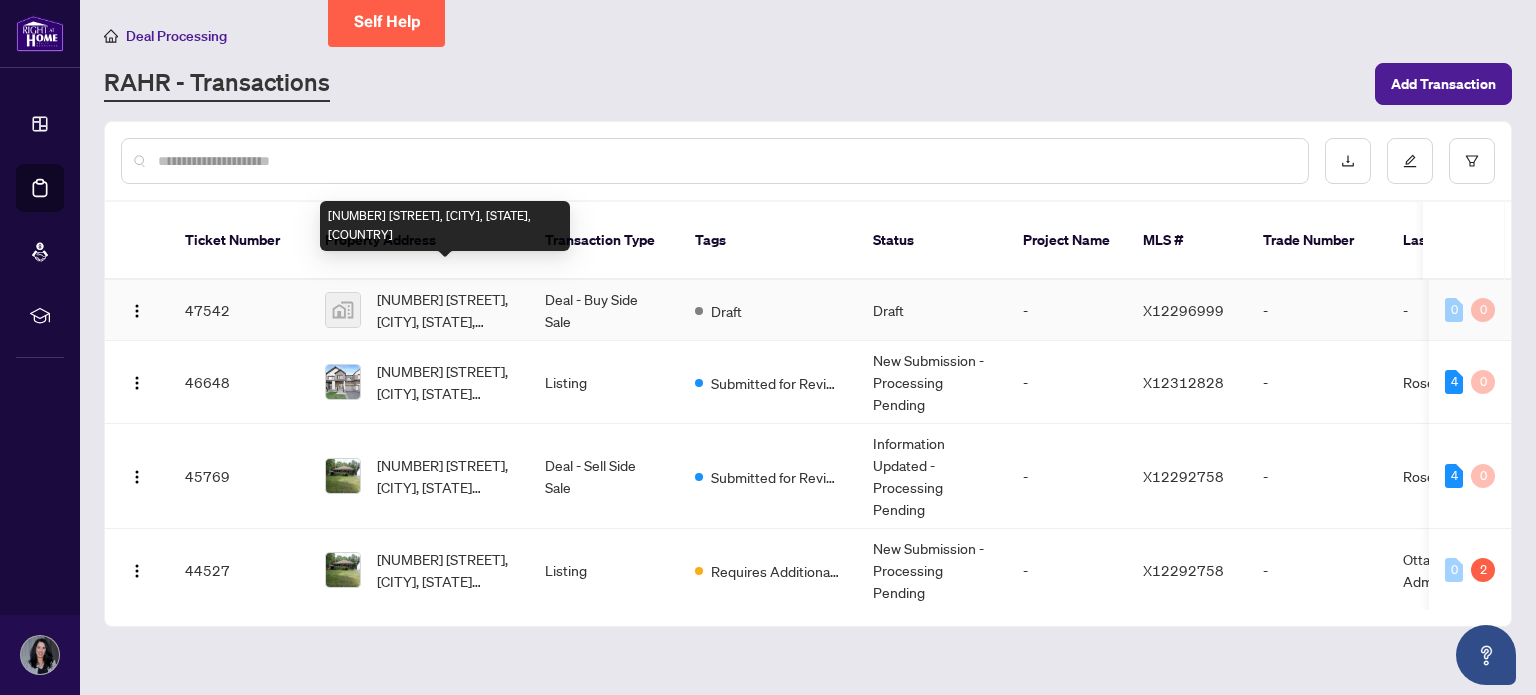 click on "[NUMBER] [STREET], [CITY], [STATE], [COUNTRY]" at bounding box center (445, 310) 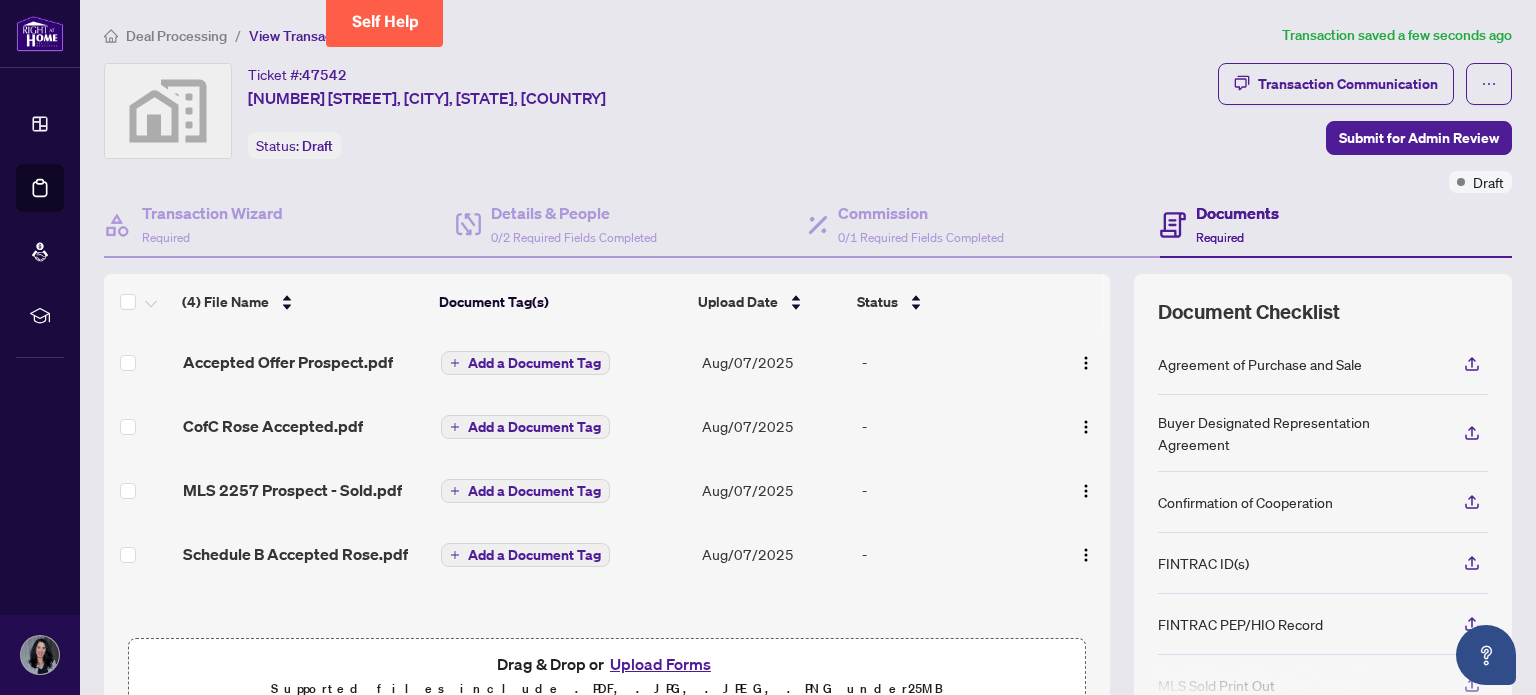click on "Add a Document Tag" at bounding box center [534, 363] 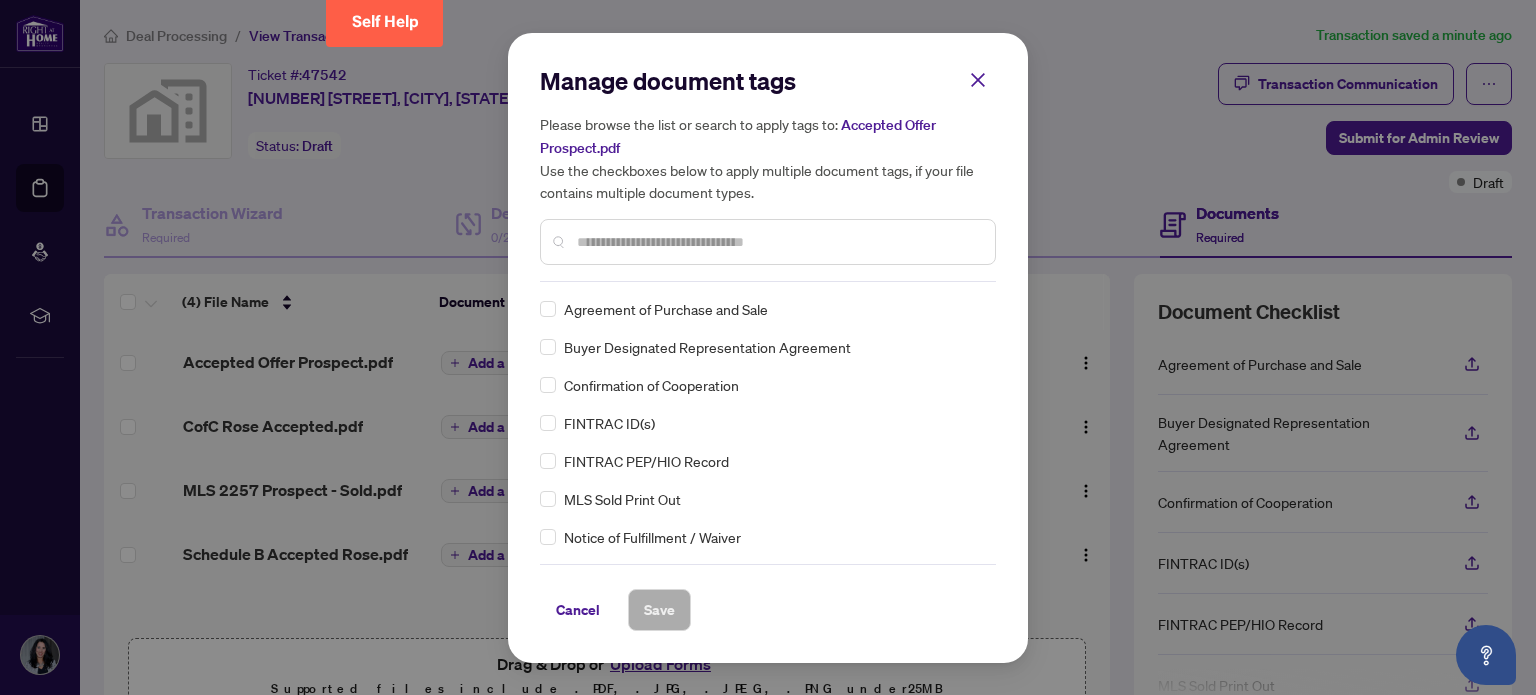 click at bounding box center [778, 242] 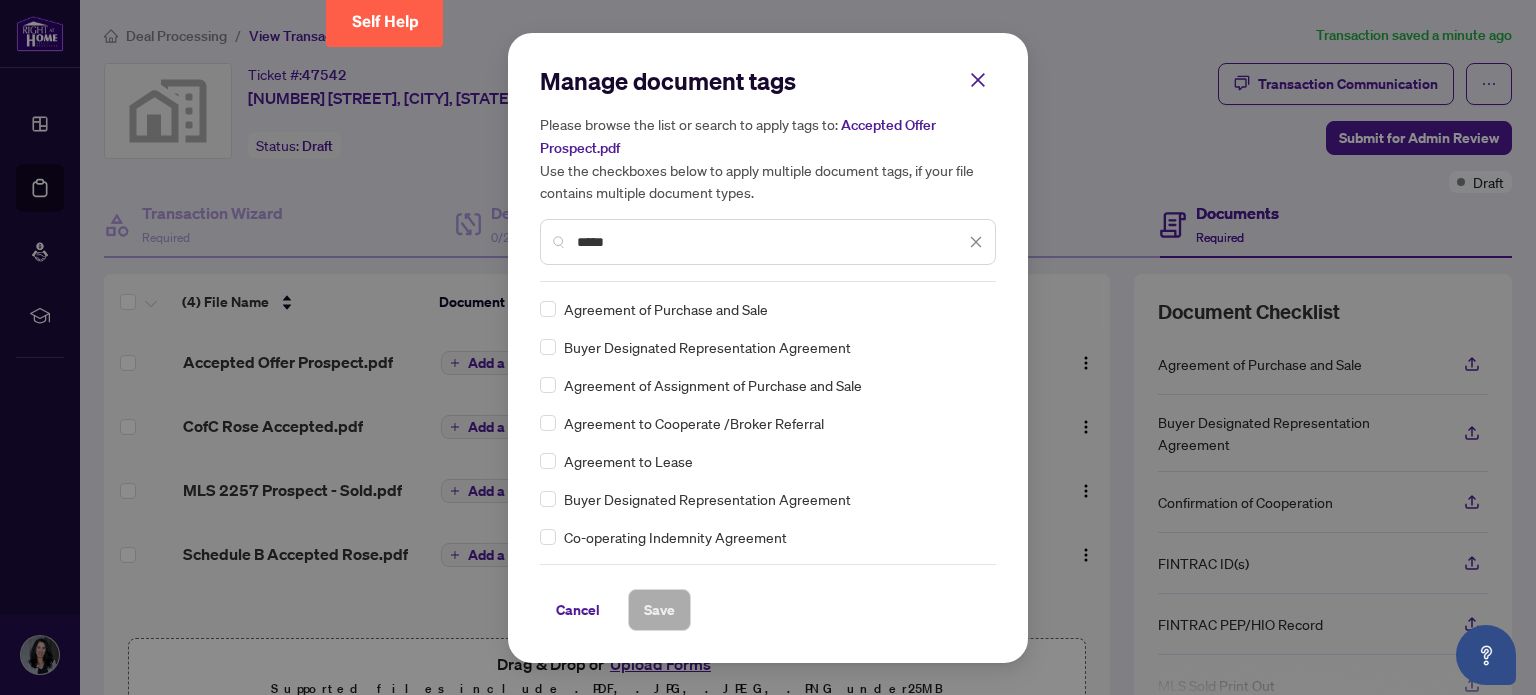 type on "*****" 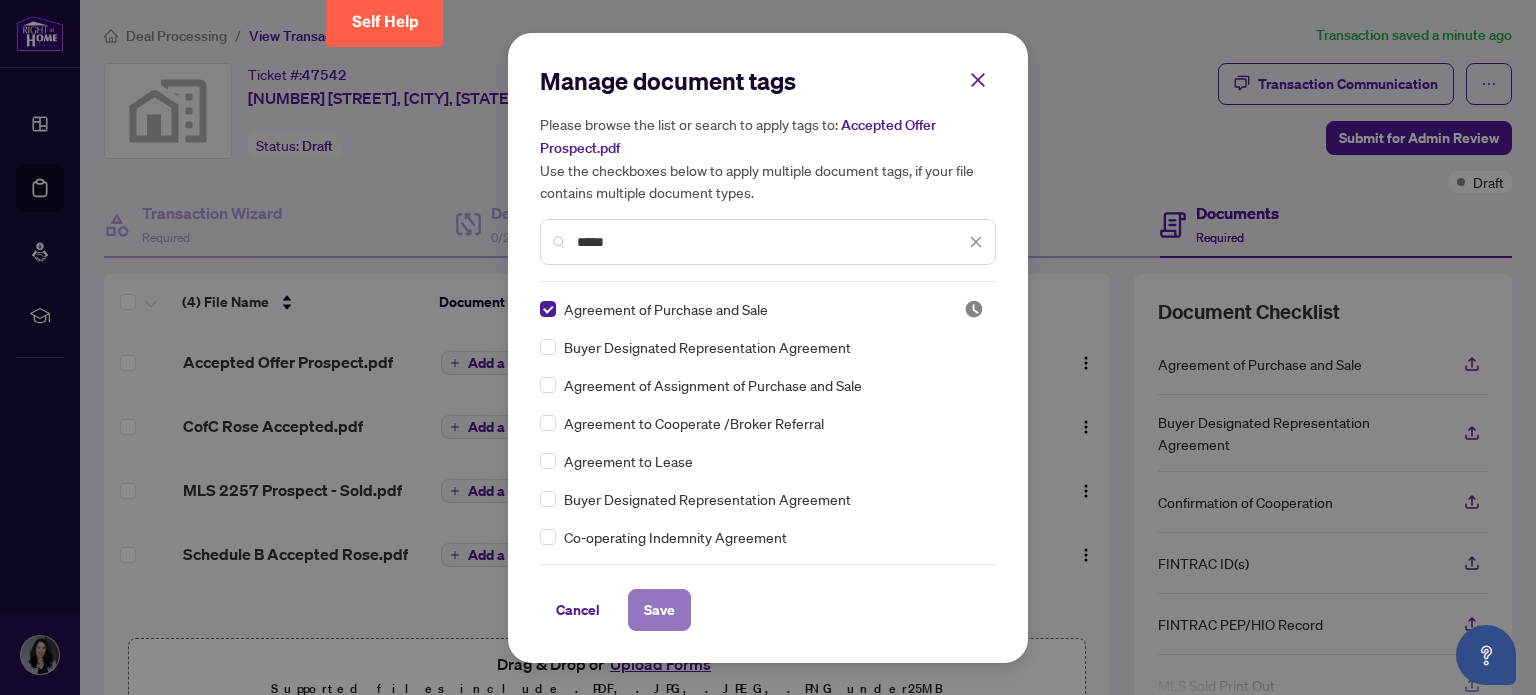 click on "Save" at bounding box center [659, 610] 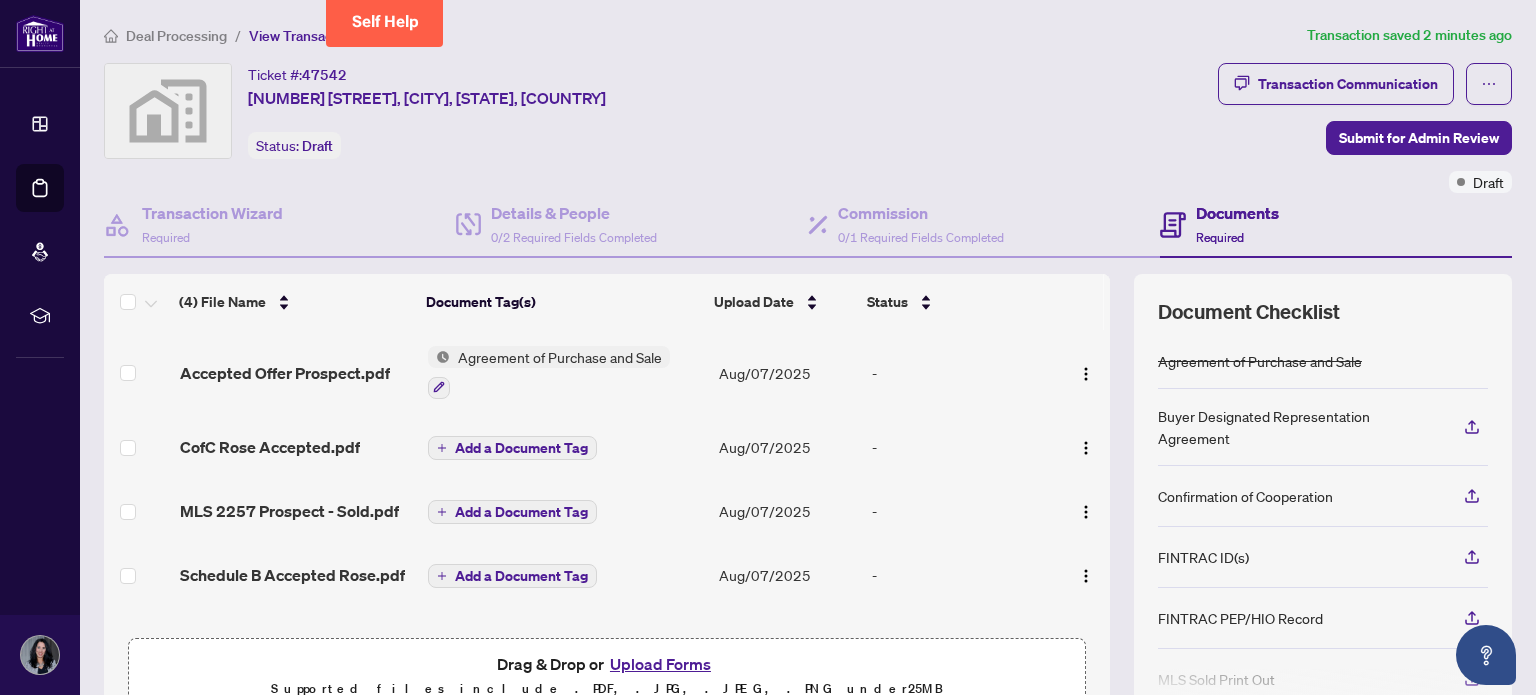 click on "Add a Document Tag" at bounding box center [521, 448] 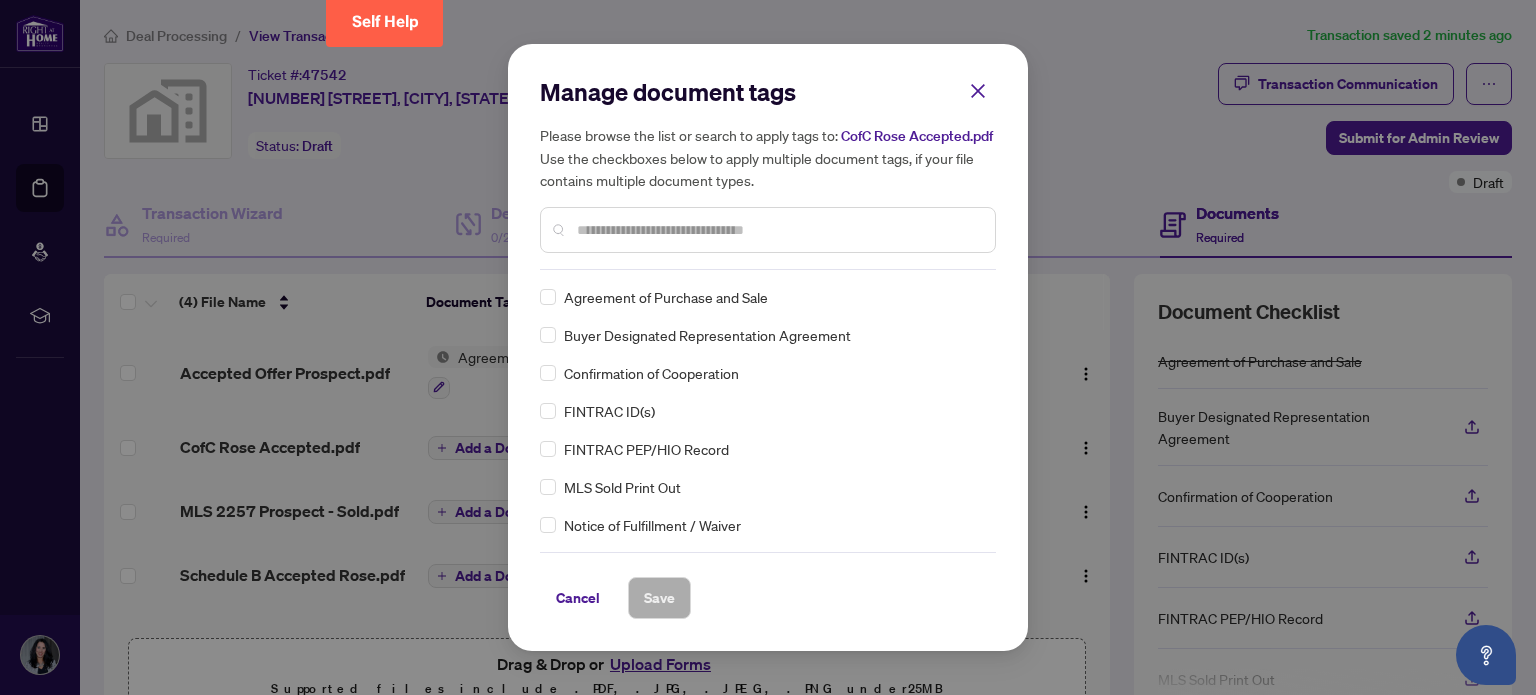 click at bounding box center [778, 230] 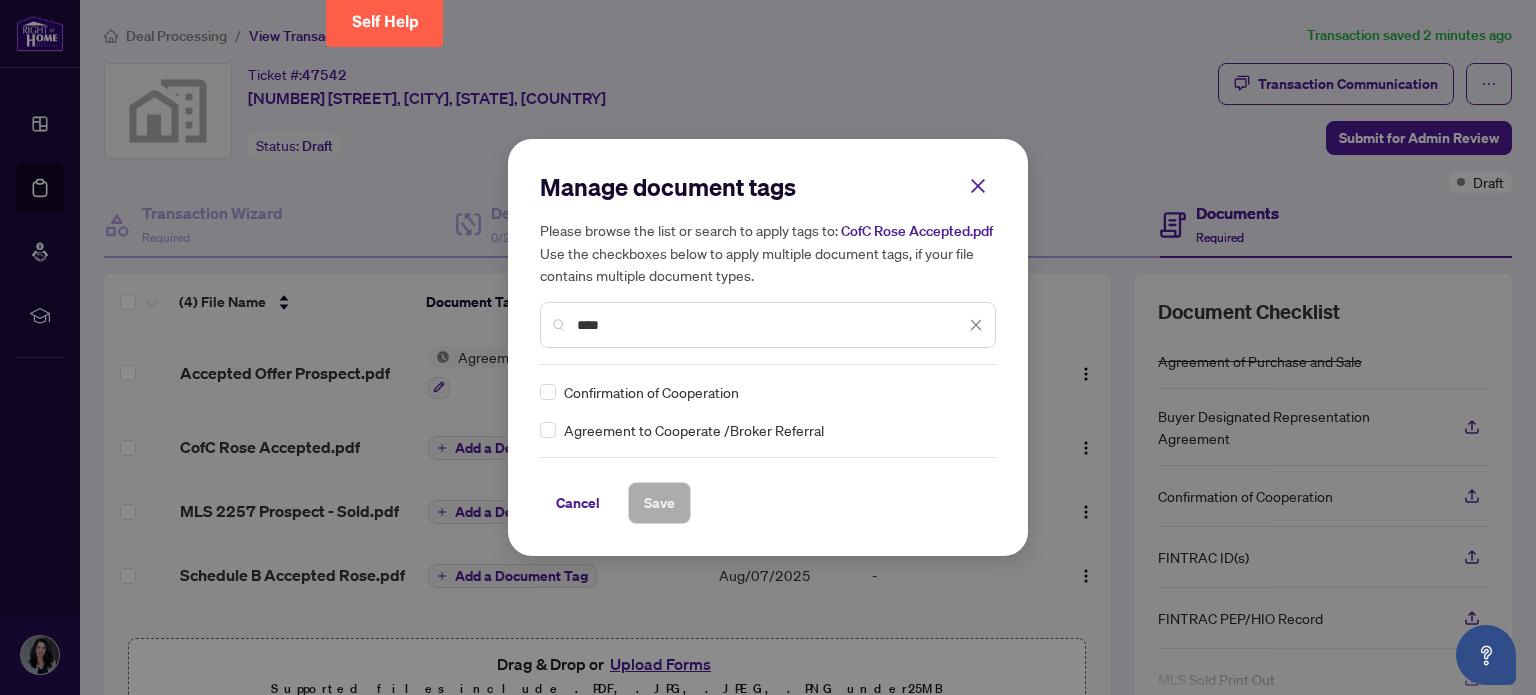 type on "****" 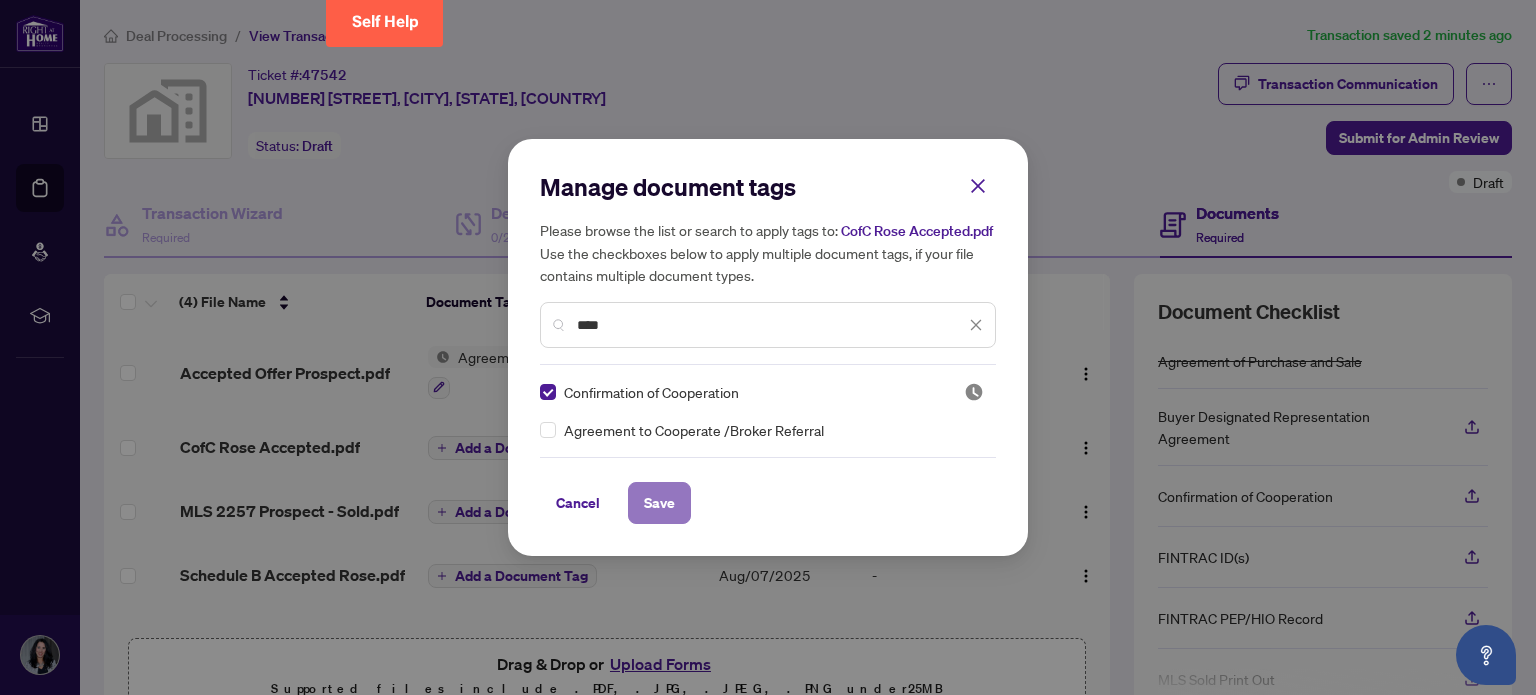 click on "Save" at bounding box center [659, 503] 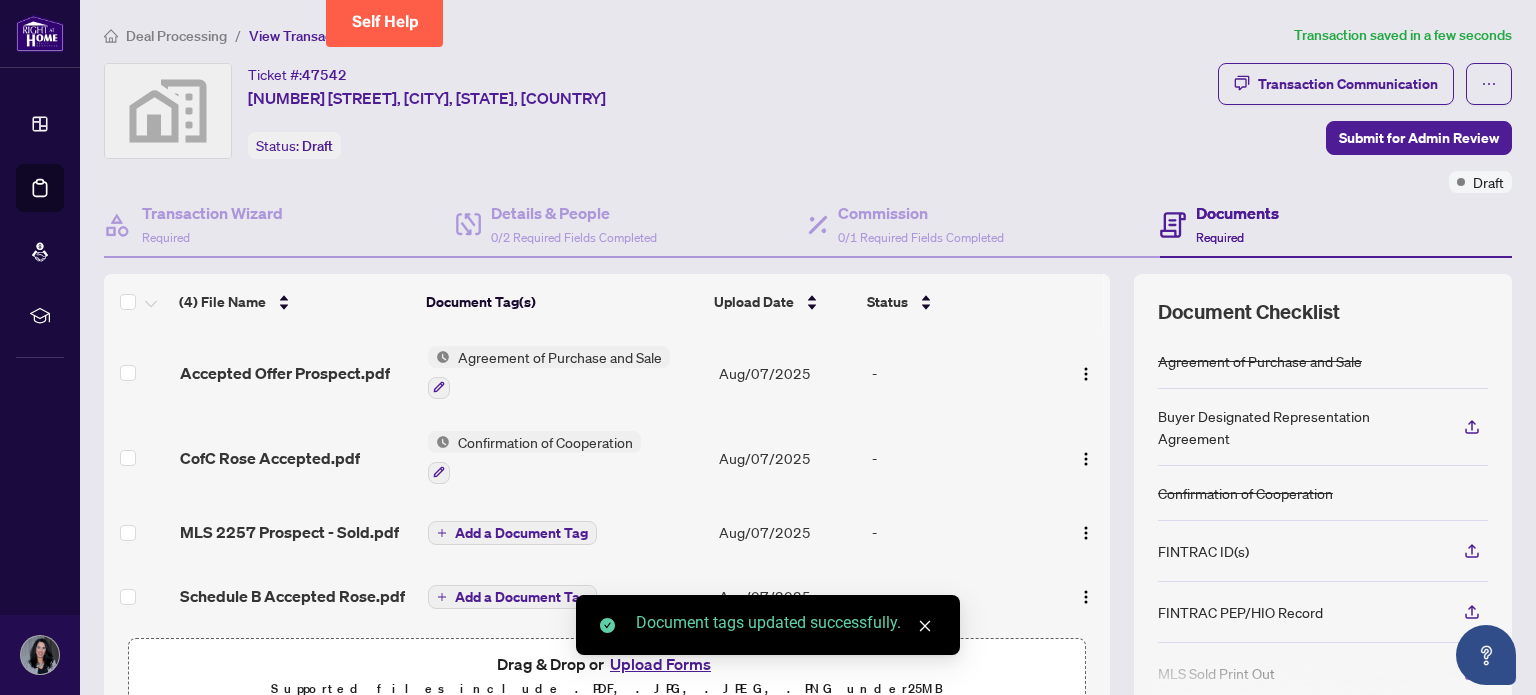 click on "Add a Document Tag" at bounding box center (521, 533) 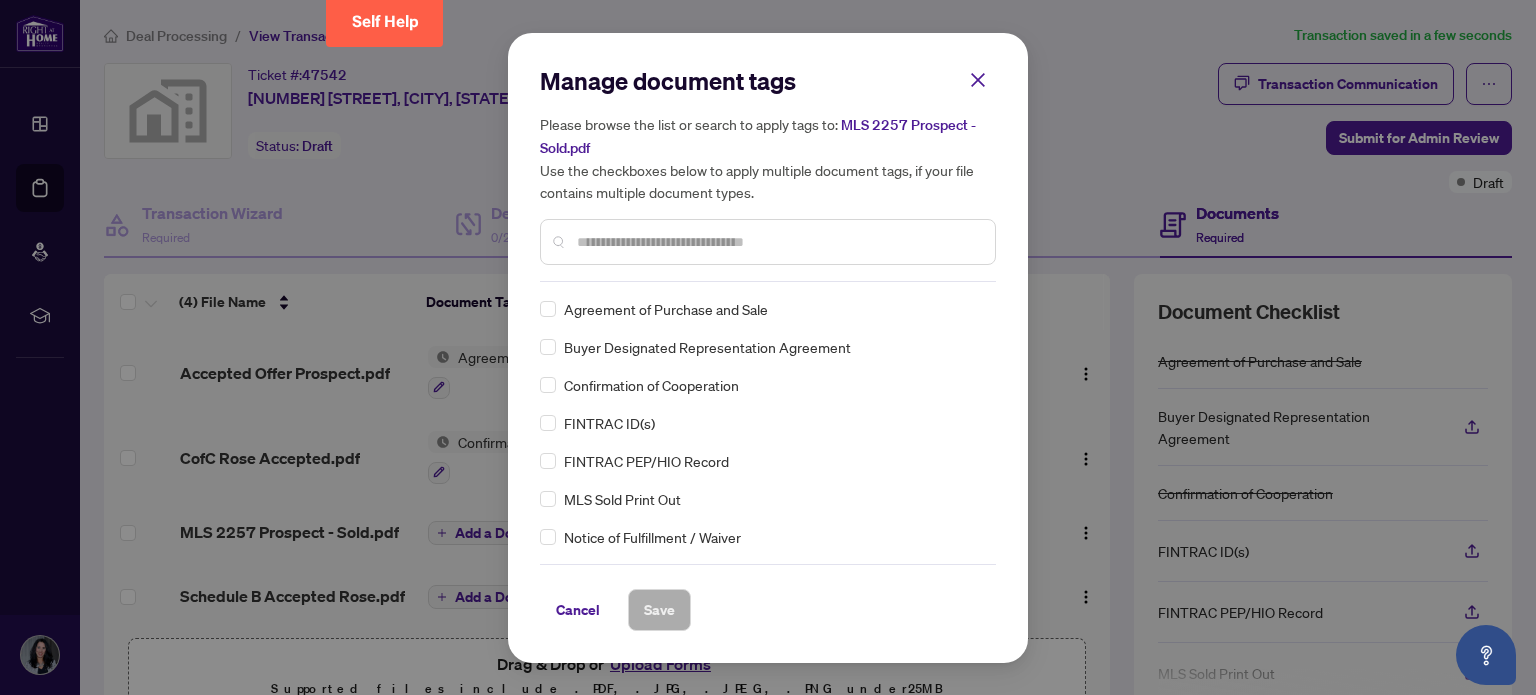 click at bounding box center [778, 242] 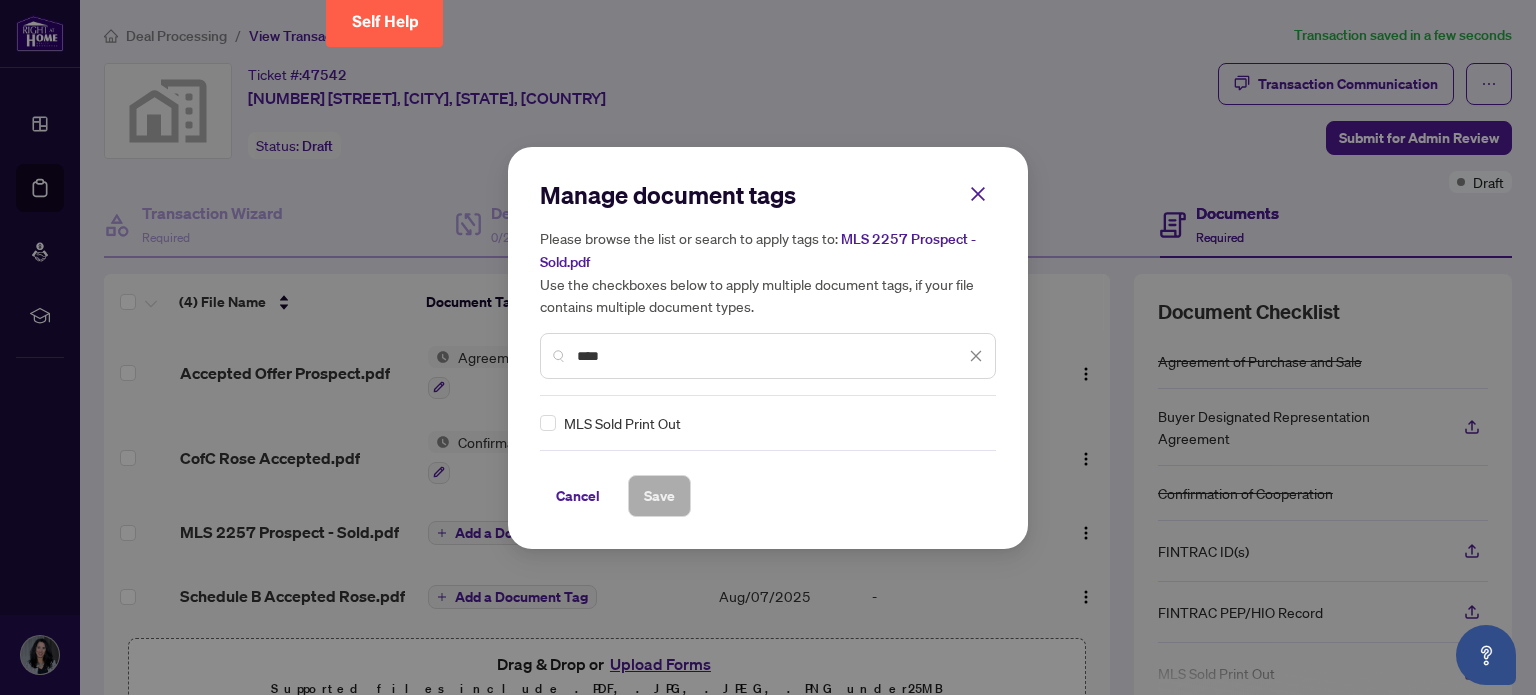 type on "****" 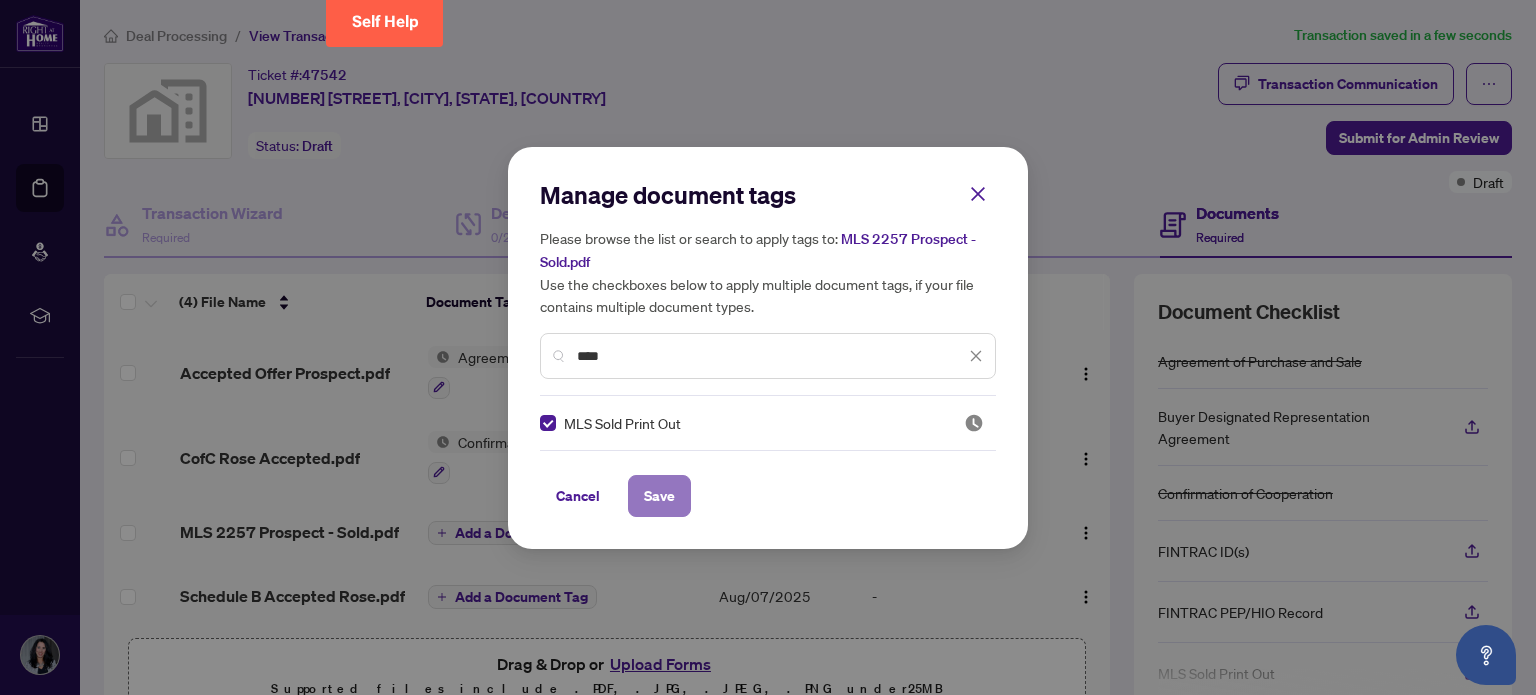 click on "Save" at bounding box center [659, 496] 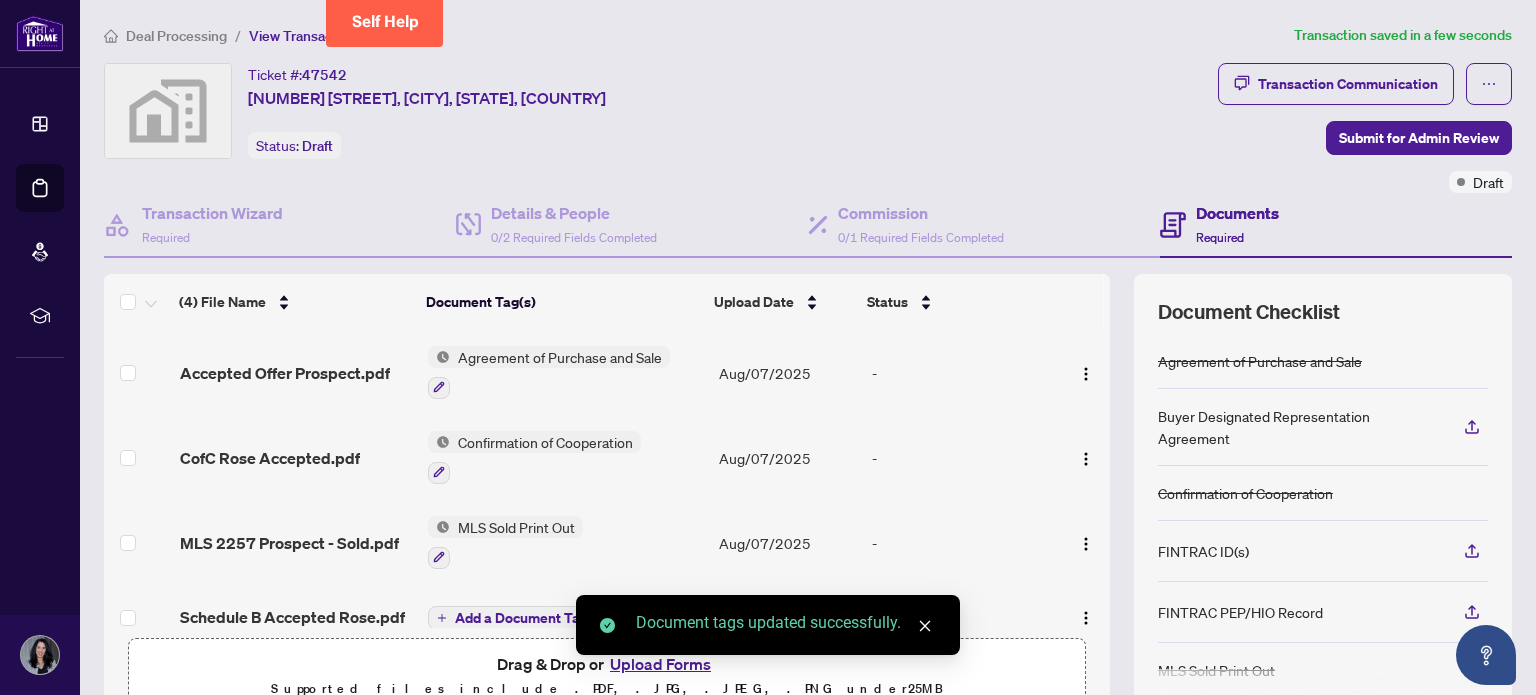 click on "Add a Document Tag" at bounding box center [521, 618] 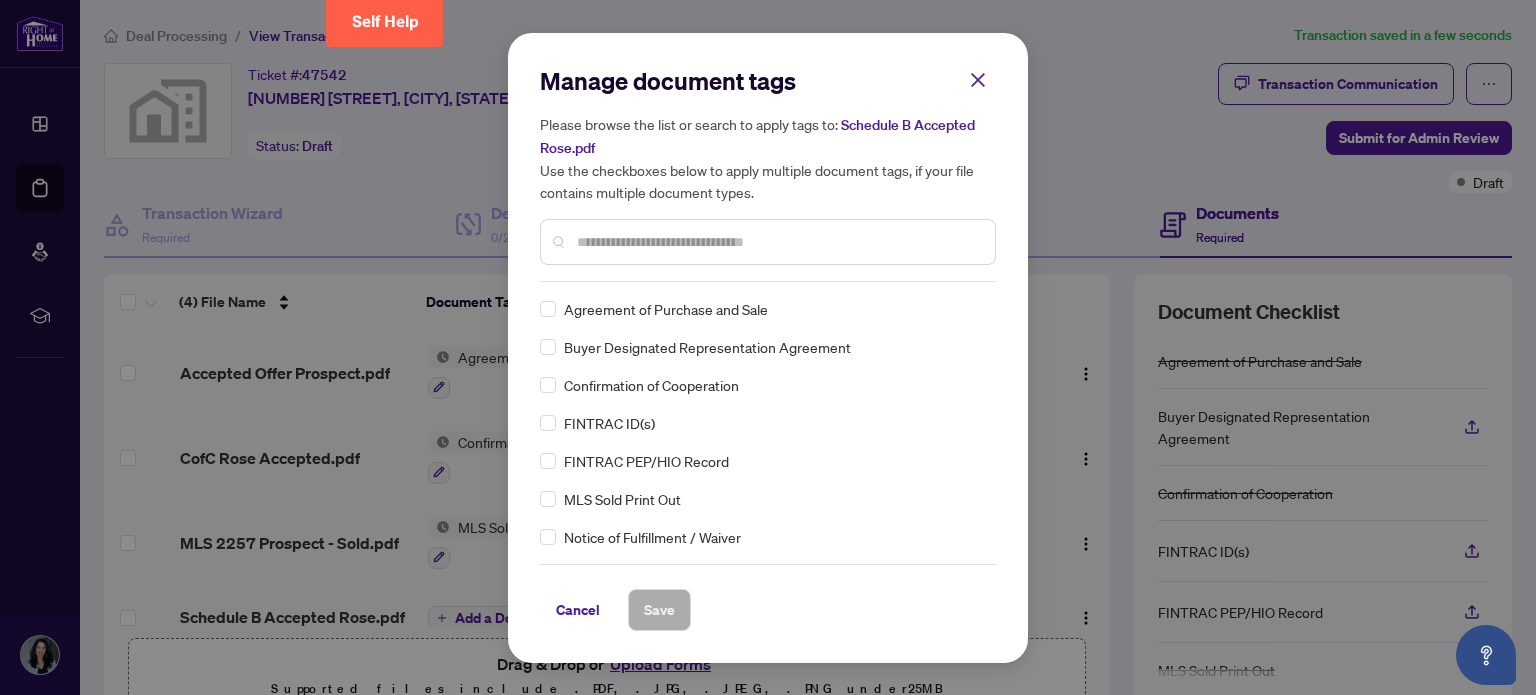 click at bounding box center [778, 242] 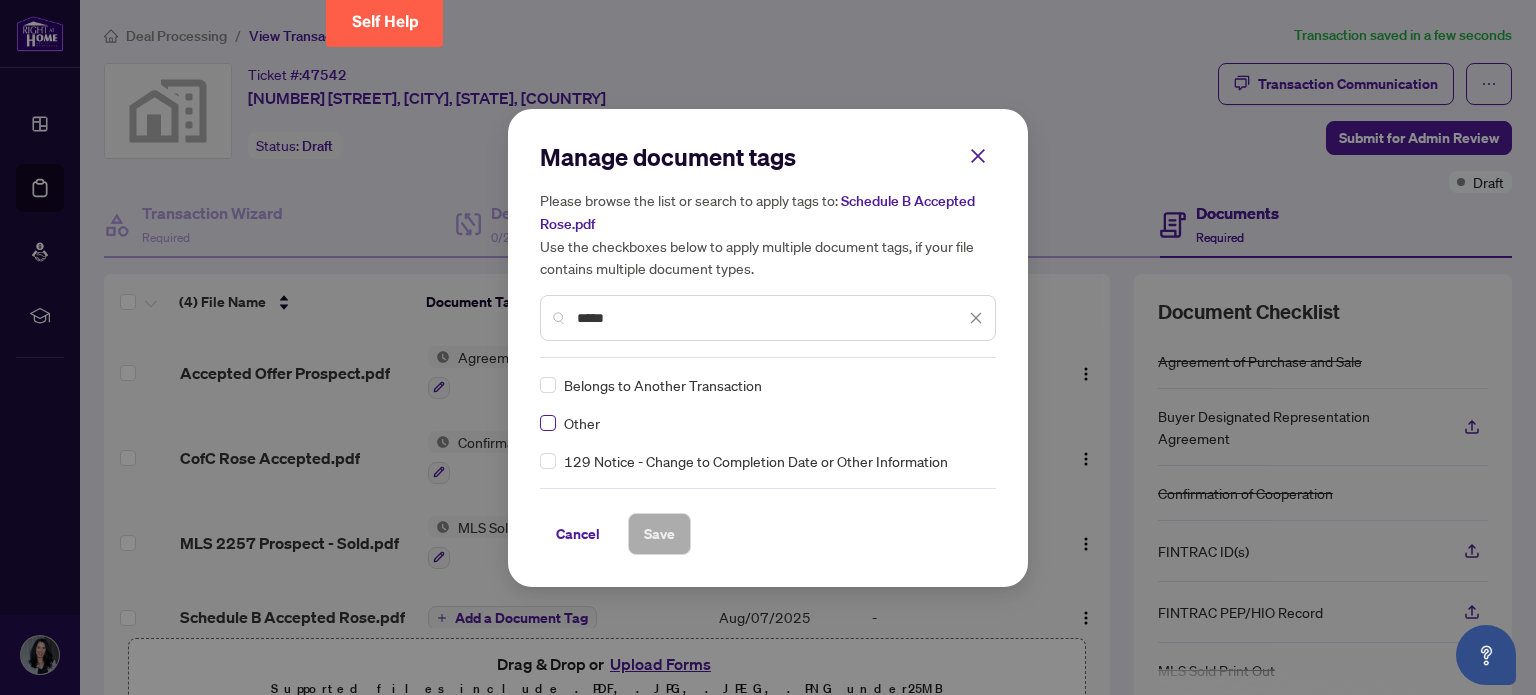 type on "*****" 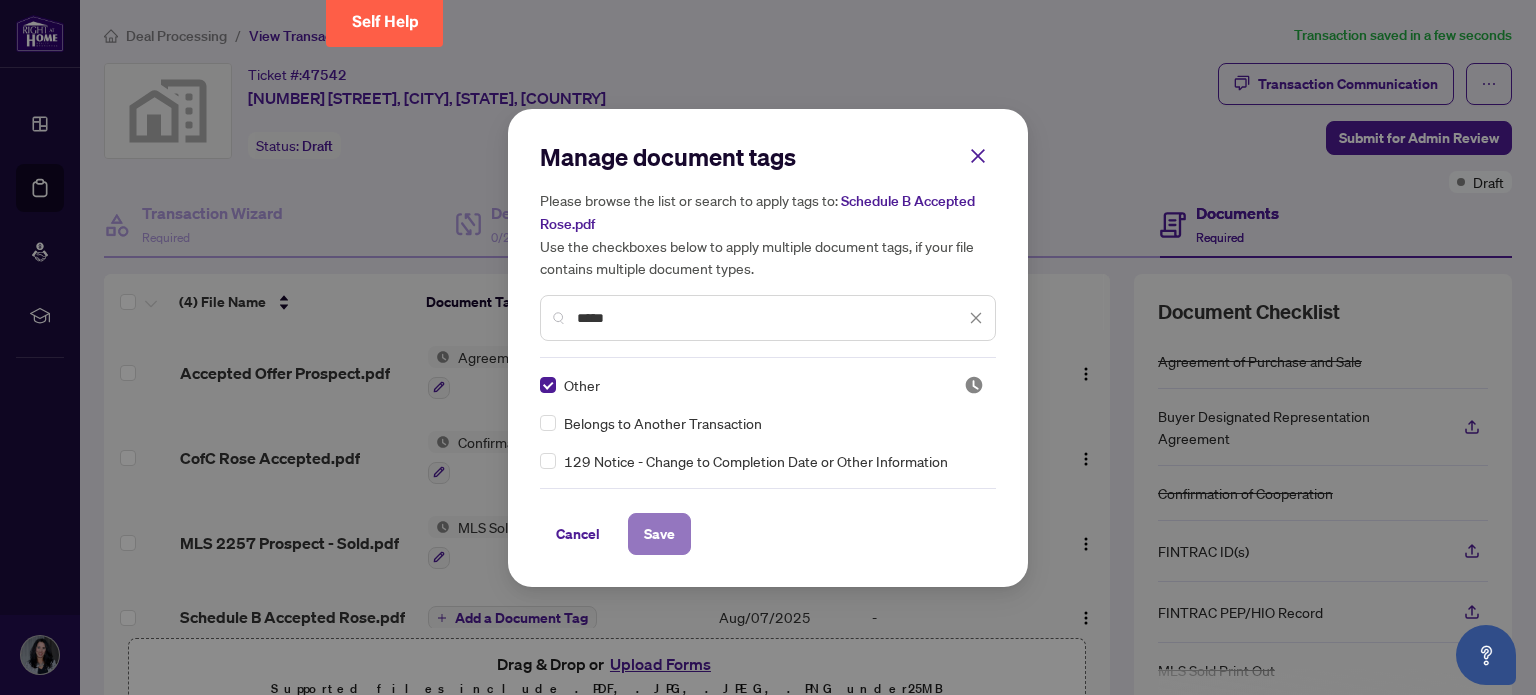 click on "Save" at bounding box center (659, 534) 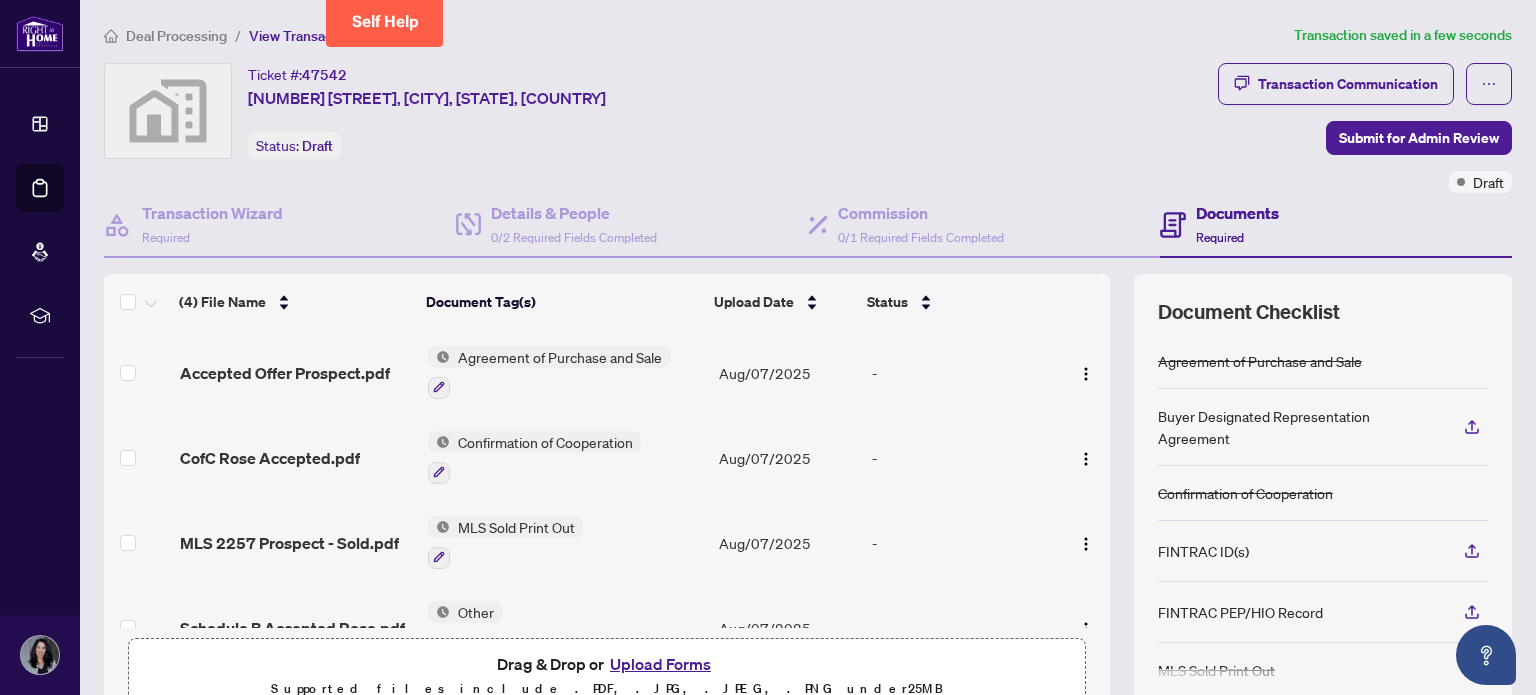scroll, scrollTop: 45, scrollLeft: 0, axis: vertical 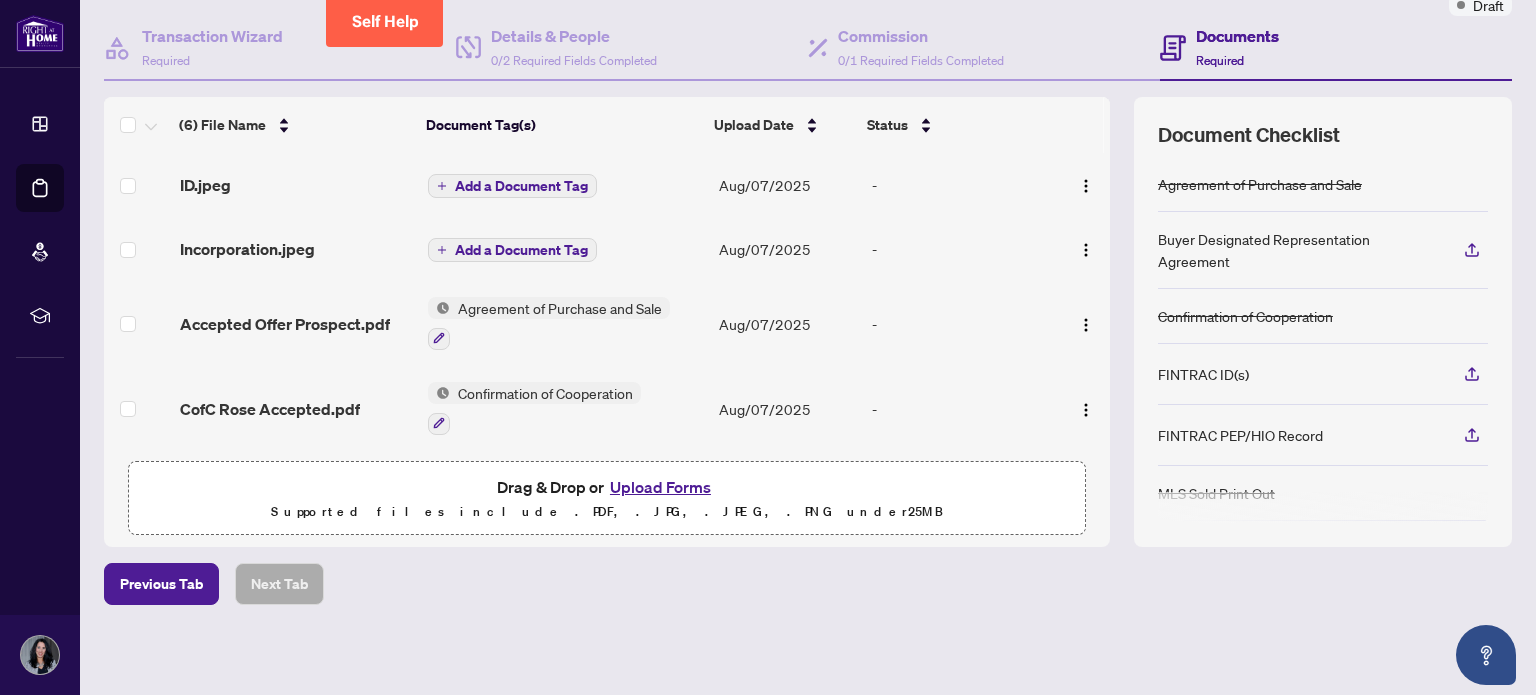 click on "Add a Document Tag" at bounding box center [521, 250] 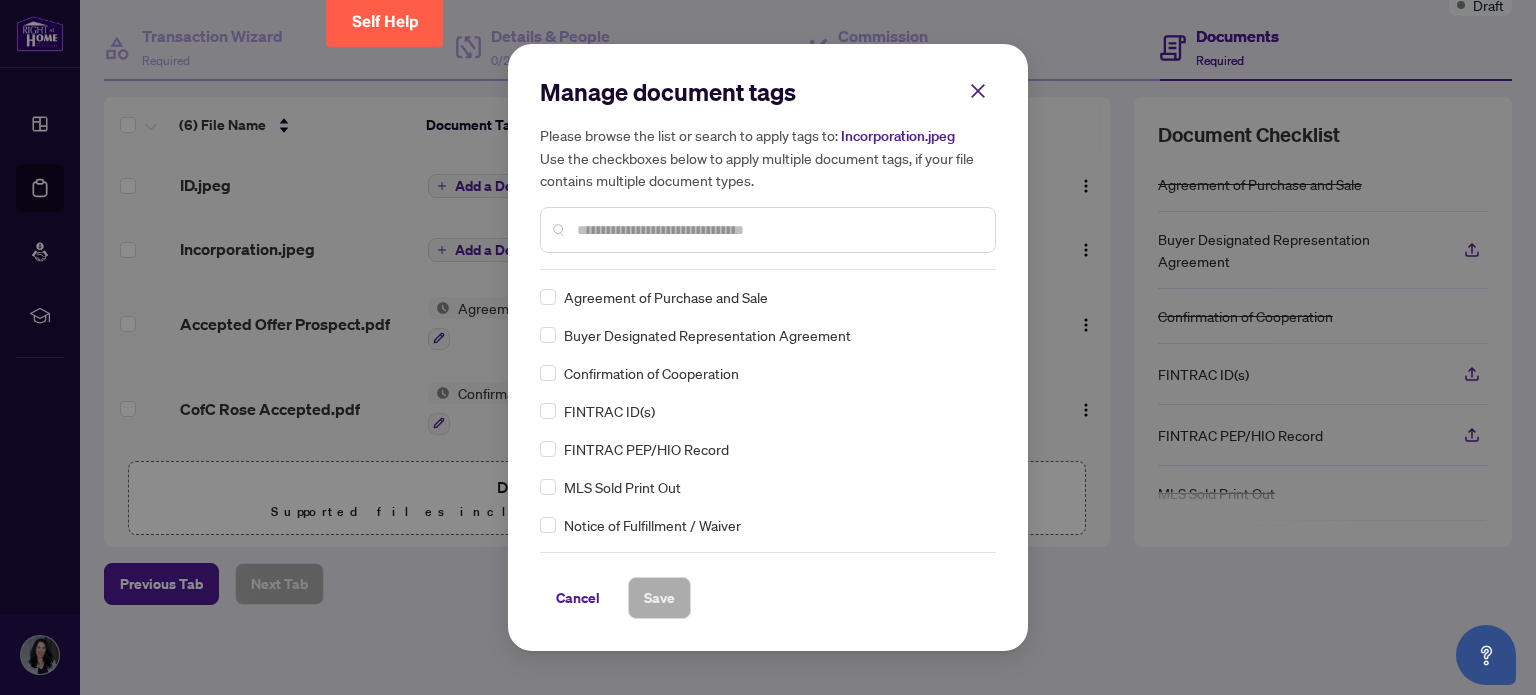 click at bounding box center (768, 230) 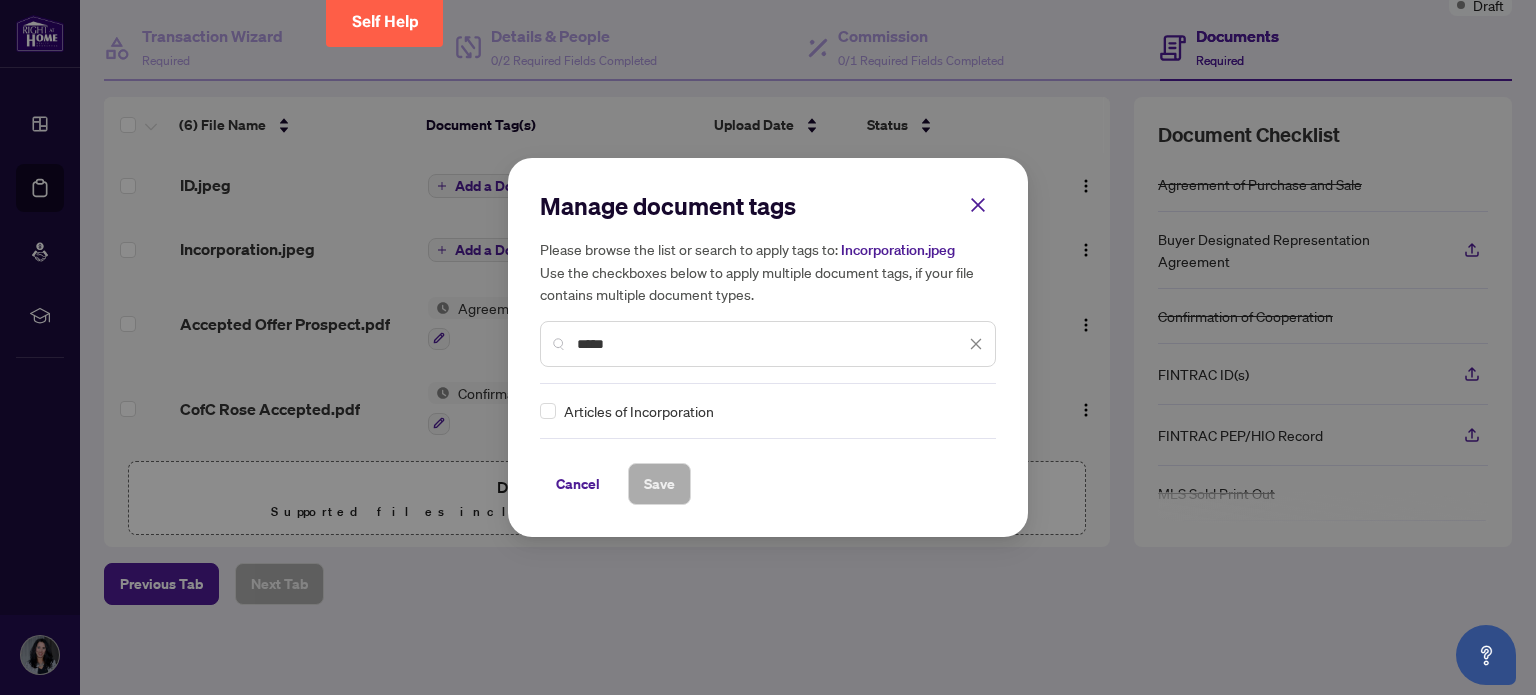 type on "*****" 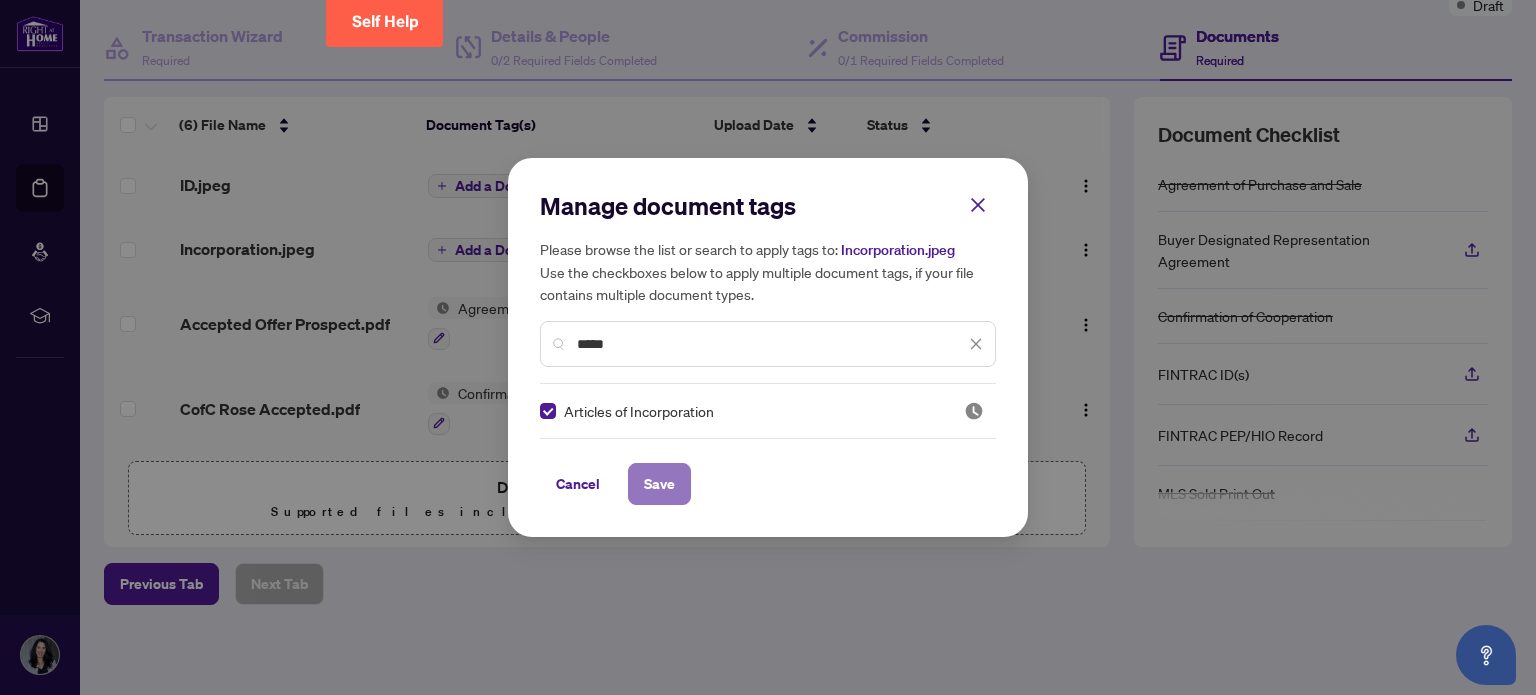 click on "Save" at bounding box center [659, 484] 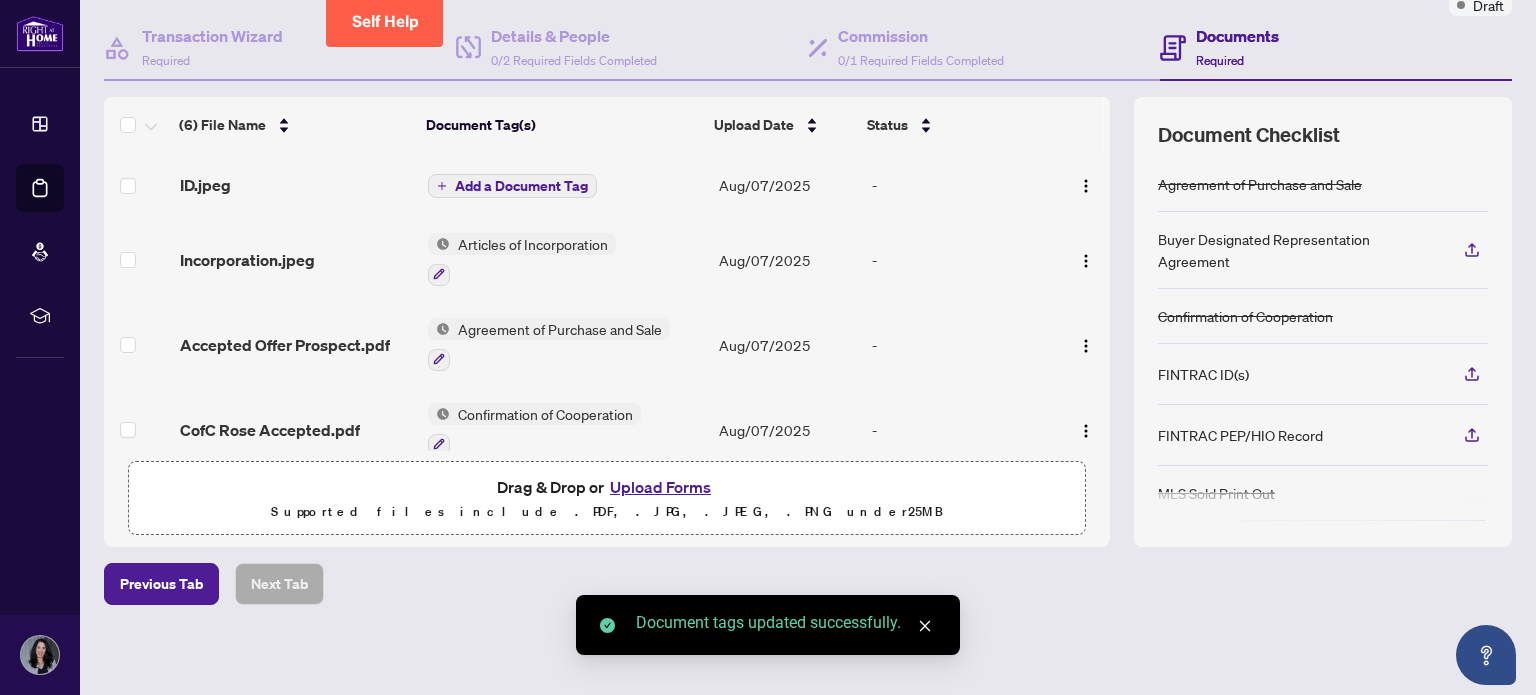 click on "Add a Document Tag" at bounding box center [521, 186] 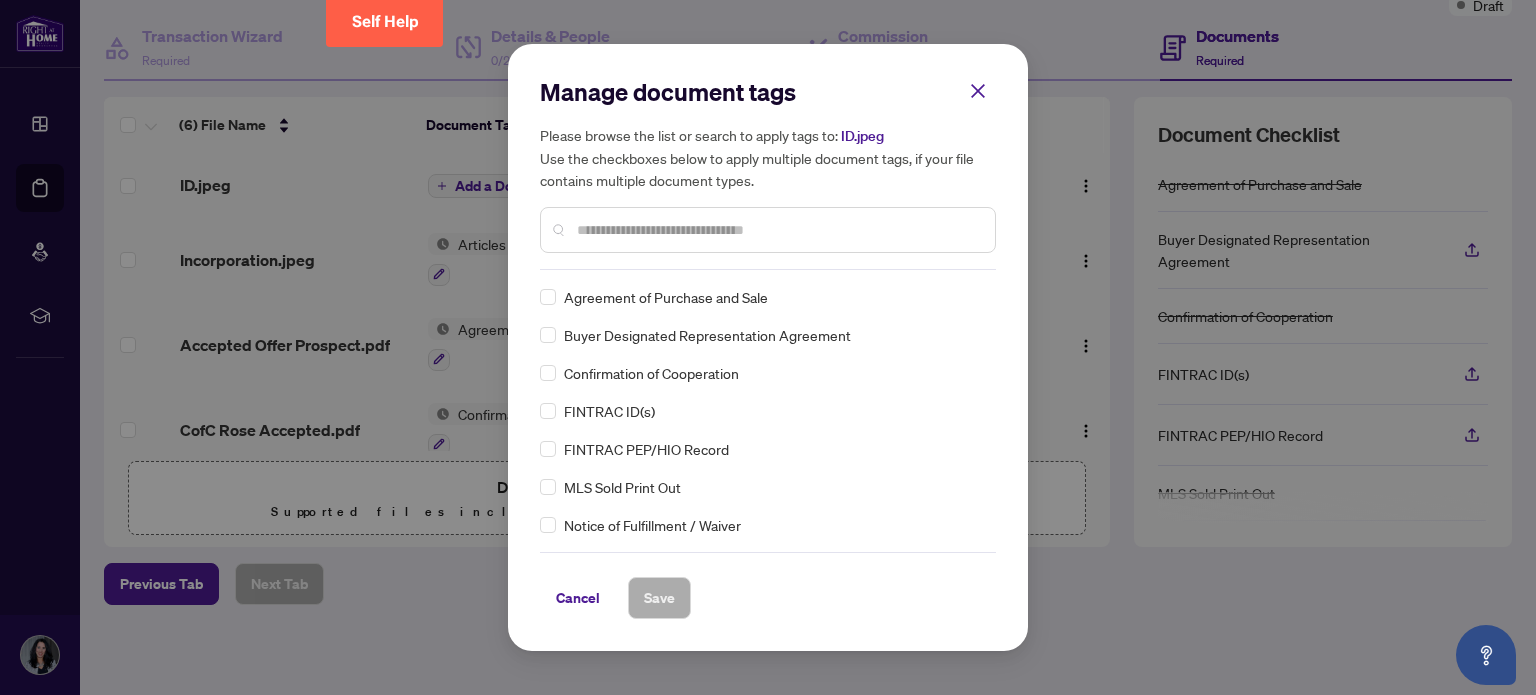 click at bounding box center [778, 230] 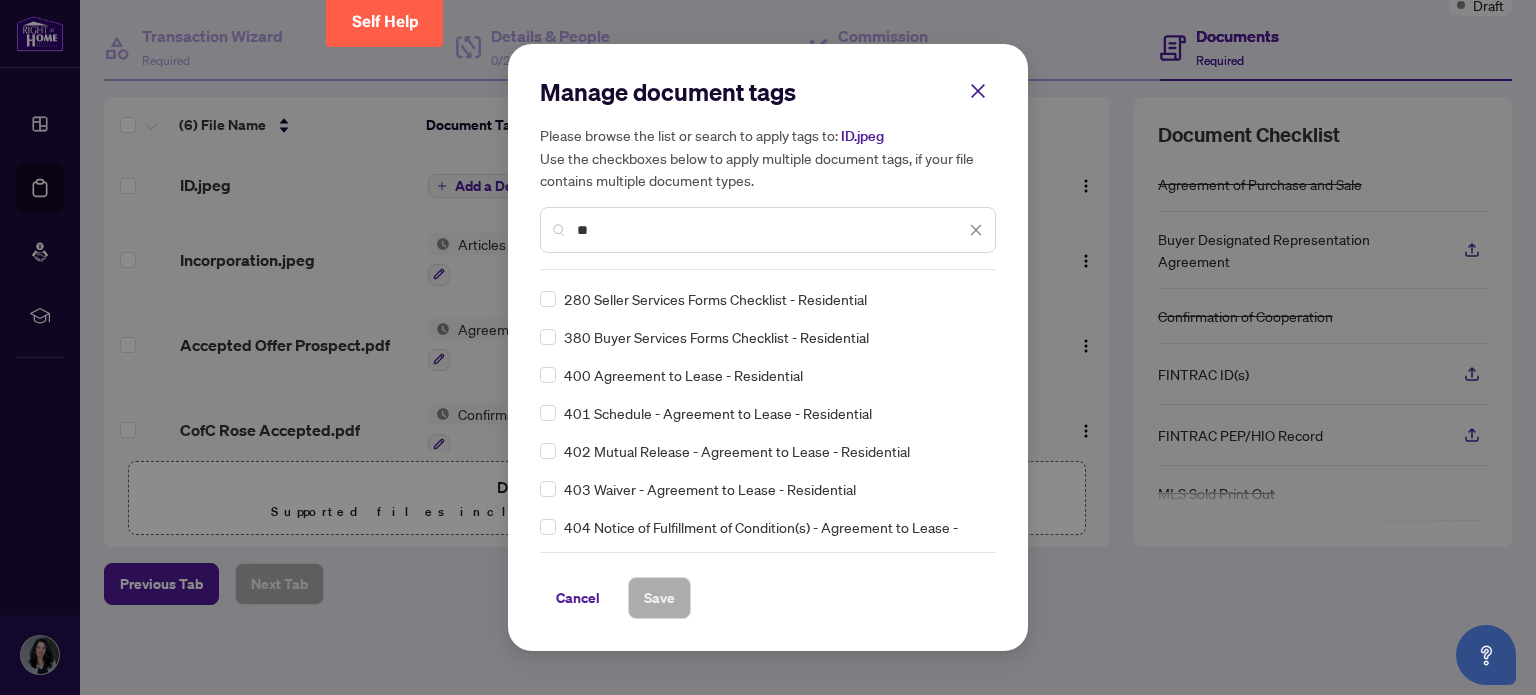 scroll, scrollTop: 422, scrollLeft: 0, axis: vertical 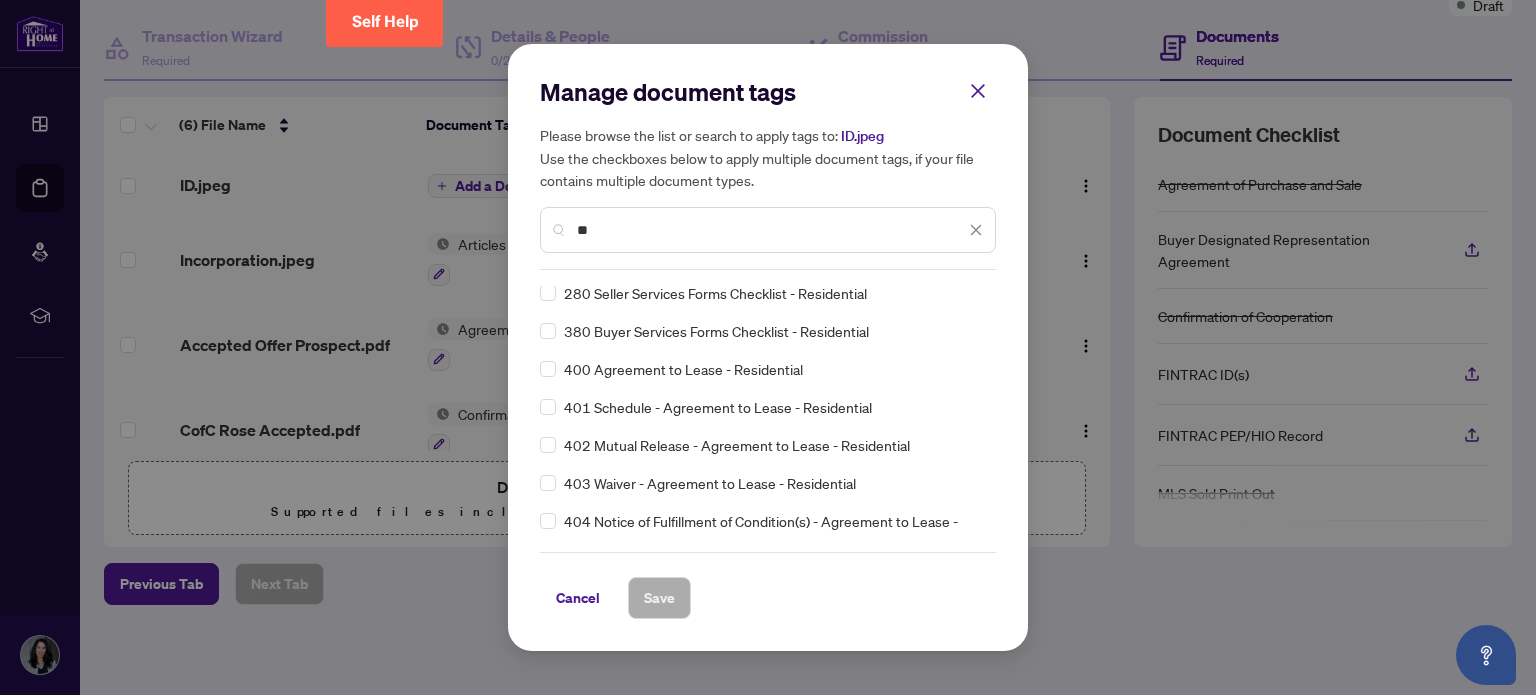 type on "*" 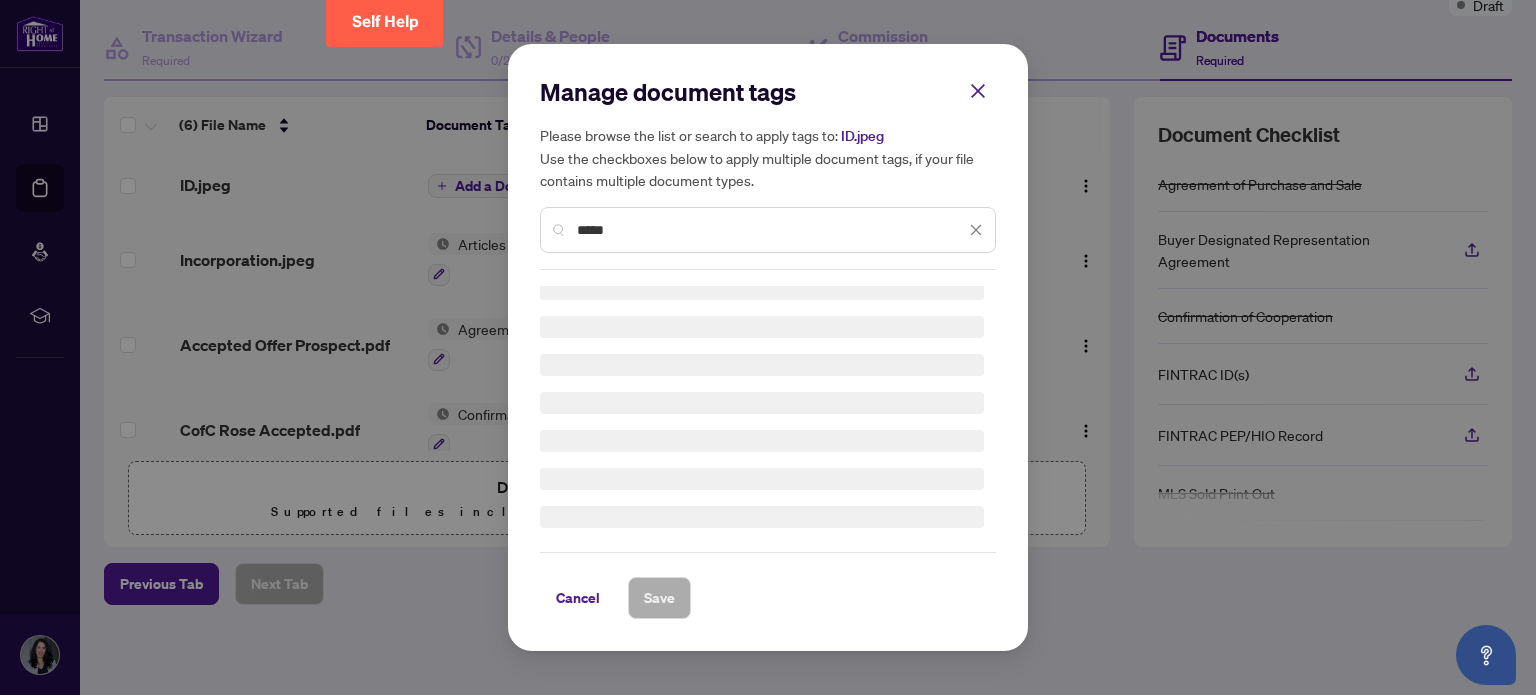 scroll, scrollTop: 0, scrollLeft: 0, axis: both 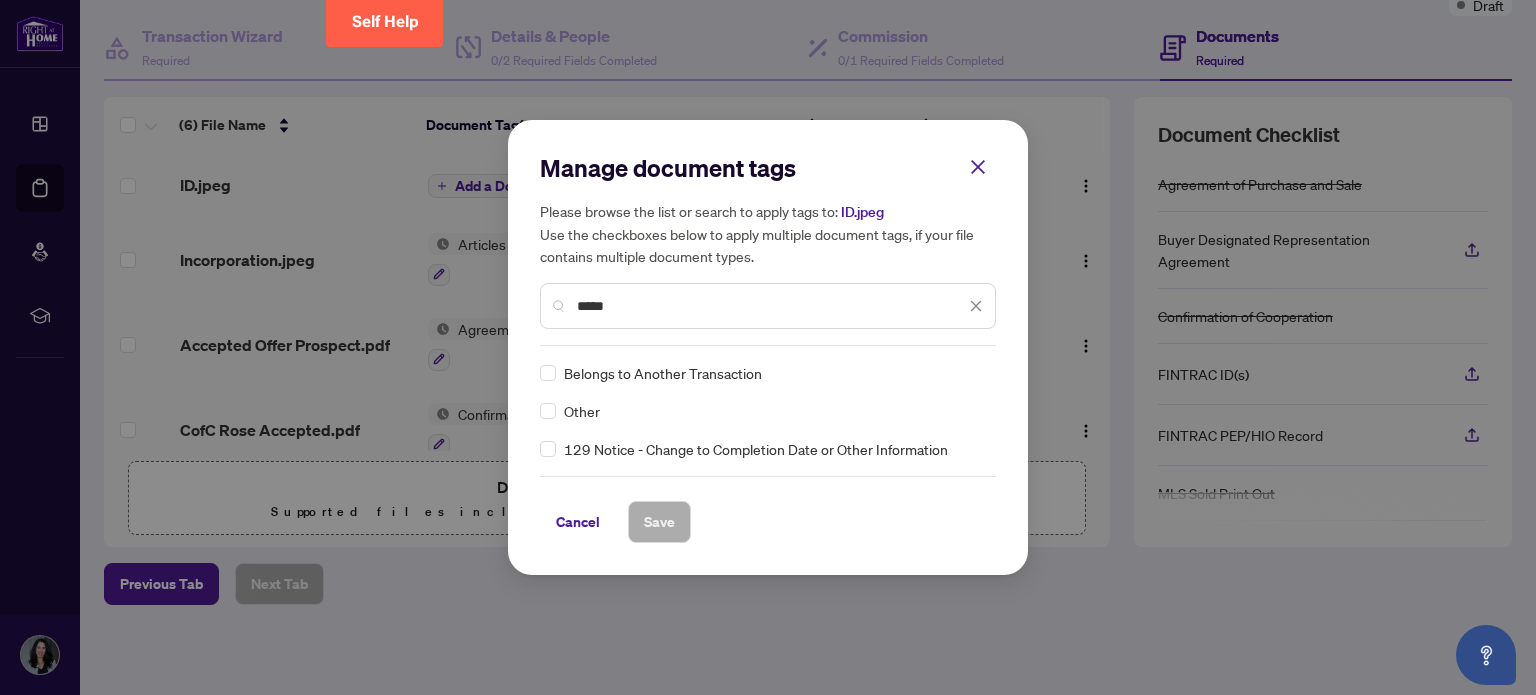 type on "*****" 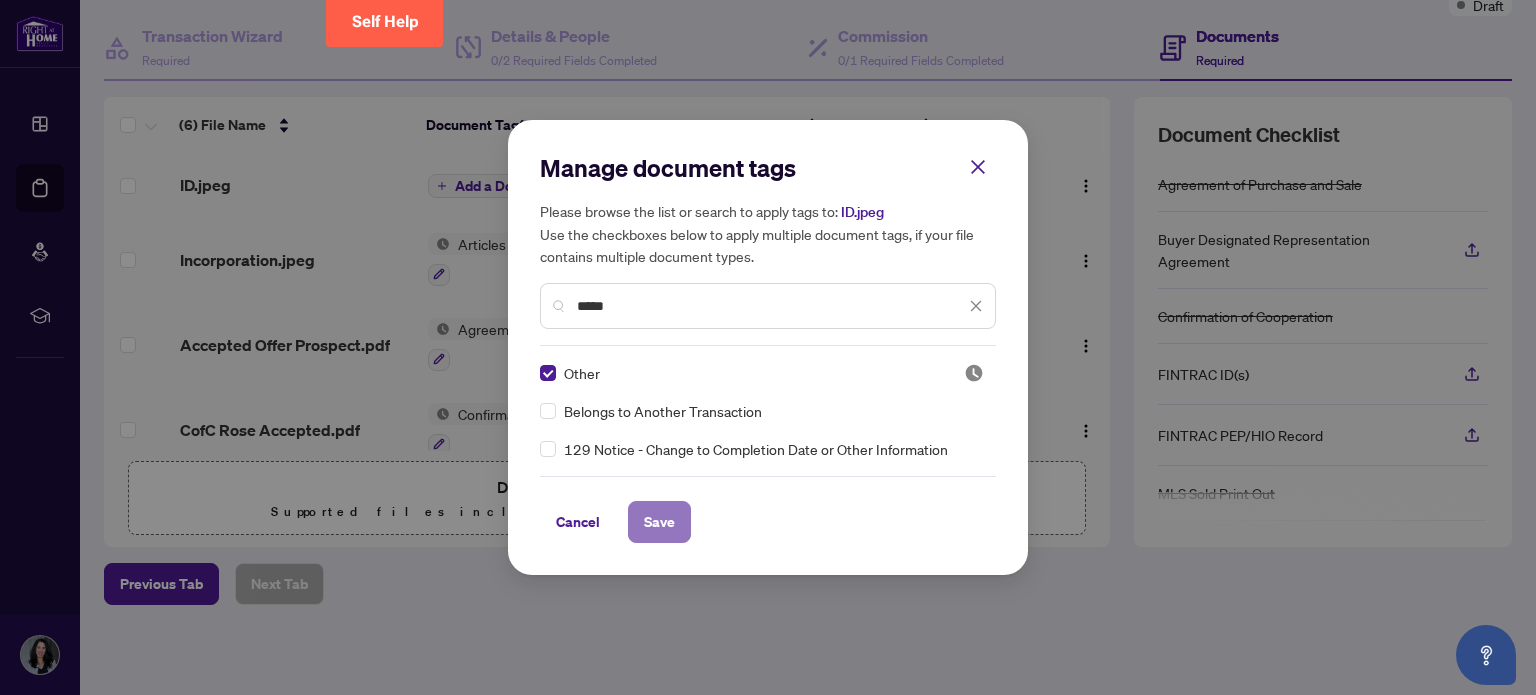 click on "Save" at bounding box center [659, 522] 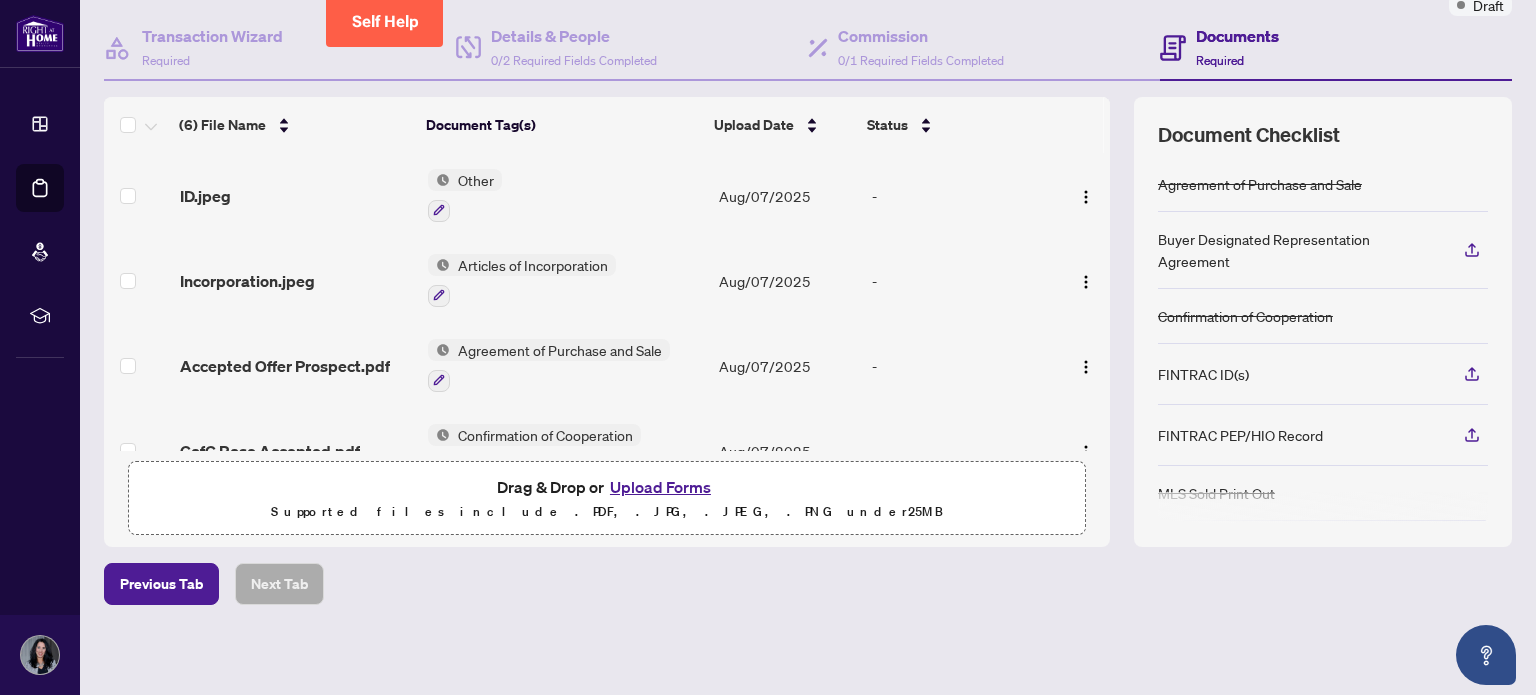 scroll, scrollTop: 0, scrollLeft: 0, axis: both 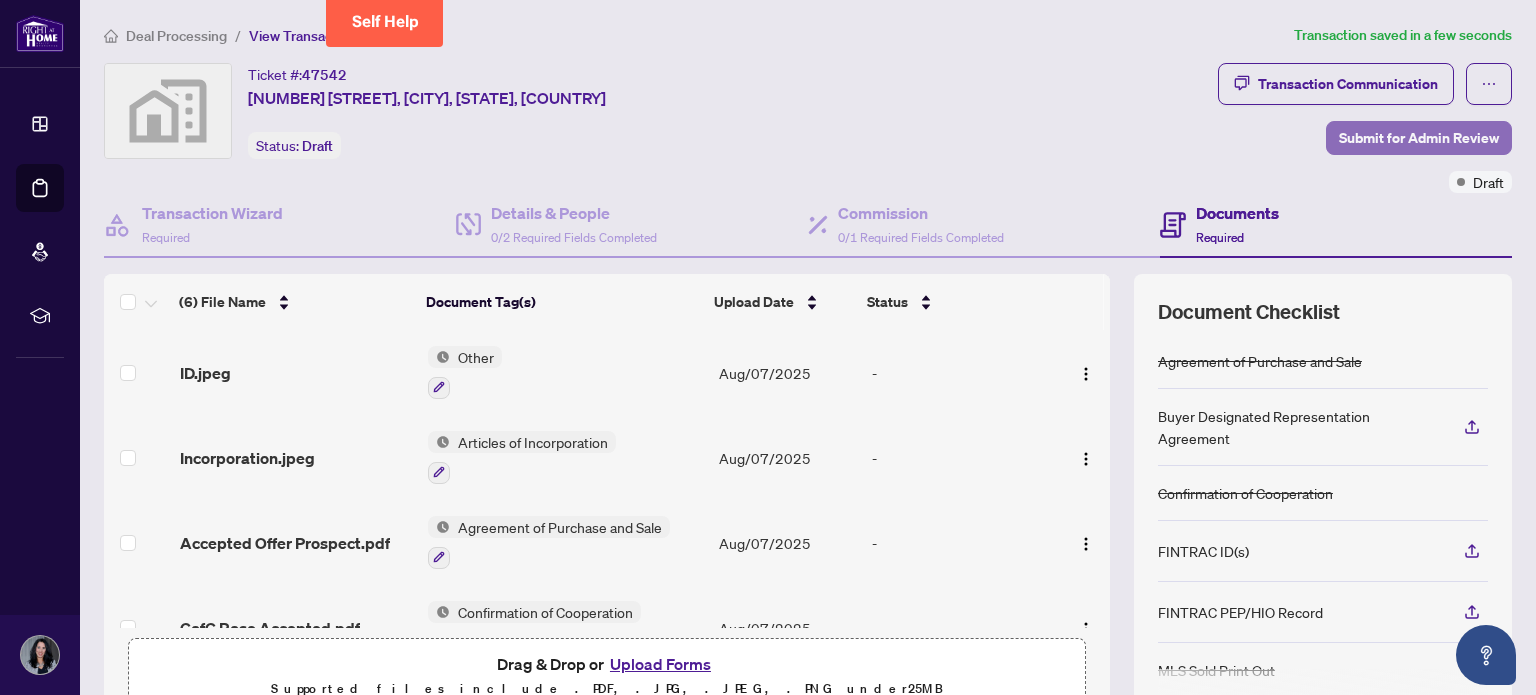 click on "Submit for Admin Review" at bounding box center (1419, 138) 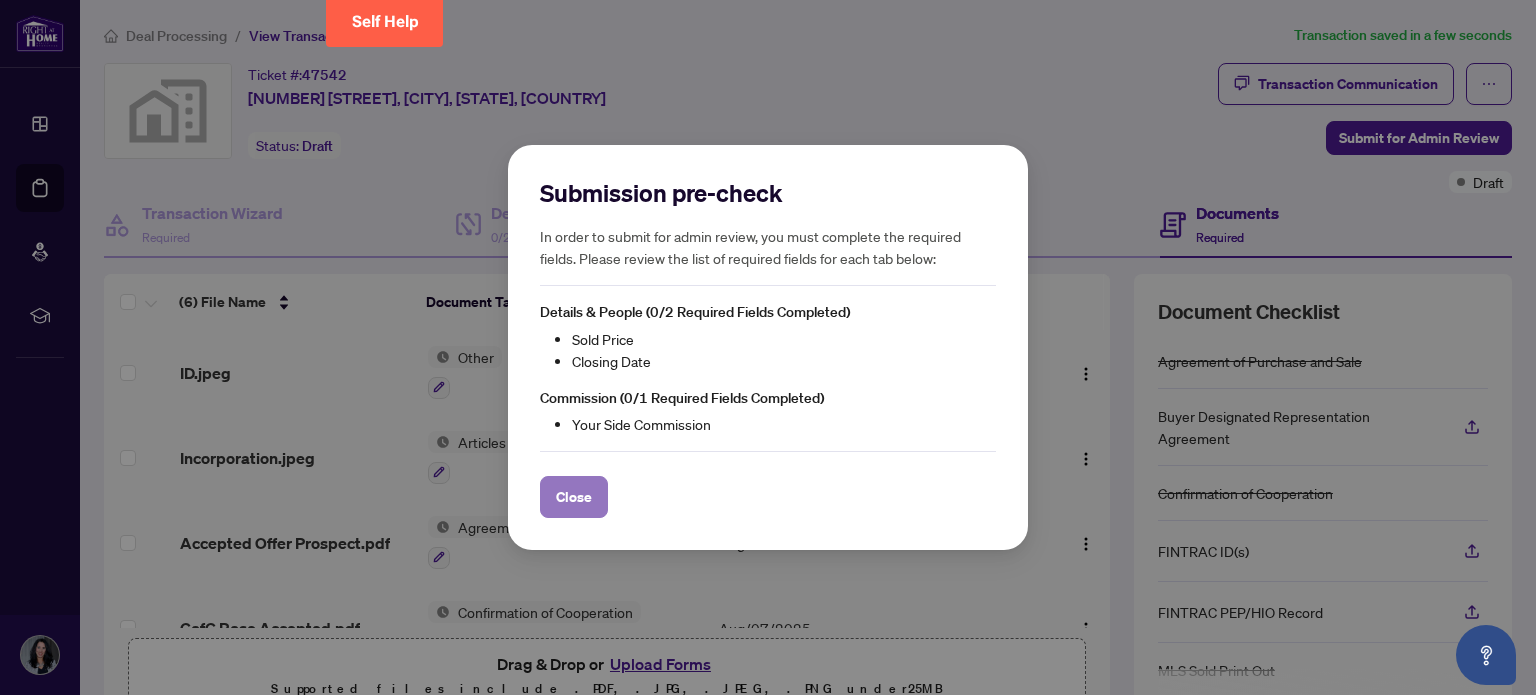 click on "Close" at bounding box center (574, 497) 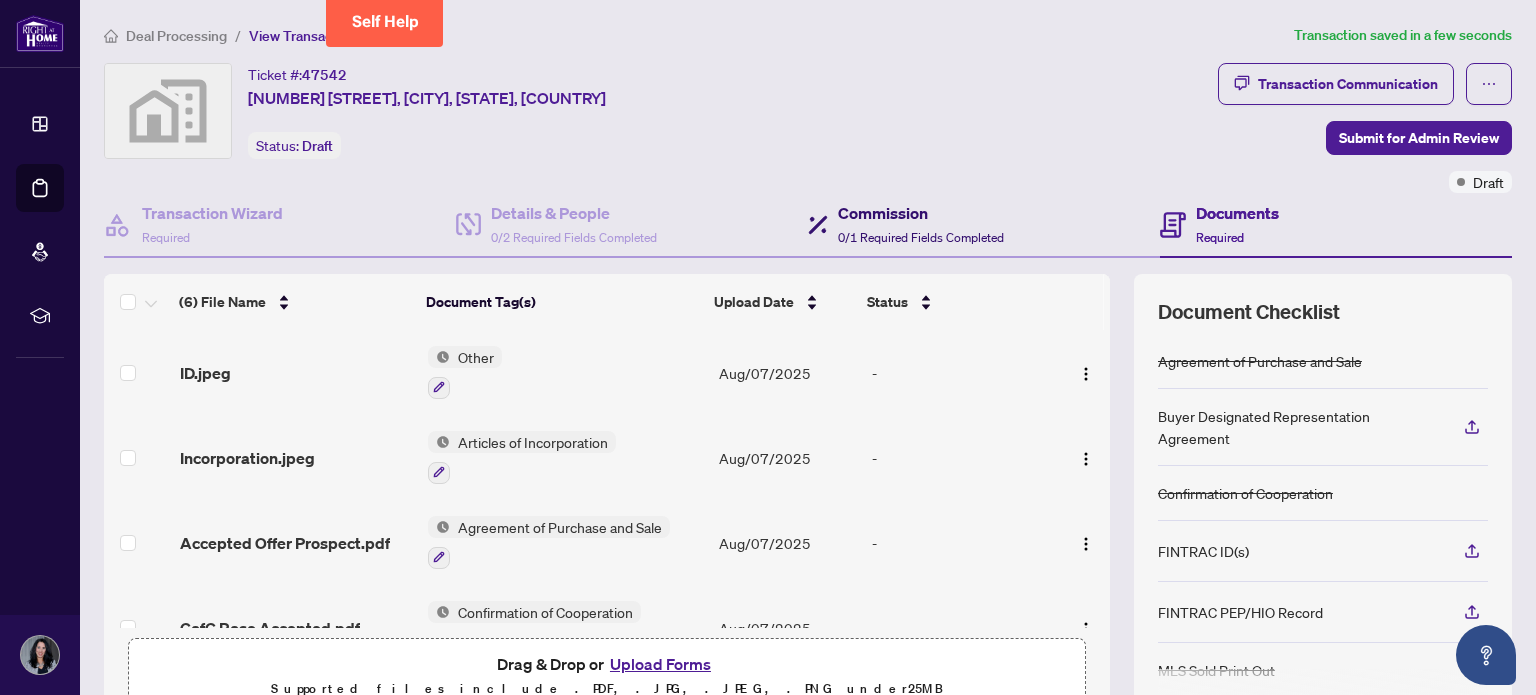 click on "0/1 Required Fields Completed" at bounding box center (921, 237) 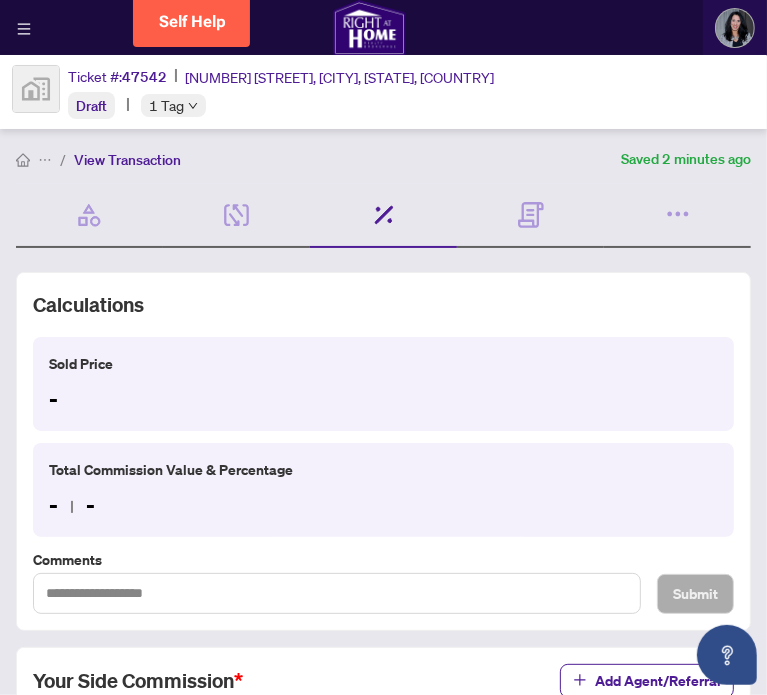 click on "Sold Price -   Total Commission Value & Percentage -     - Comments Submit" at bounding box center [383, 475] 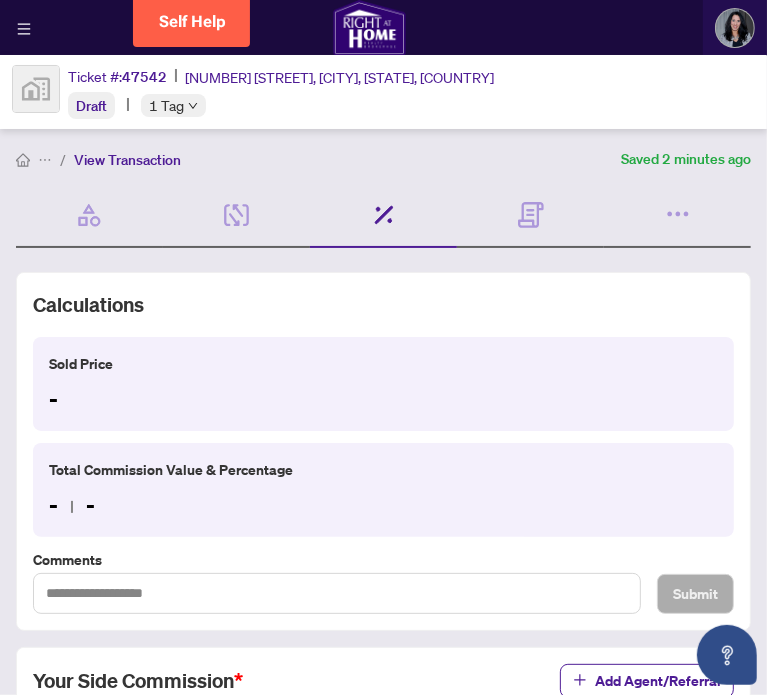 click on "Sold Price -" at bounding box center (383, 384) 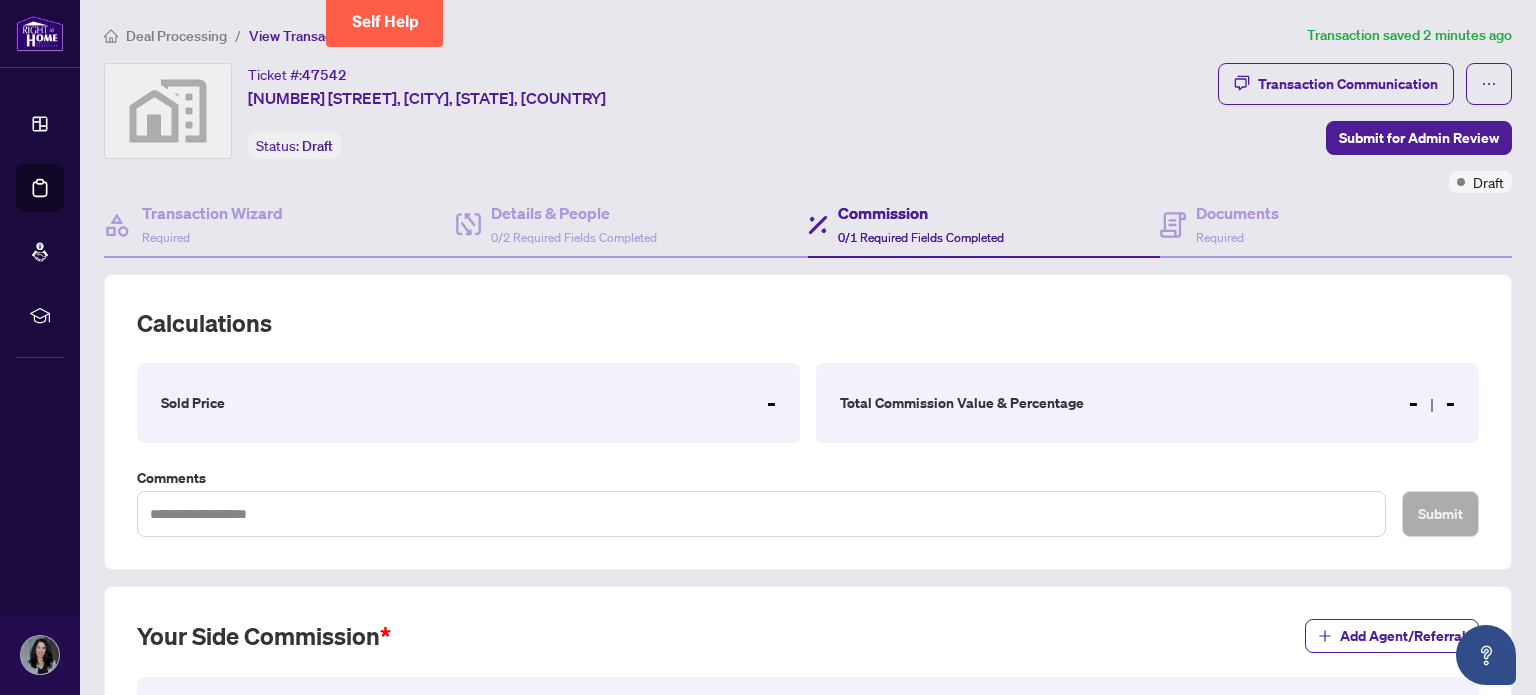 click on "Sold Price -" at bounding box center (468, 403) 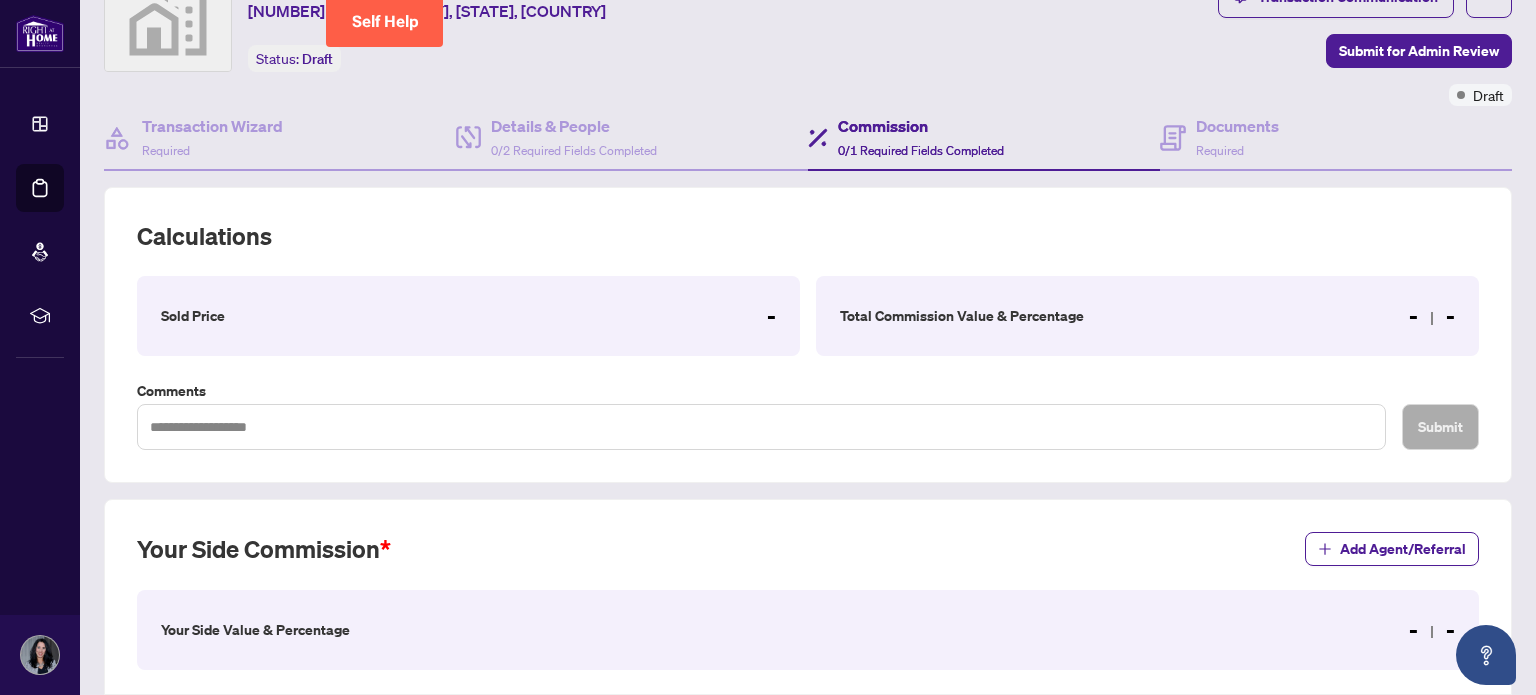 scroll, scrollTop: 92, scrollLeft: 0, axis: vertical 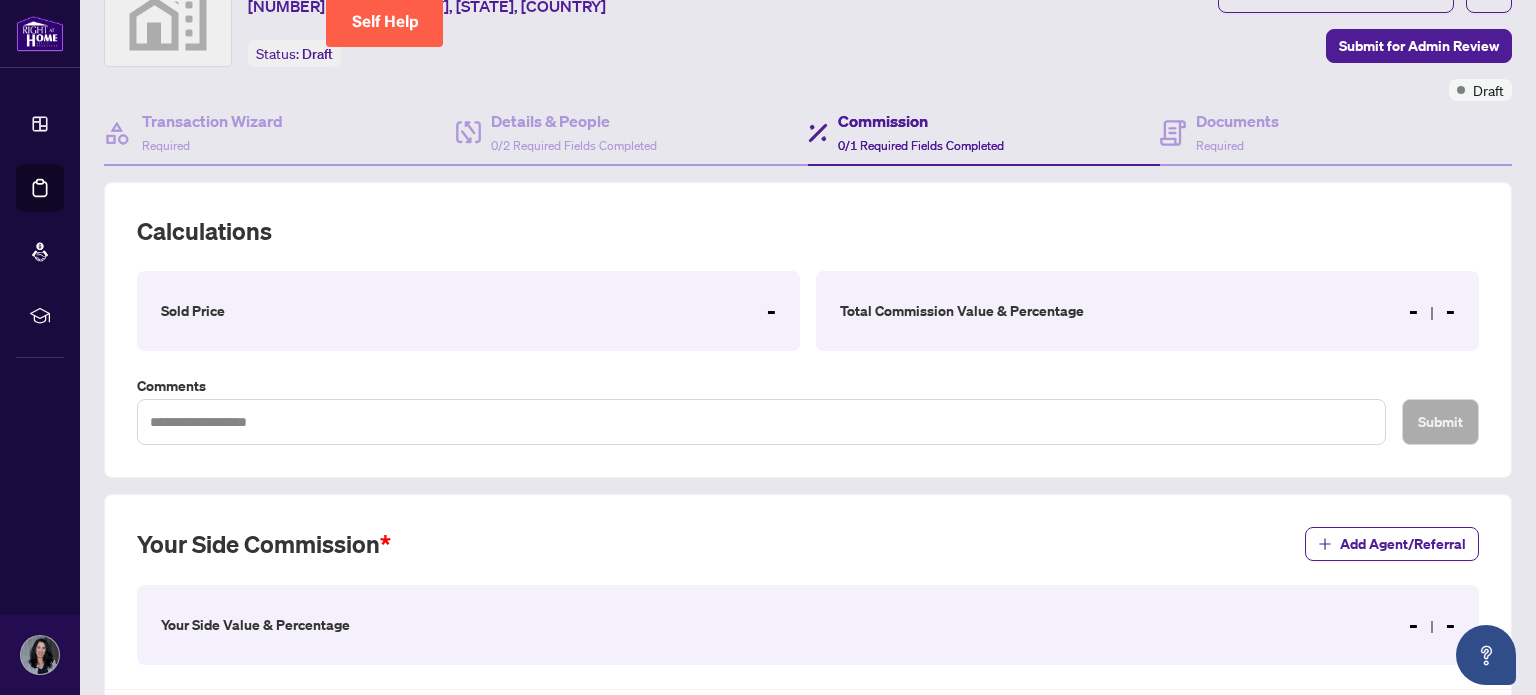 click on "Sold Price" at bounding box center [193, 311] 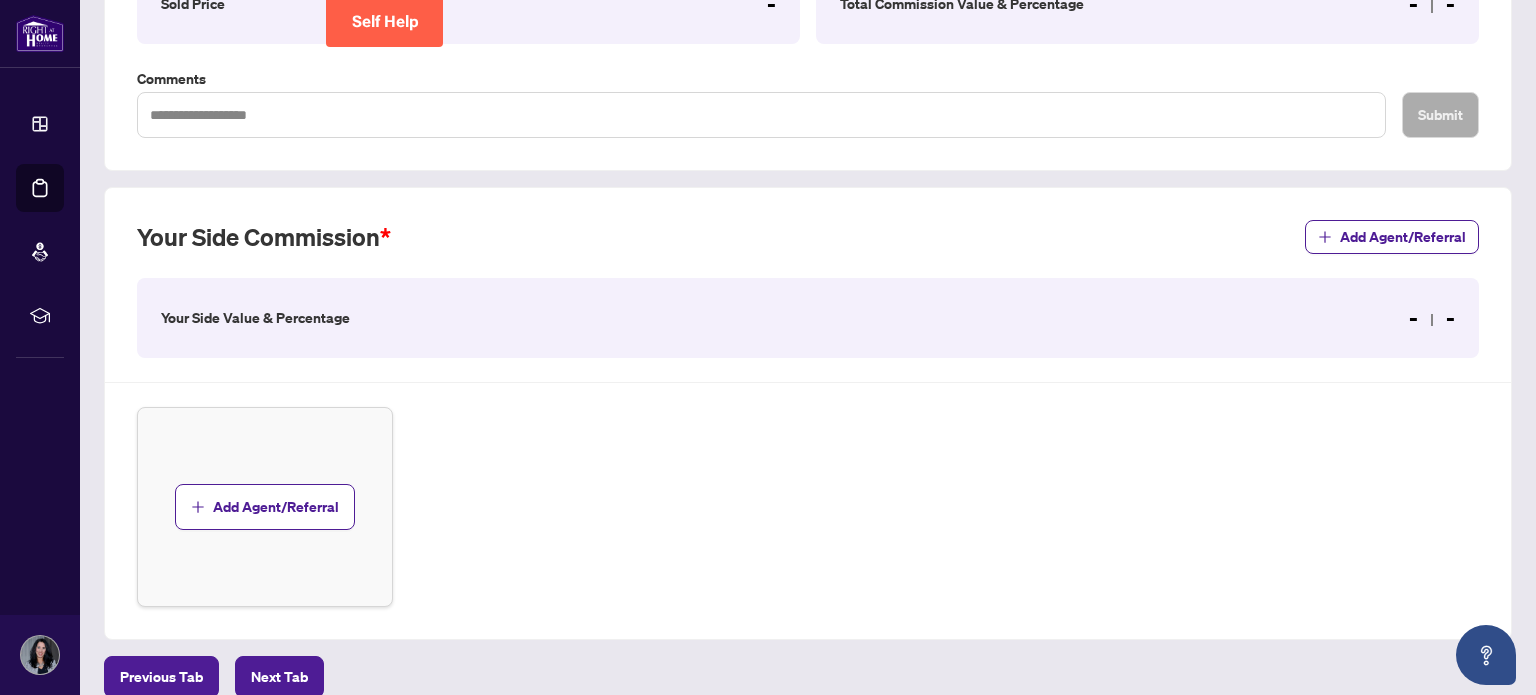 scroll, scrollTop: 0, scrollLeft: 0, axis: both 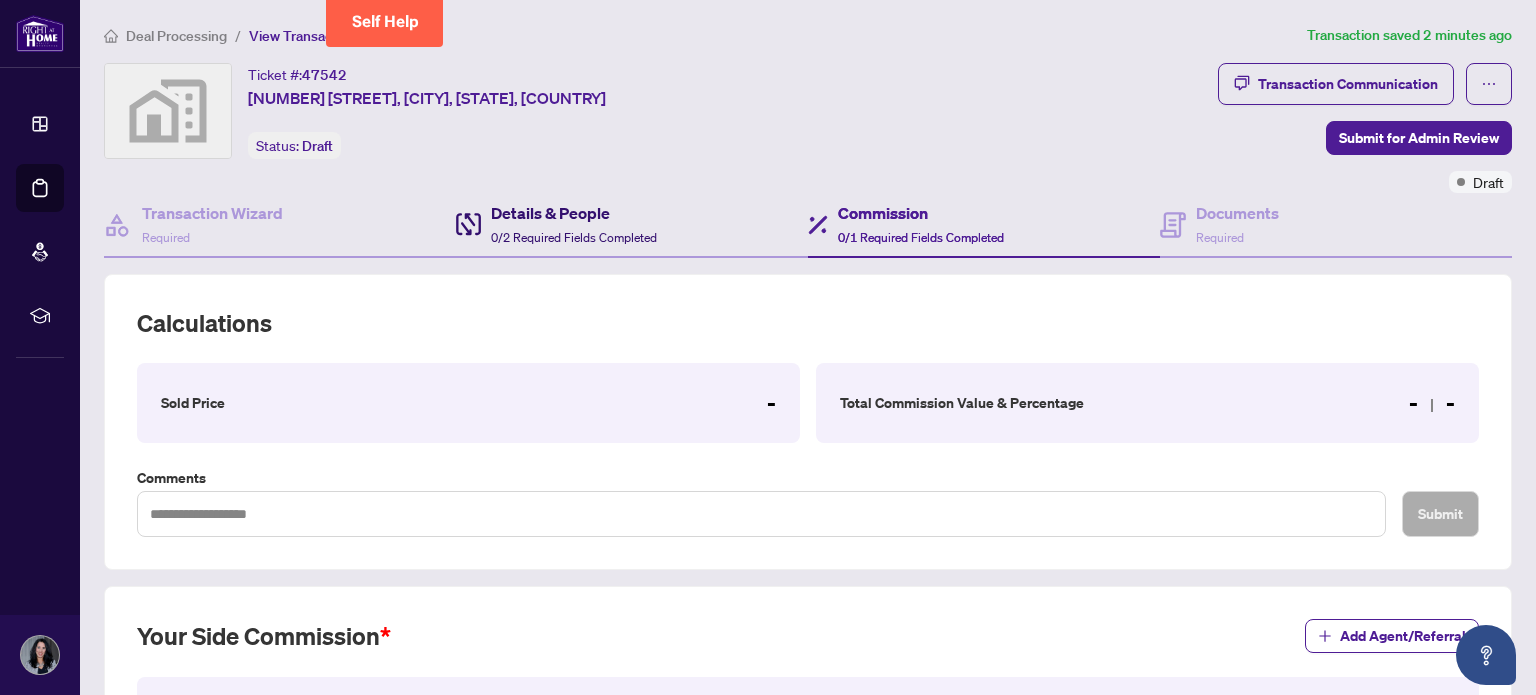 click on "Details & People" at bounding box center (574, 213) 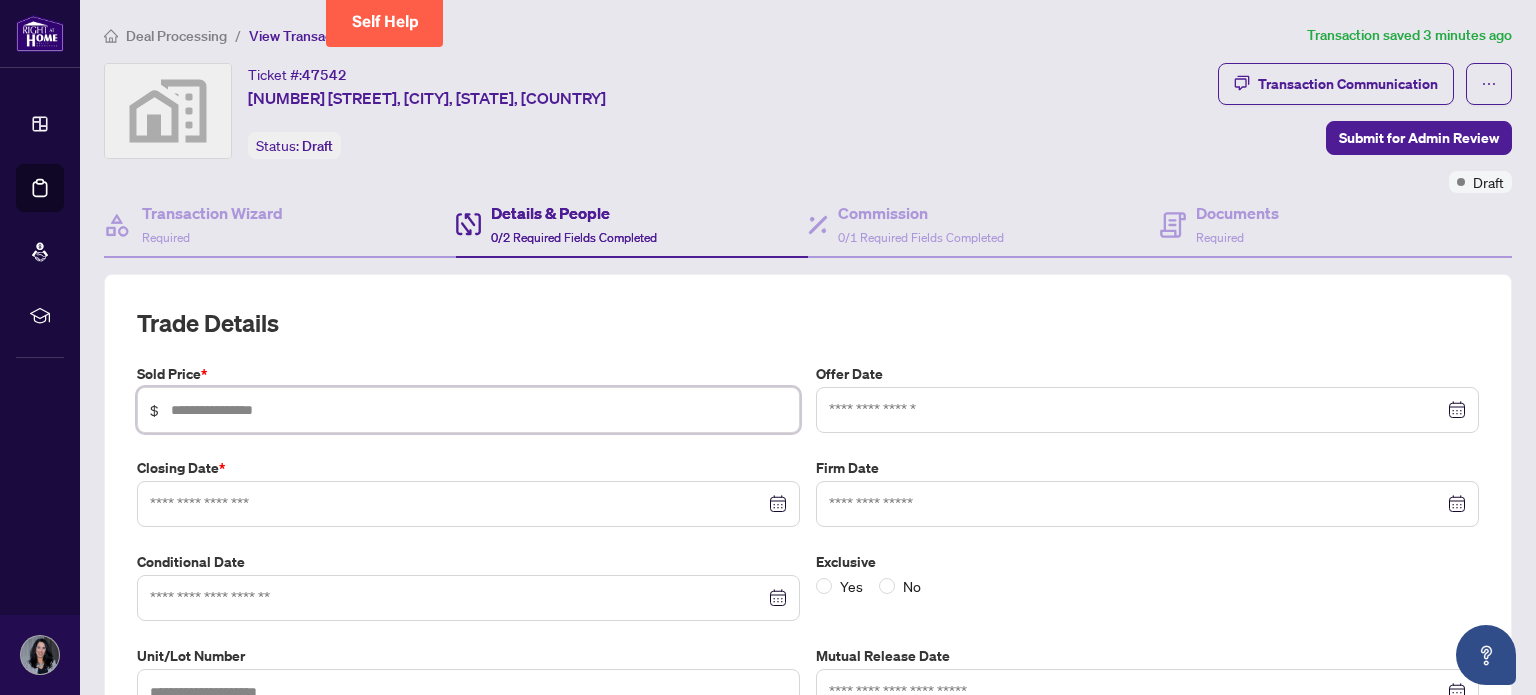 click at bounding box center (479, 410) 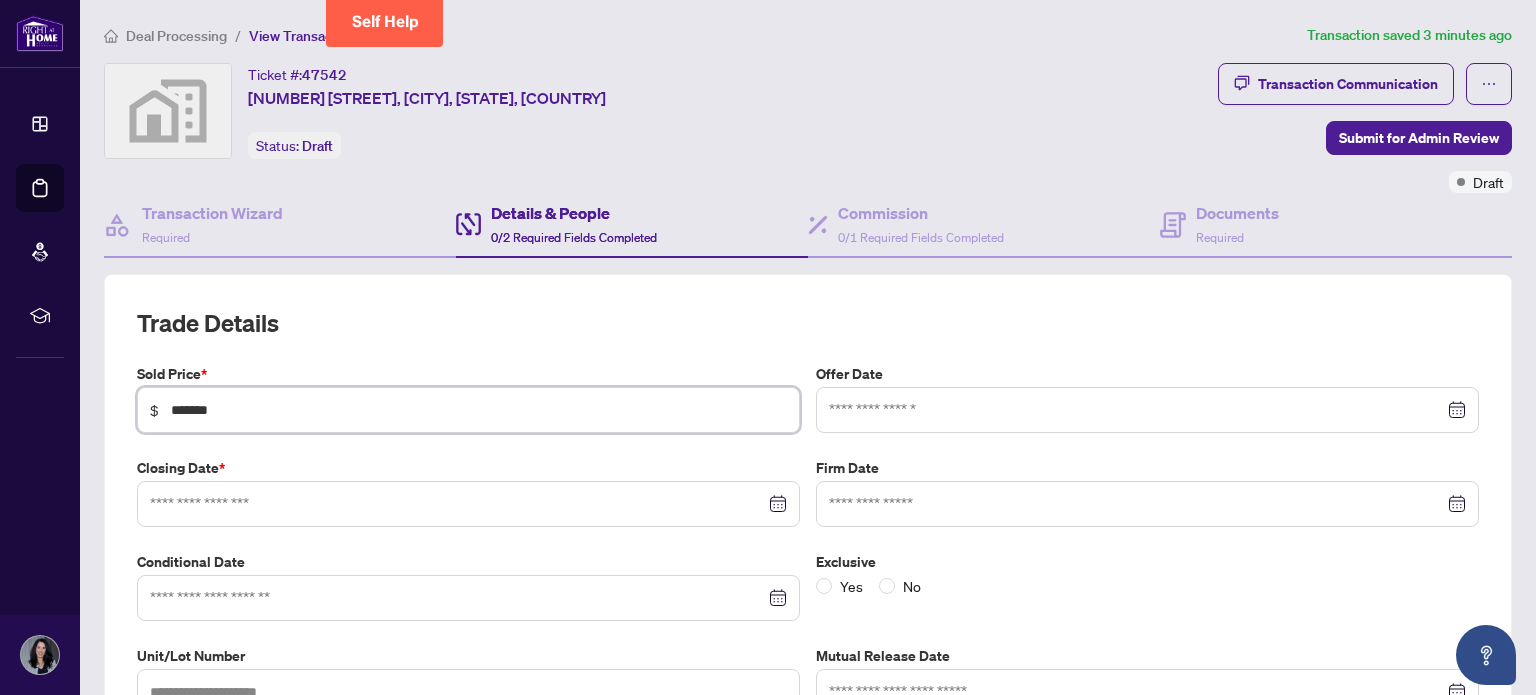 type on "*******" 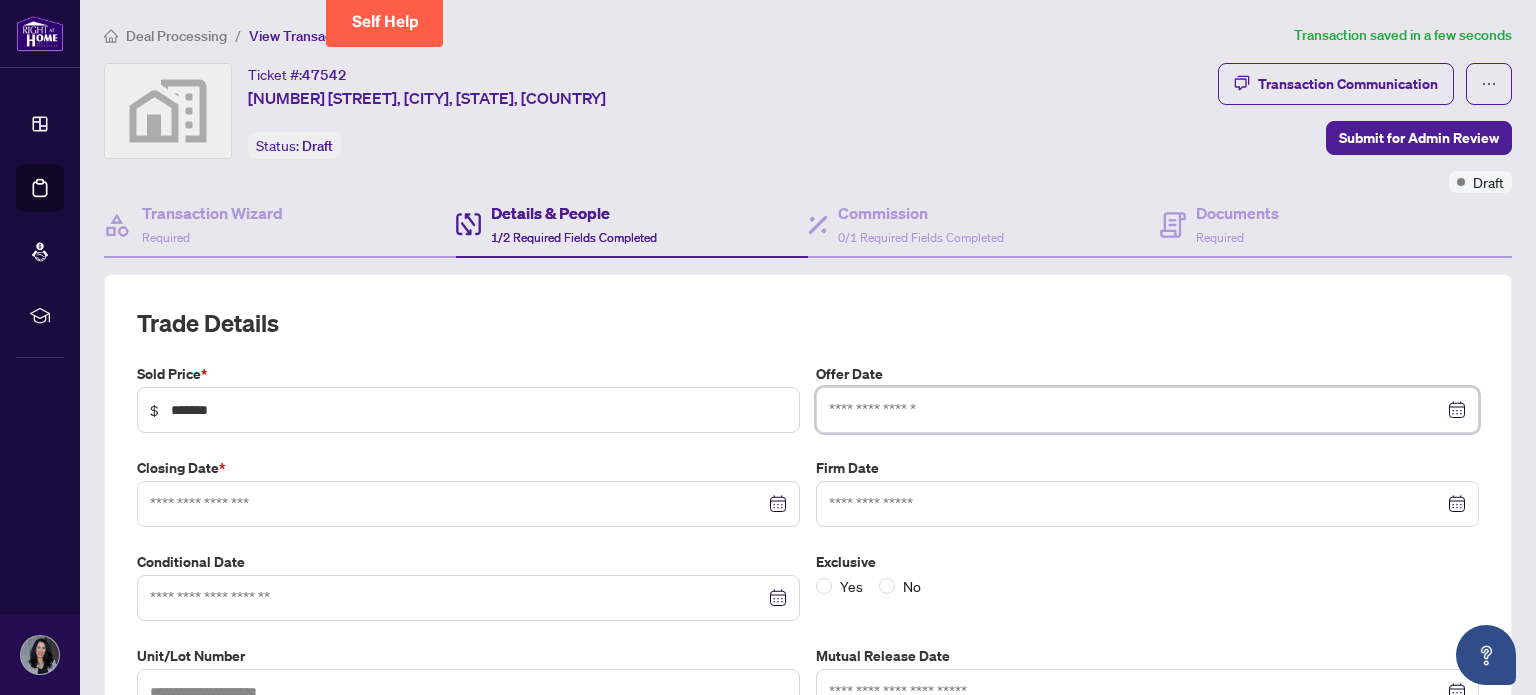 click at bounding box center (1147, 410) 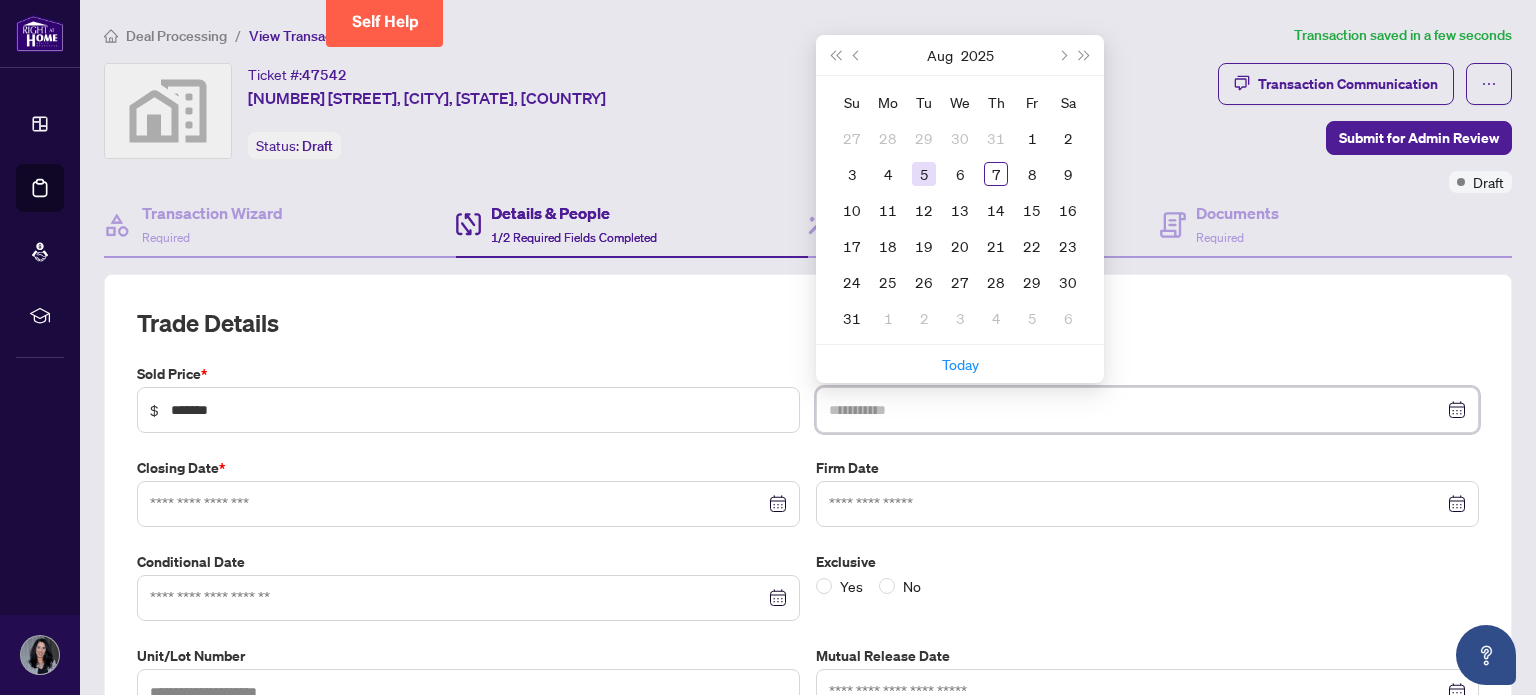 type on "**********" 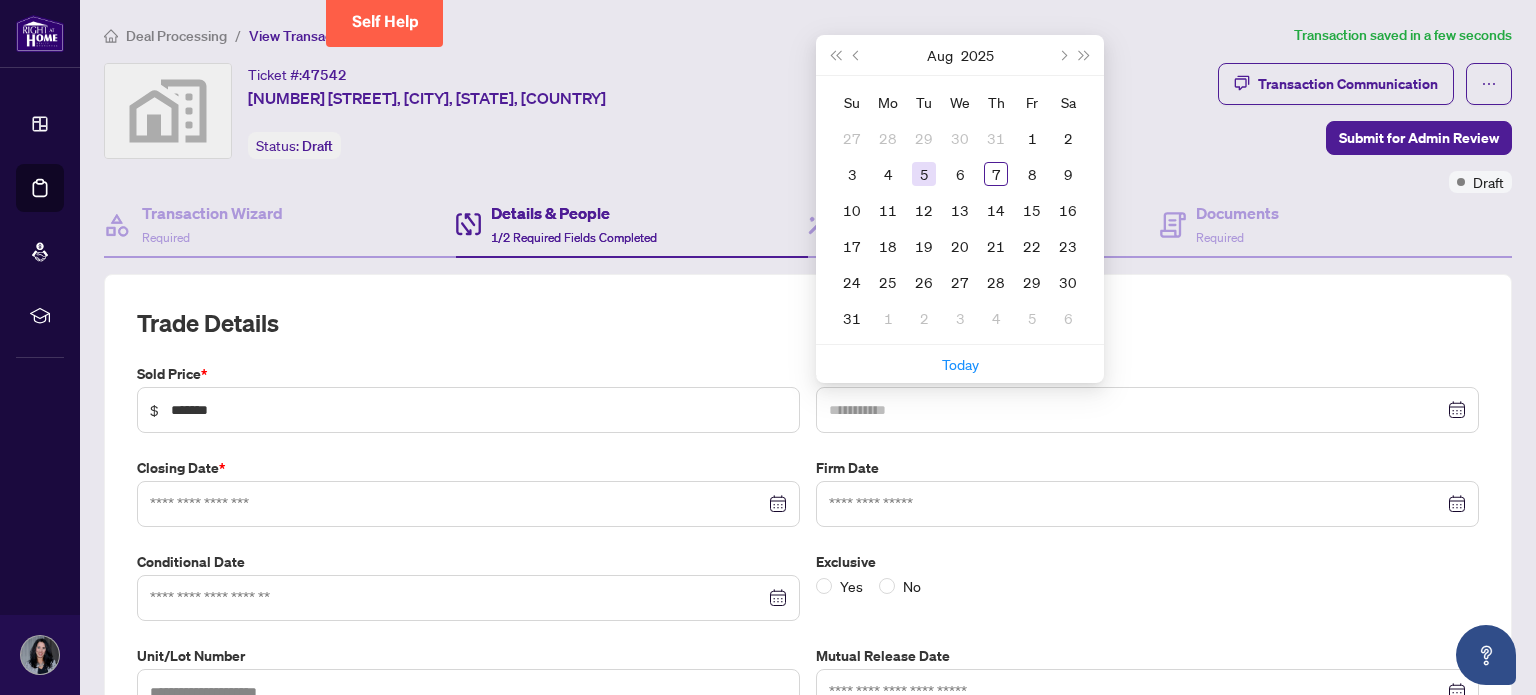 click on "5" at bounding box center [924, 174] 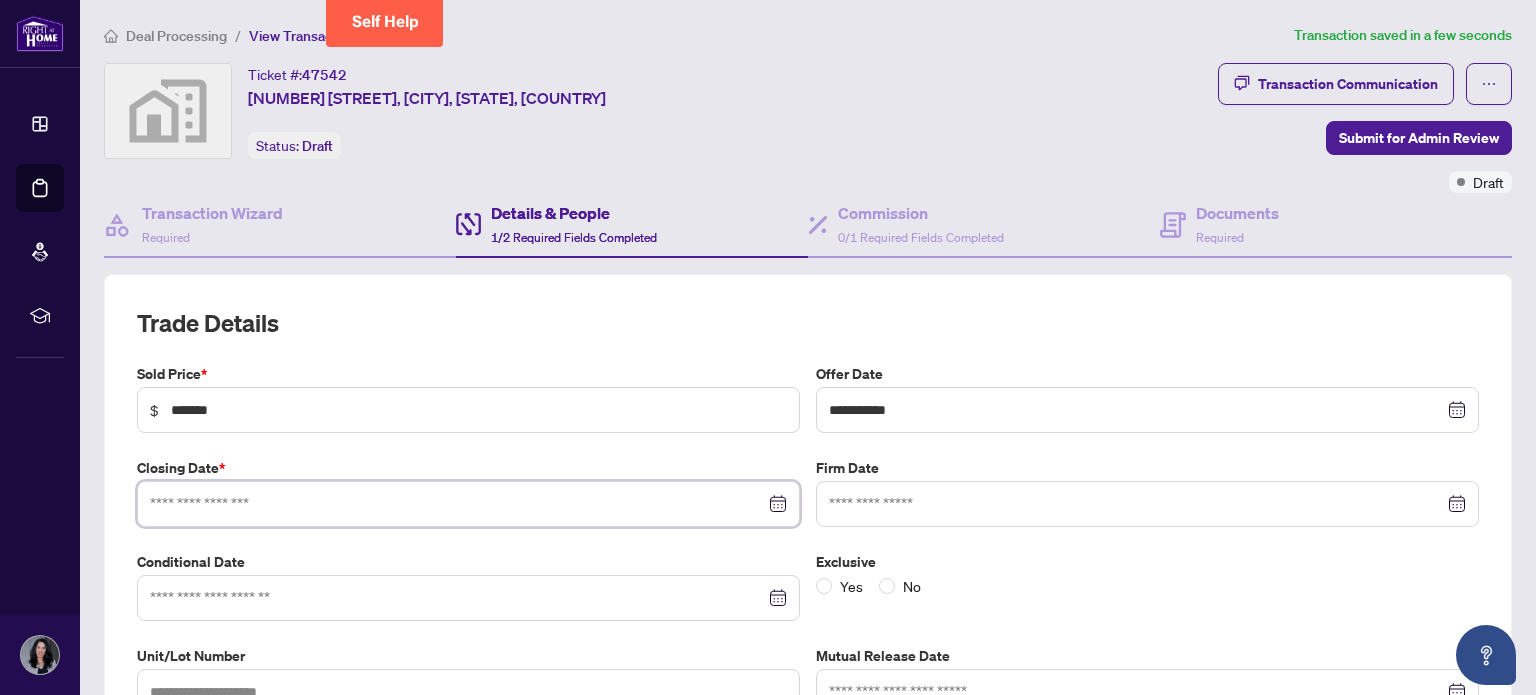 click at bounding box center [457, 504] 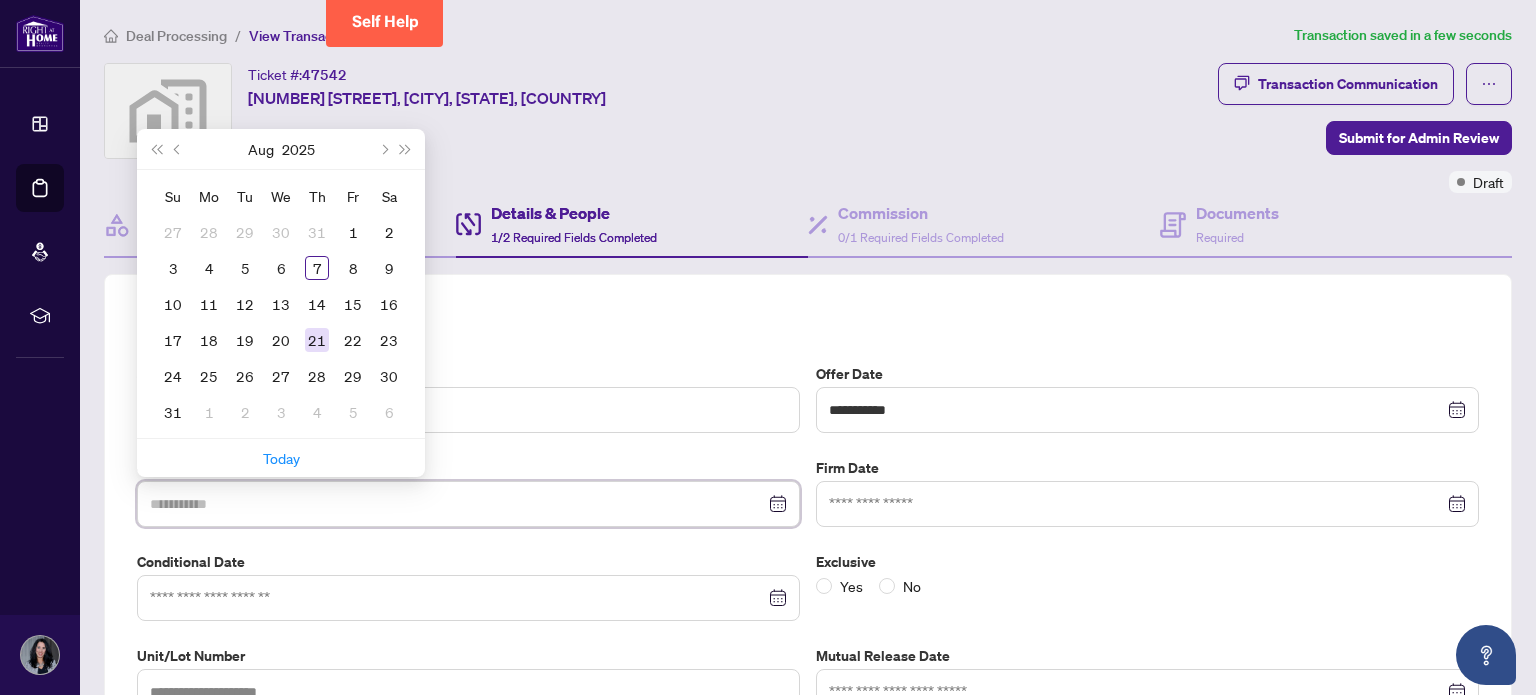 type on "**********" 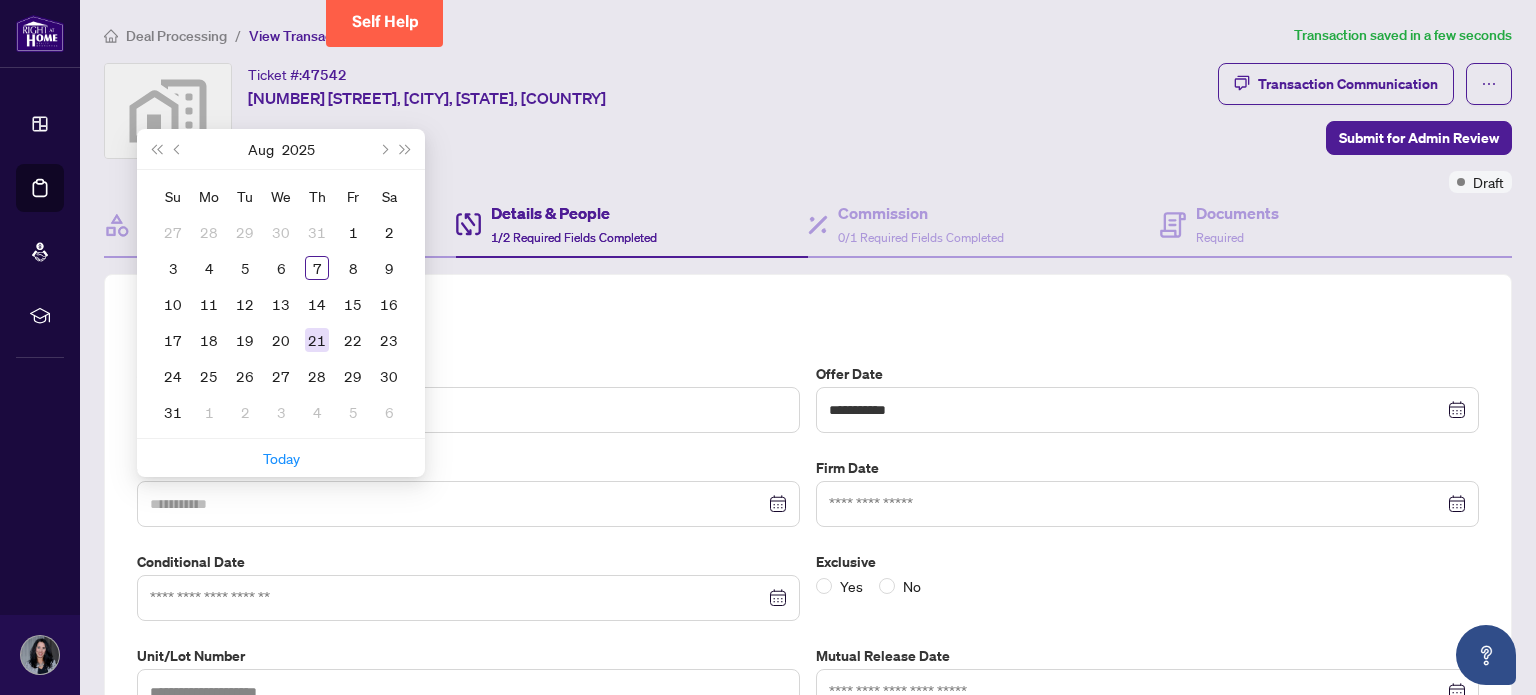 click on "21" at bounding box center [317, 340] 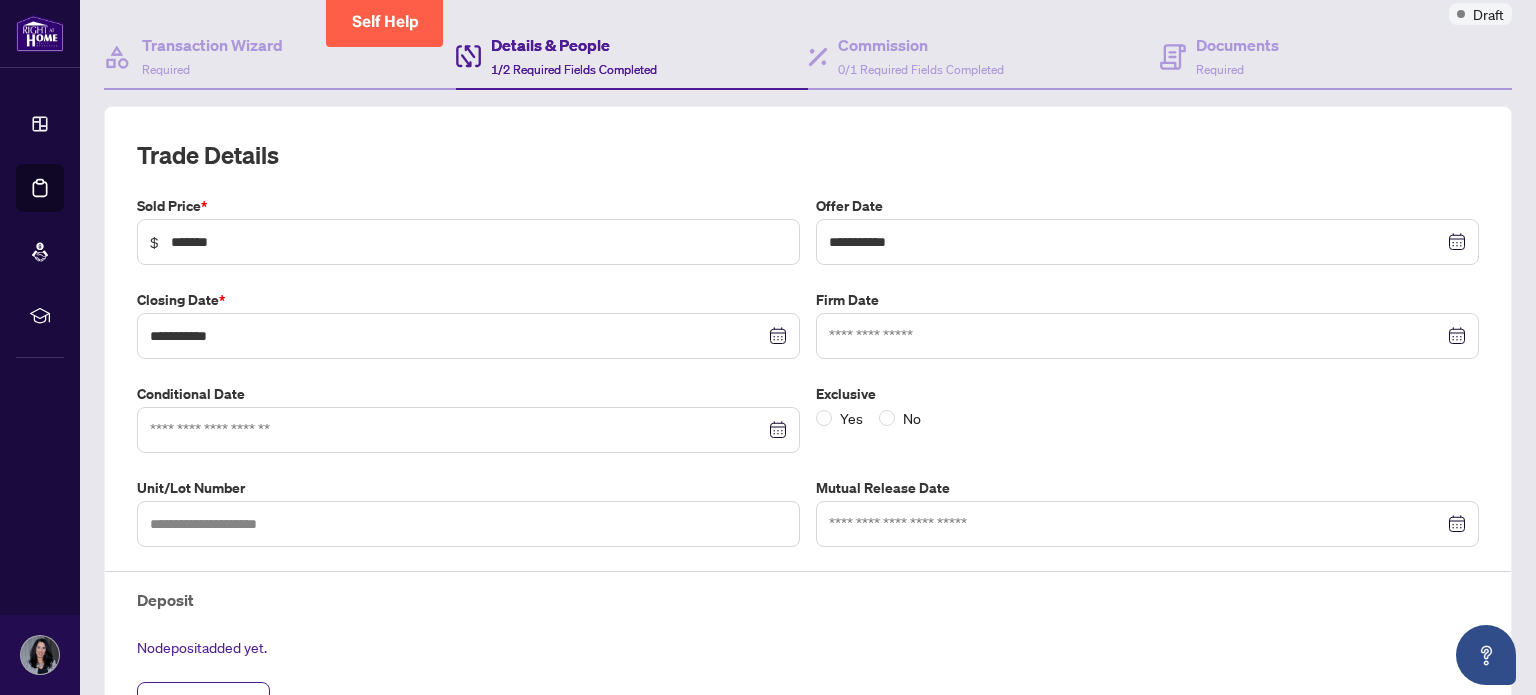 scroll, scrollTop: 180, scrollLeft: 0, axis: vertical 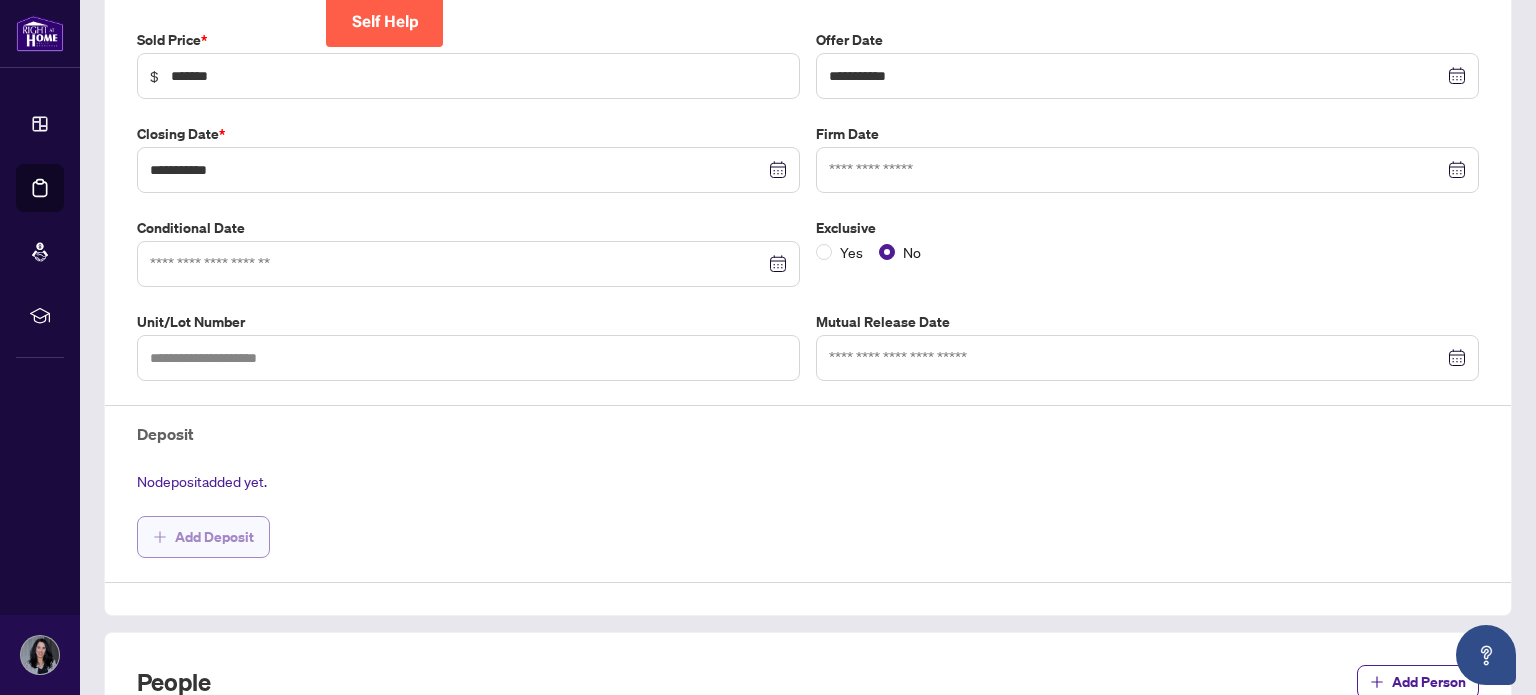 click on "Add Deposit" at bounding box center (214, 537) 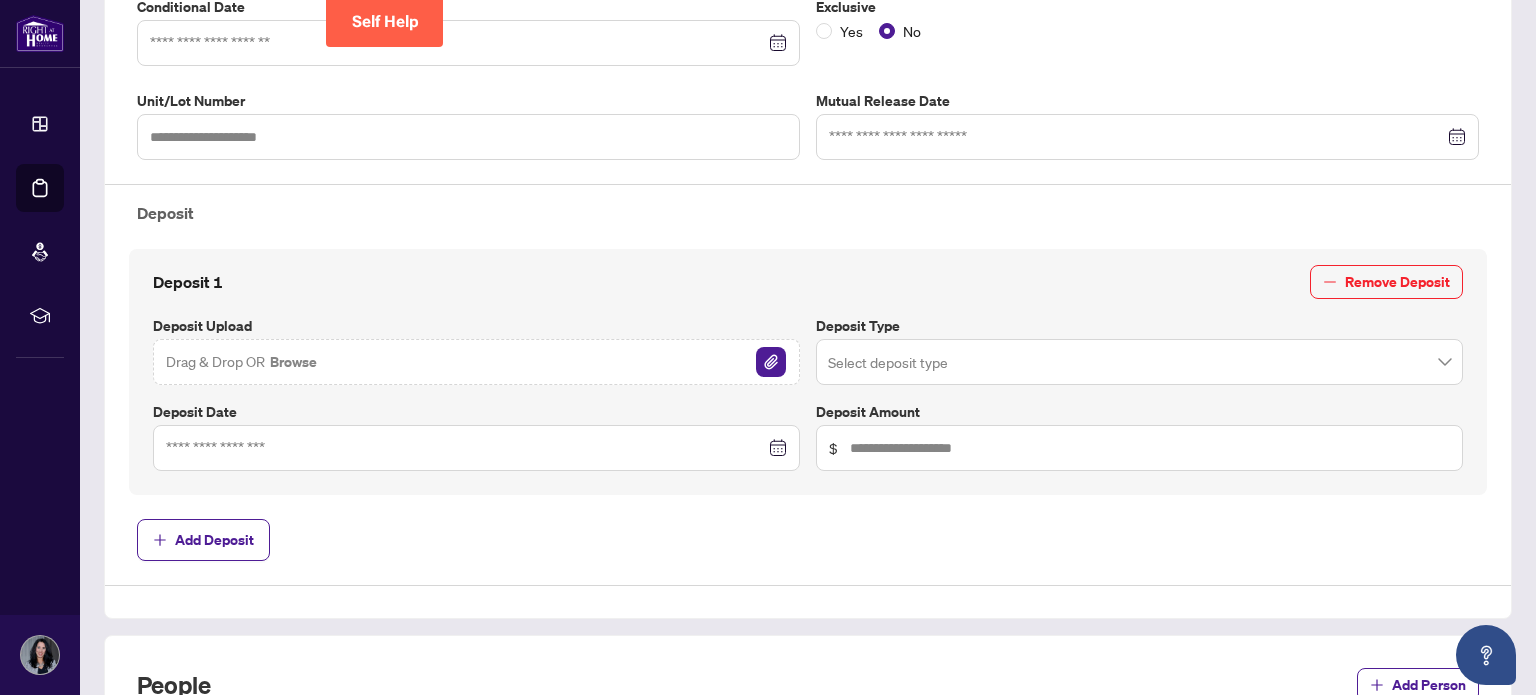 scroll, scrollTop: 572, scrollLeft: 0, axis: vertical 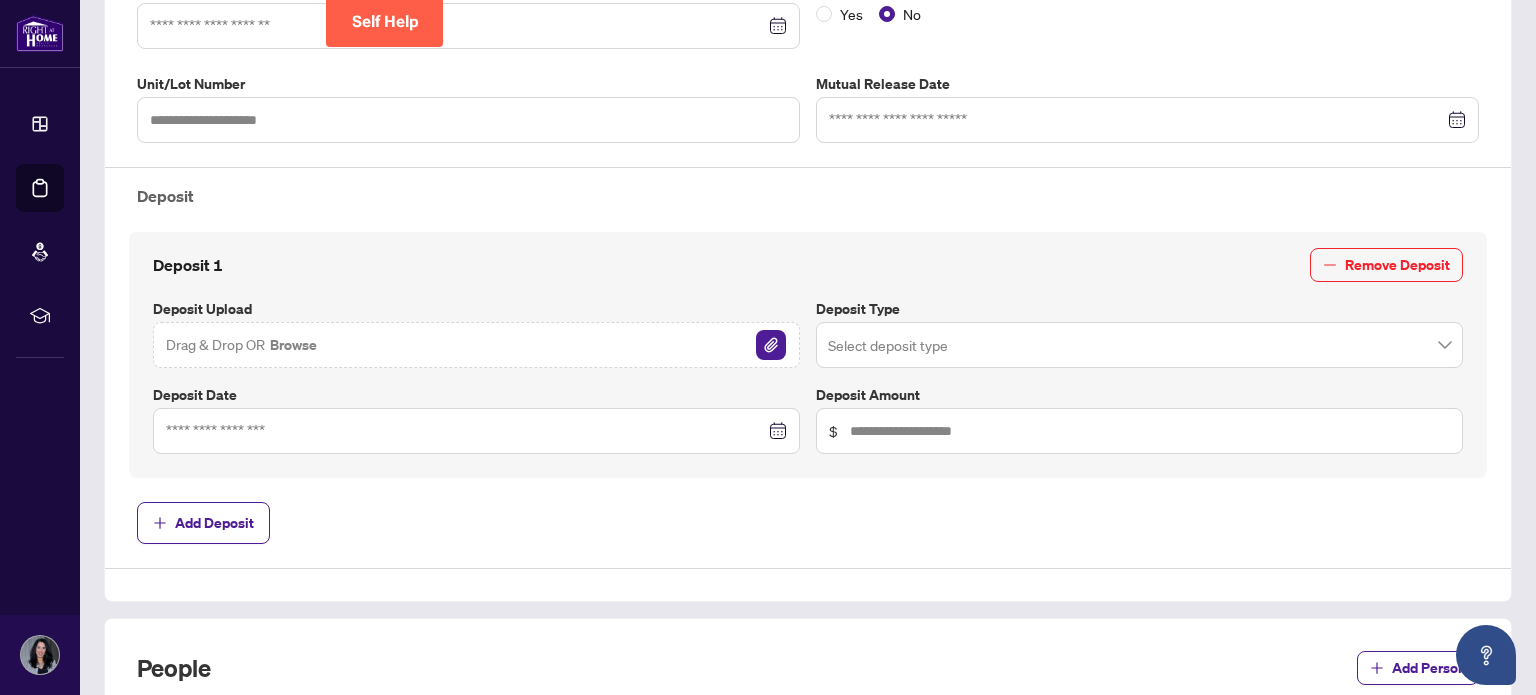 click at bounding box center [1139, 345] 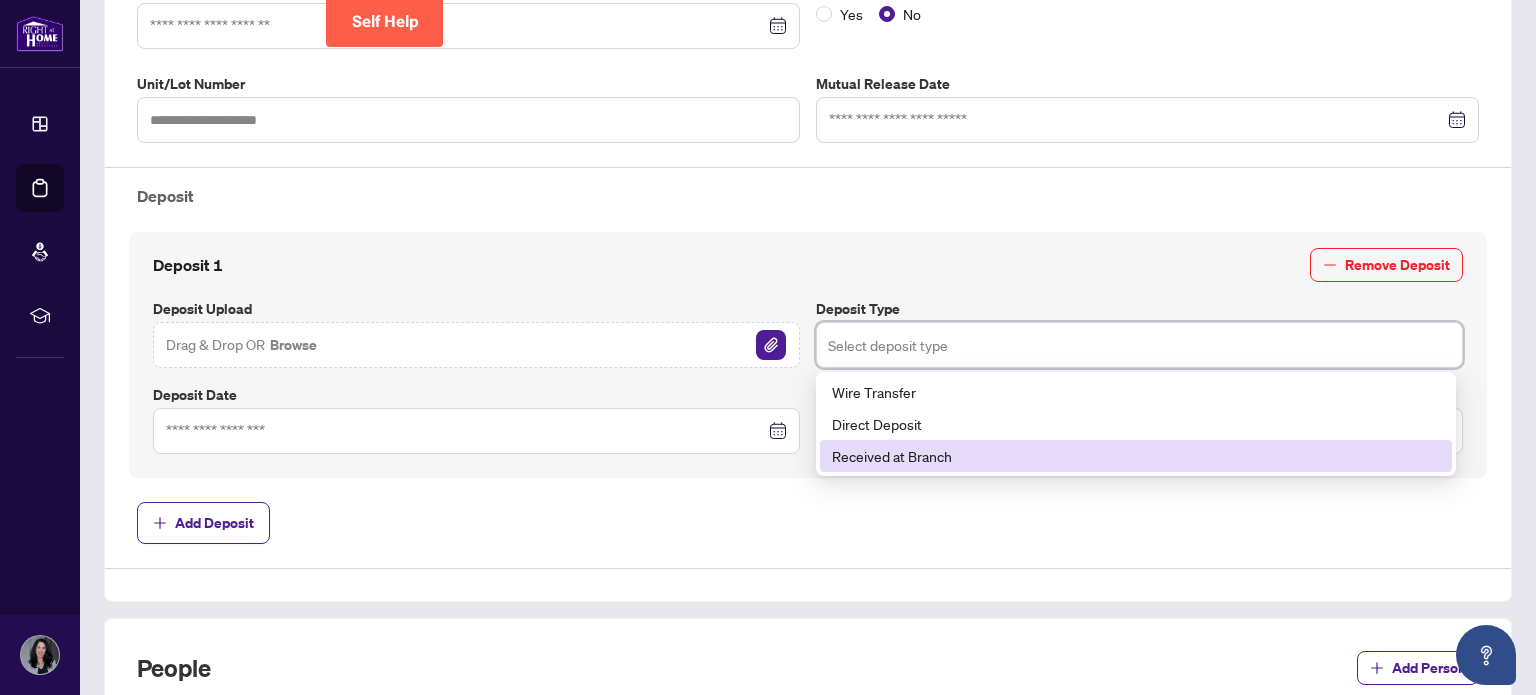 click on "Received at Branch" at bounding box center (1136, 456) 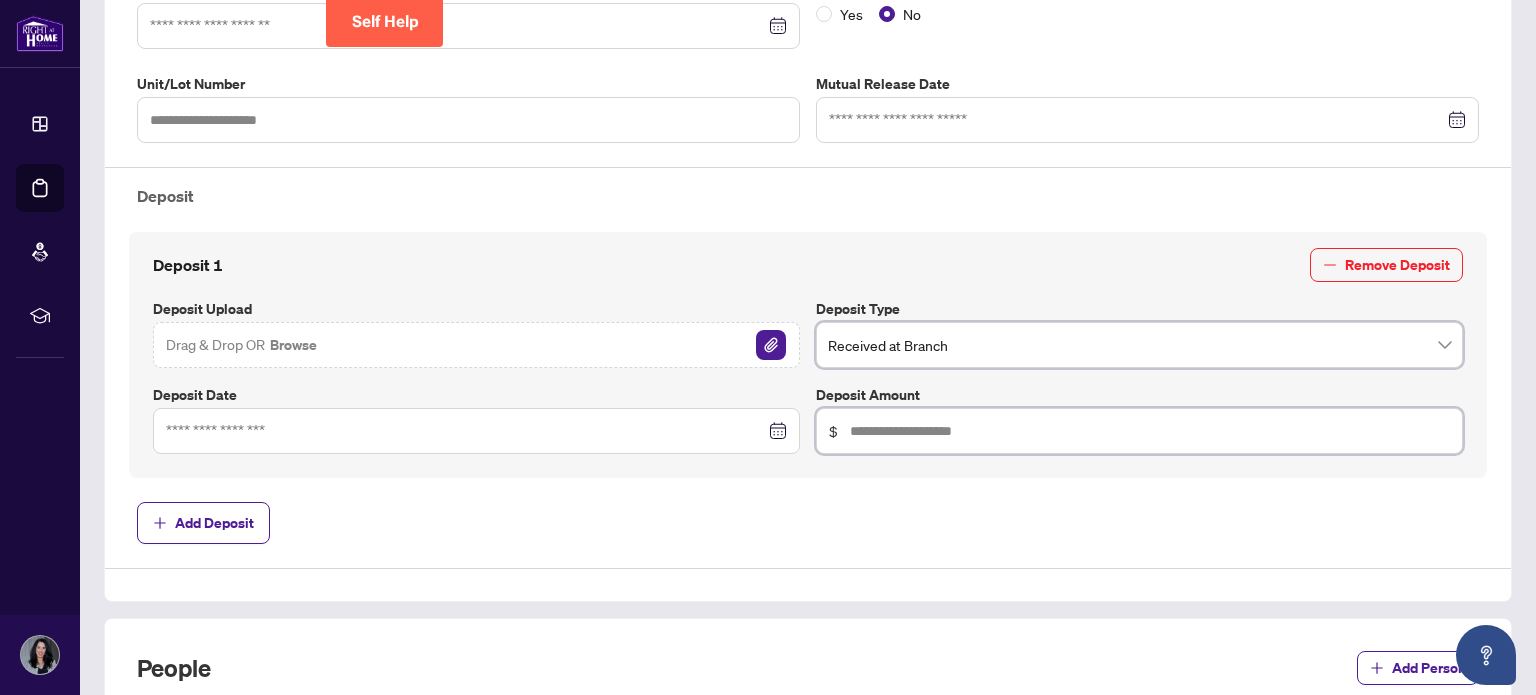 click at bounding box center (1150, 431) 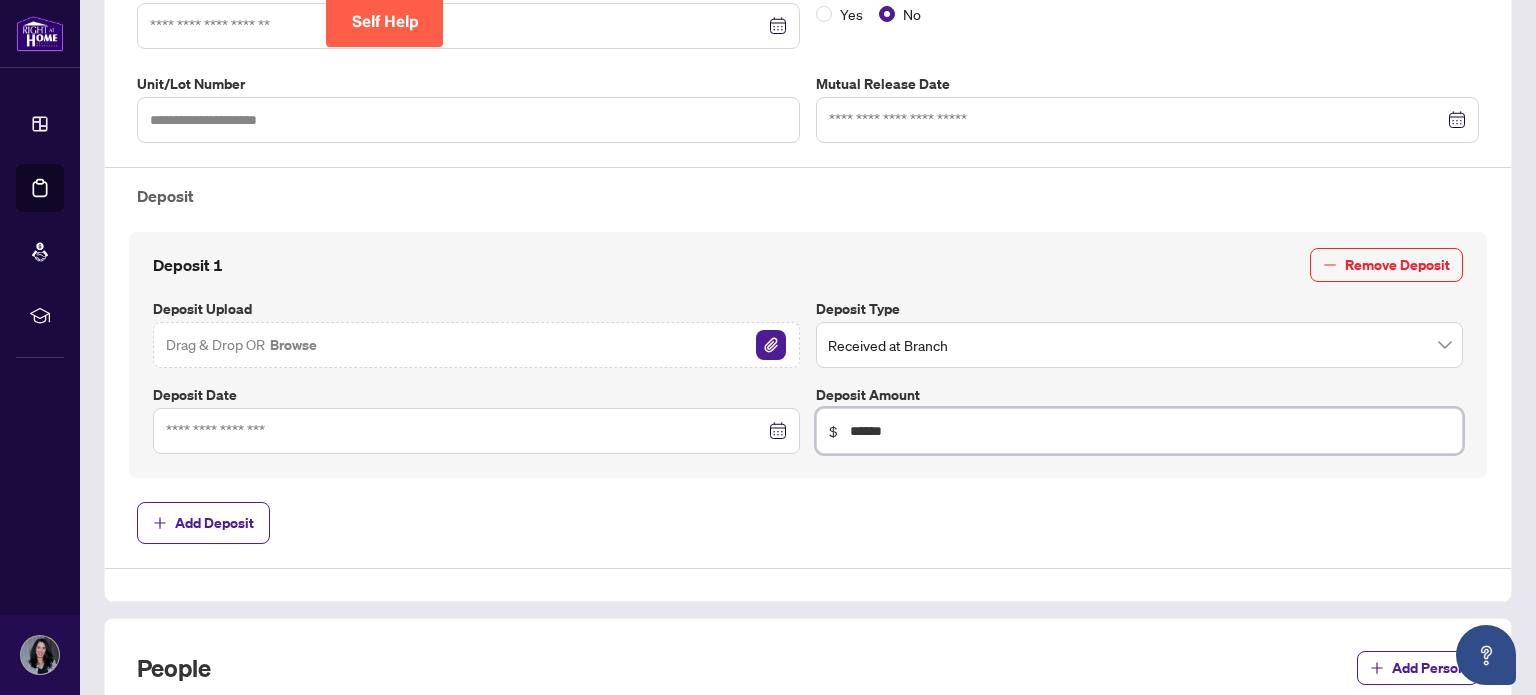 type on "******" 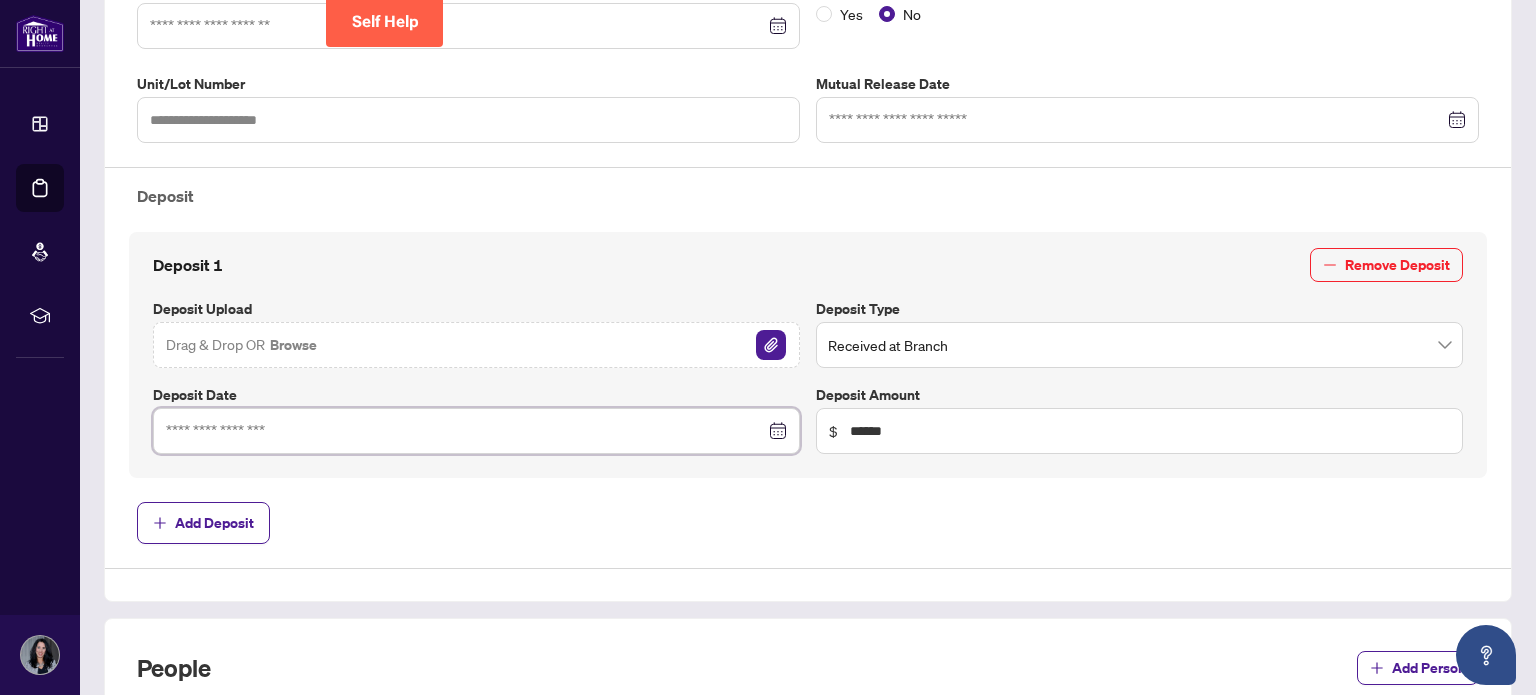 click at bounding box center [465, 431] 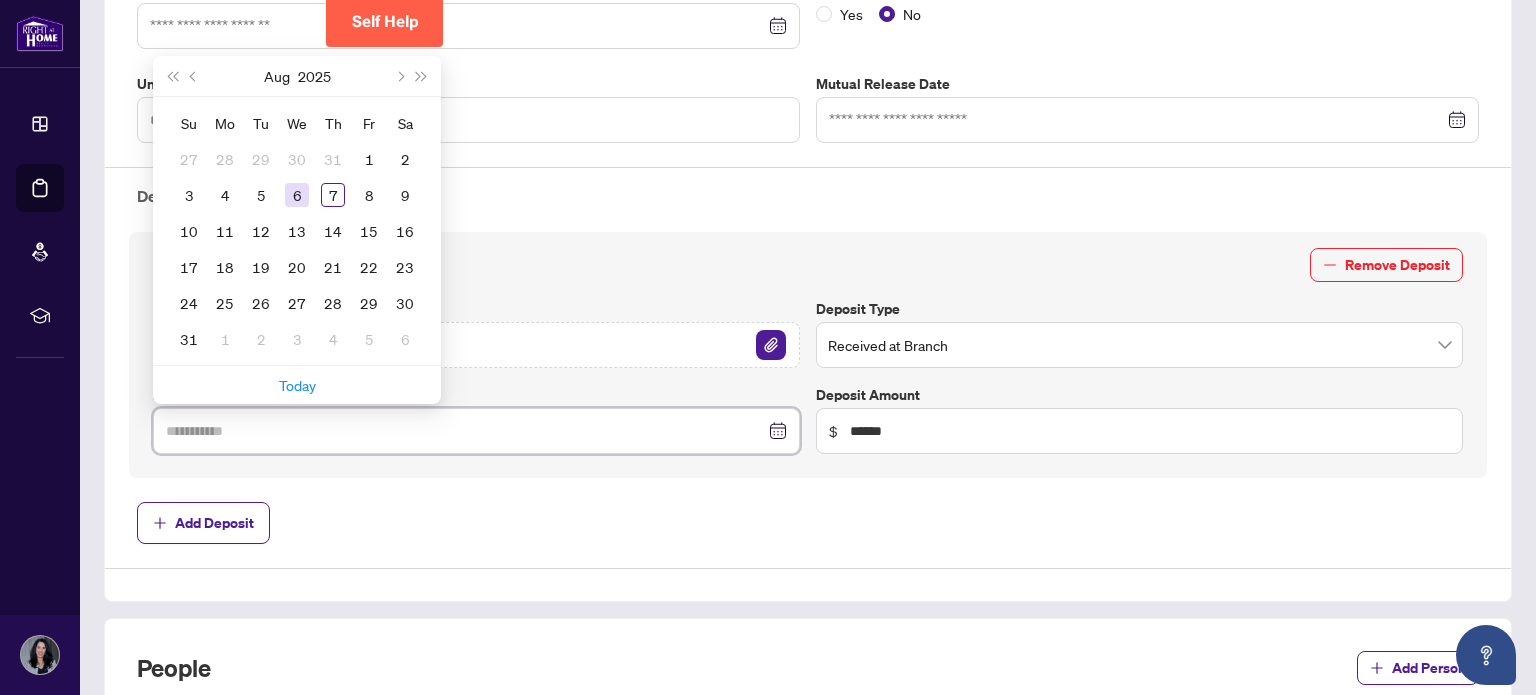 type on "**********" 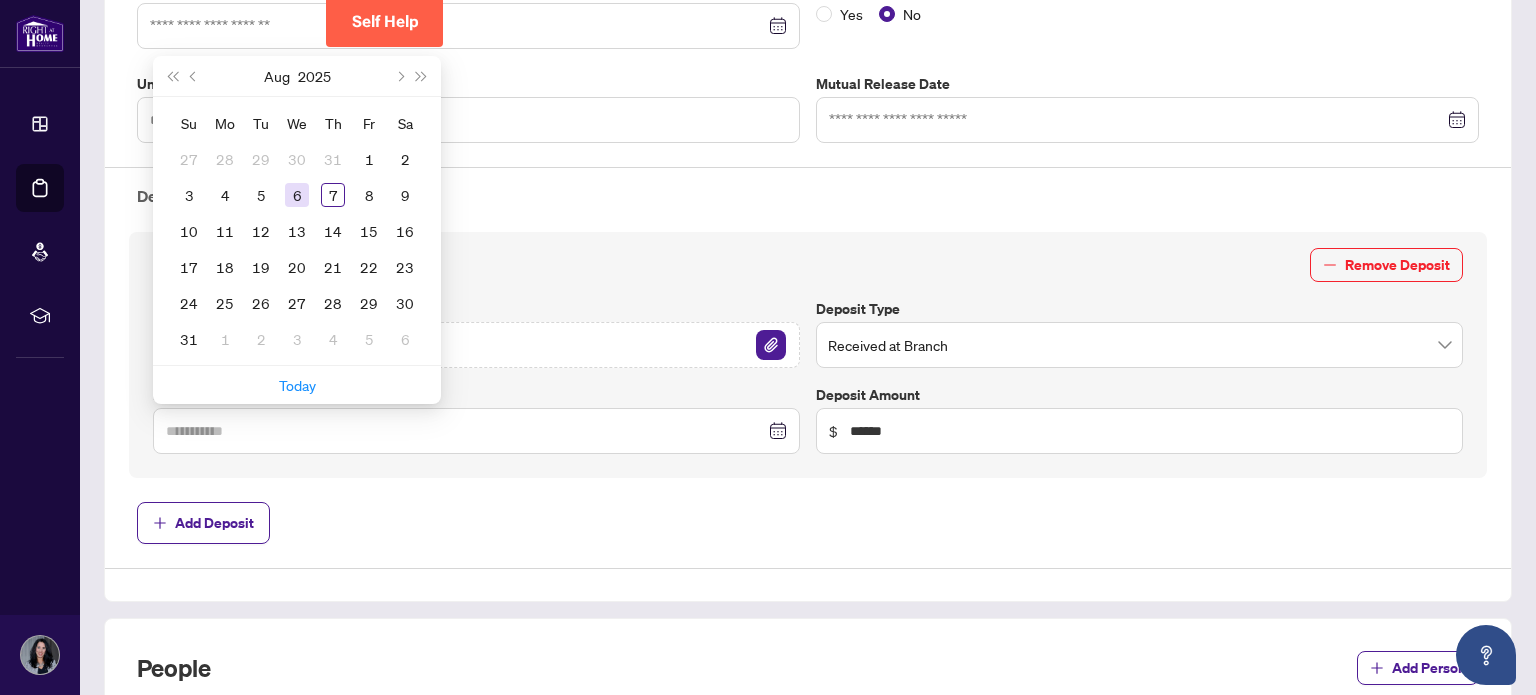 click on "6" at bounding box center (297, 195) 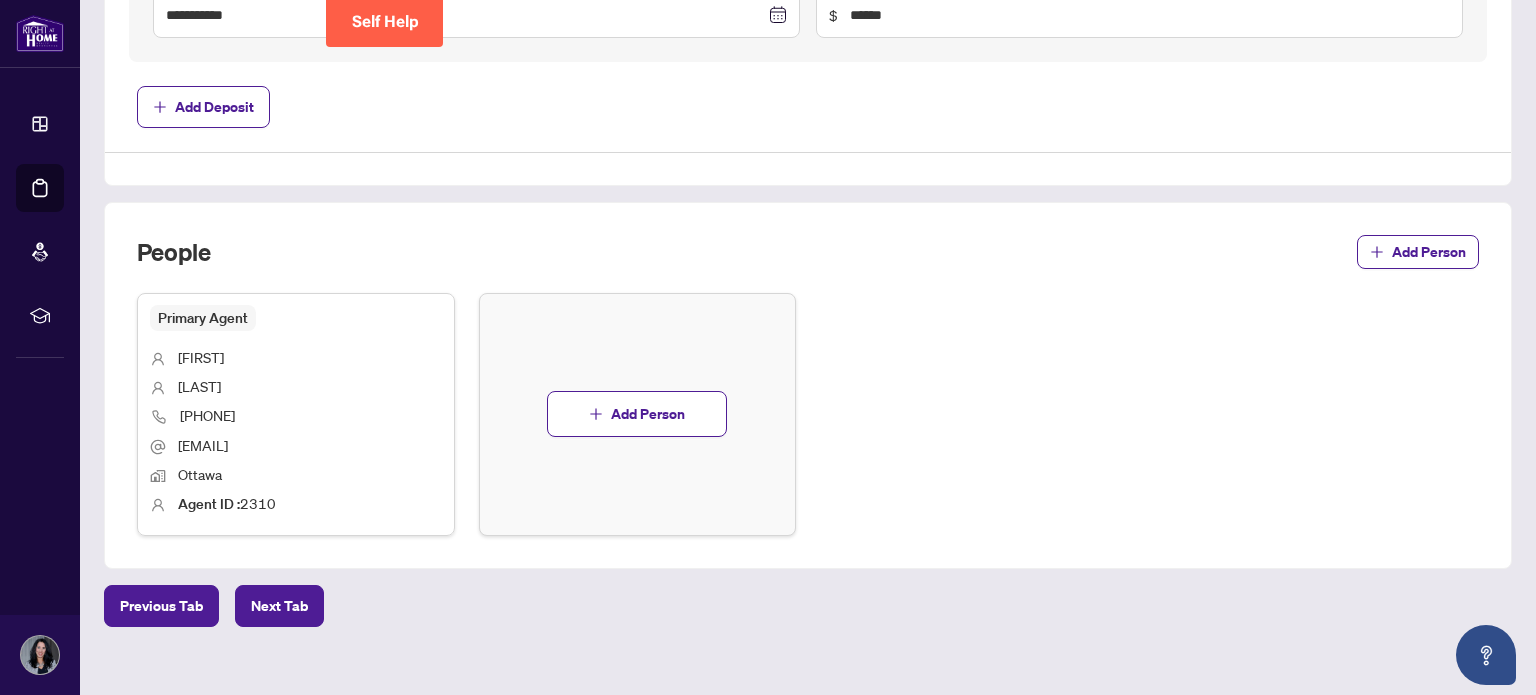 scroll, scrollTop: 990, scrollLeft: 0, axis: vertical 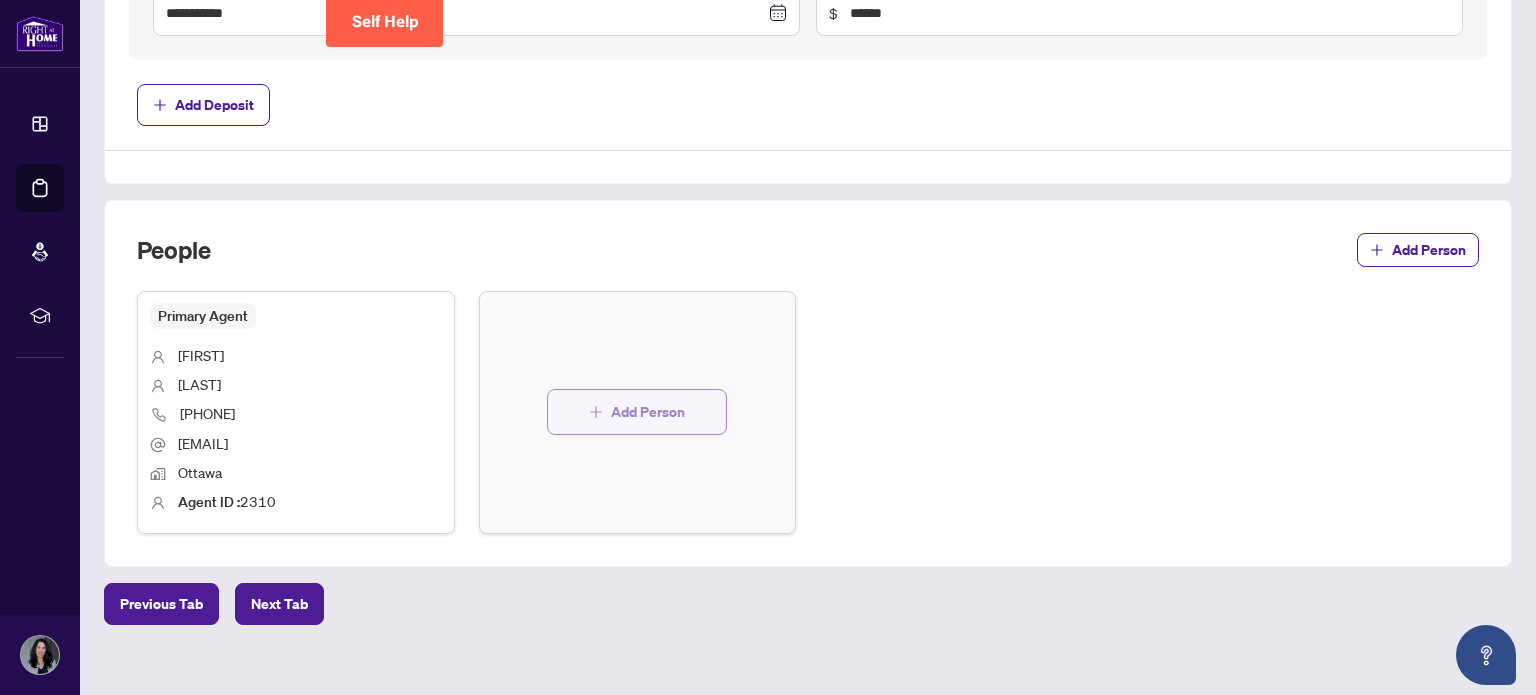 click on "Add Person" at bounding box center (648, 412) 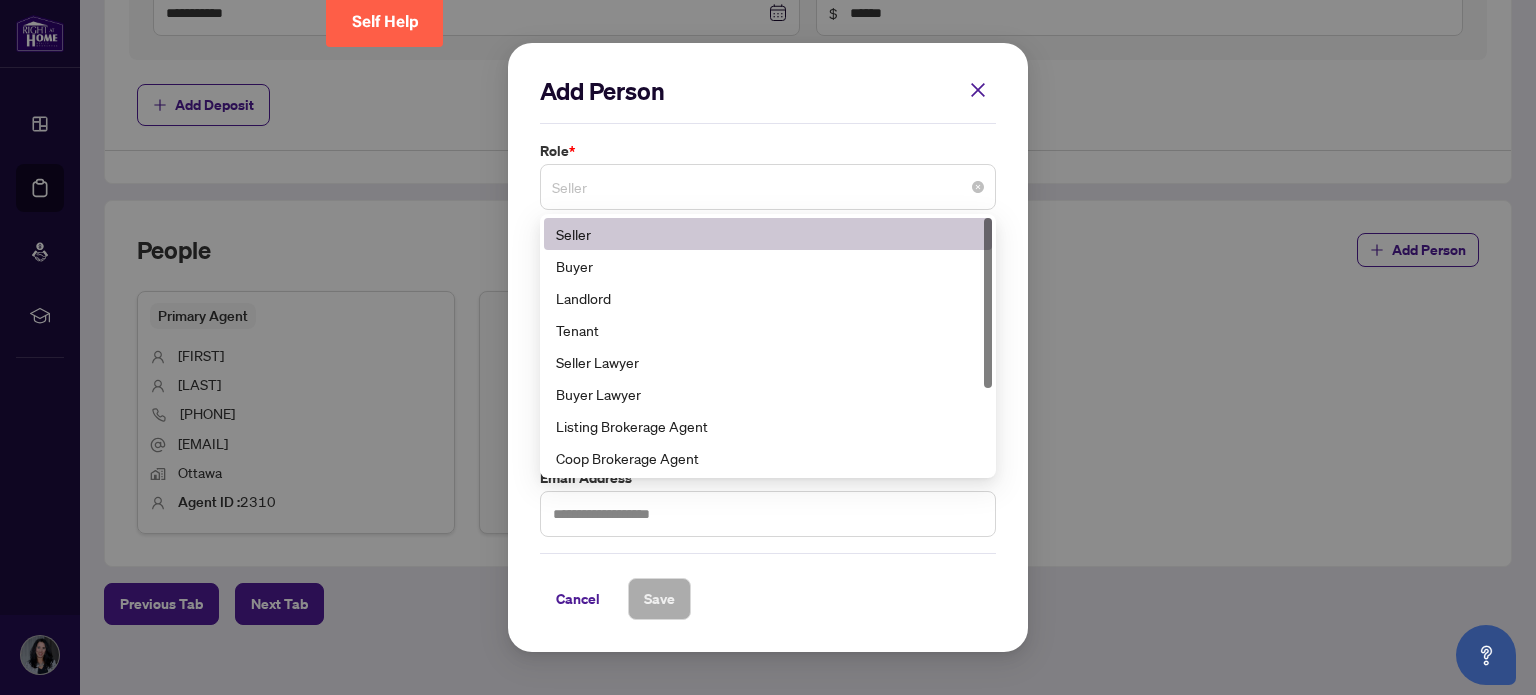 click on "Seller" at bounding box center (768, 187) 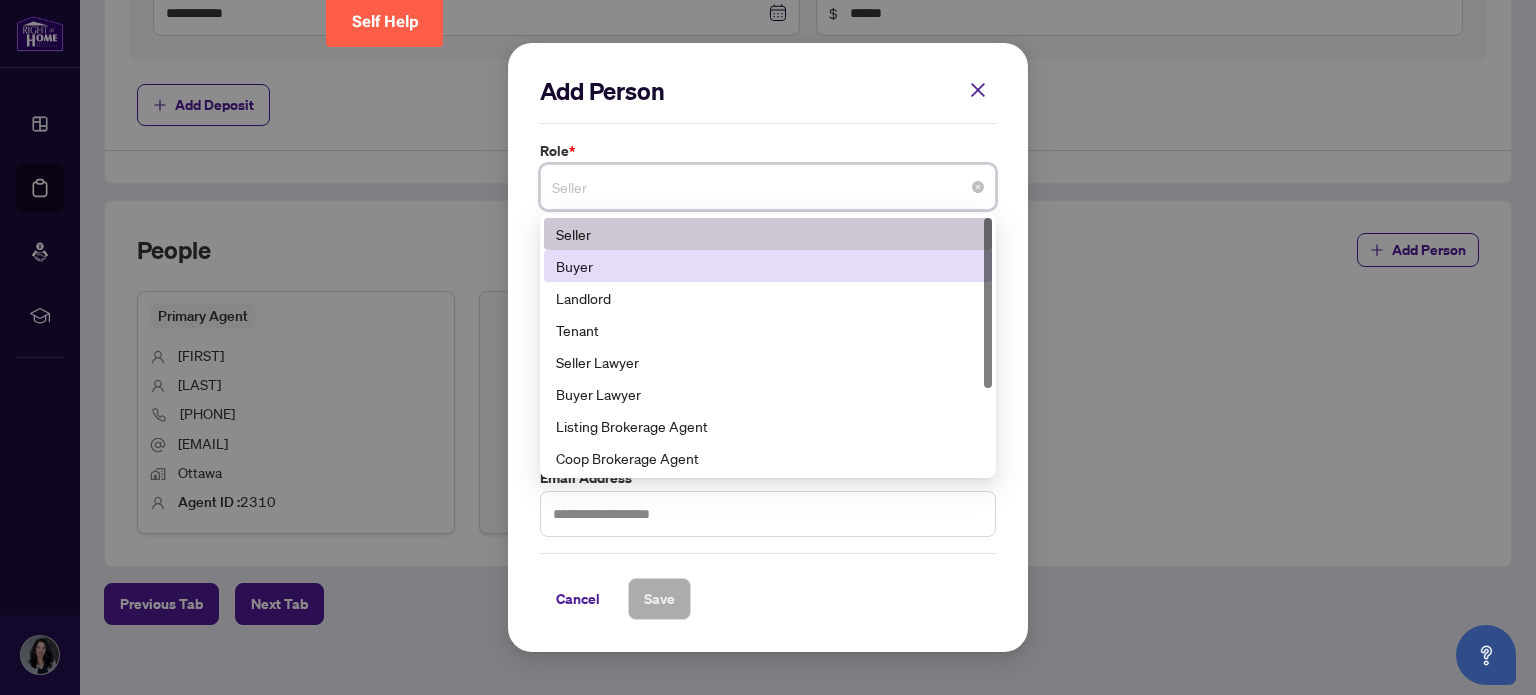 click on "Buyer" at bounding box center [768, 266] 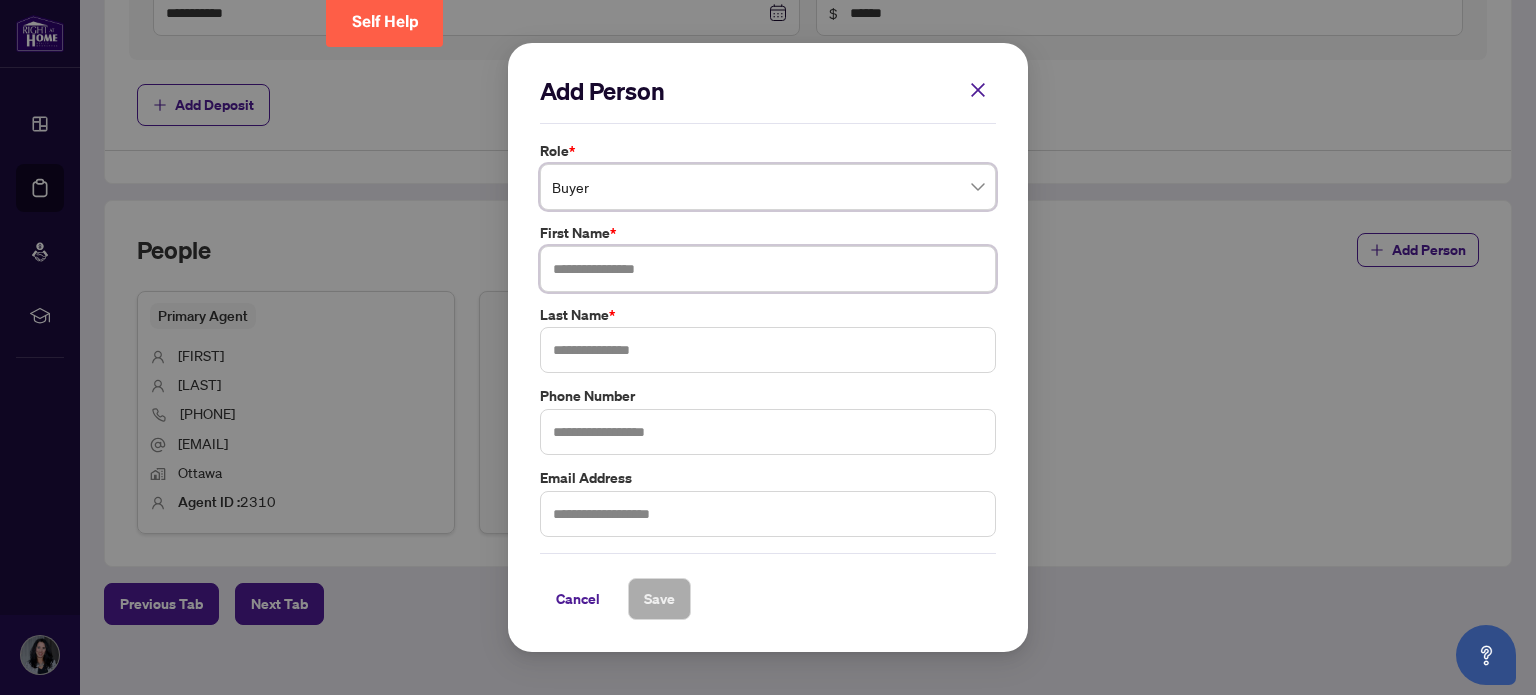 click at bounding box center [768, 269] 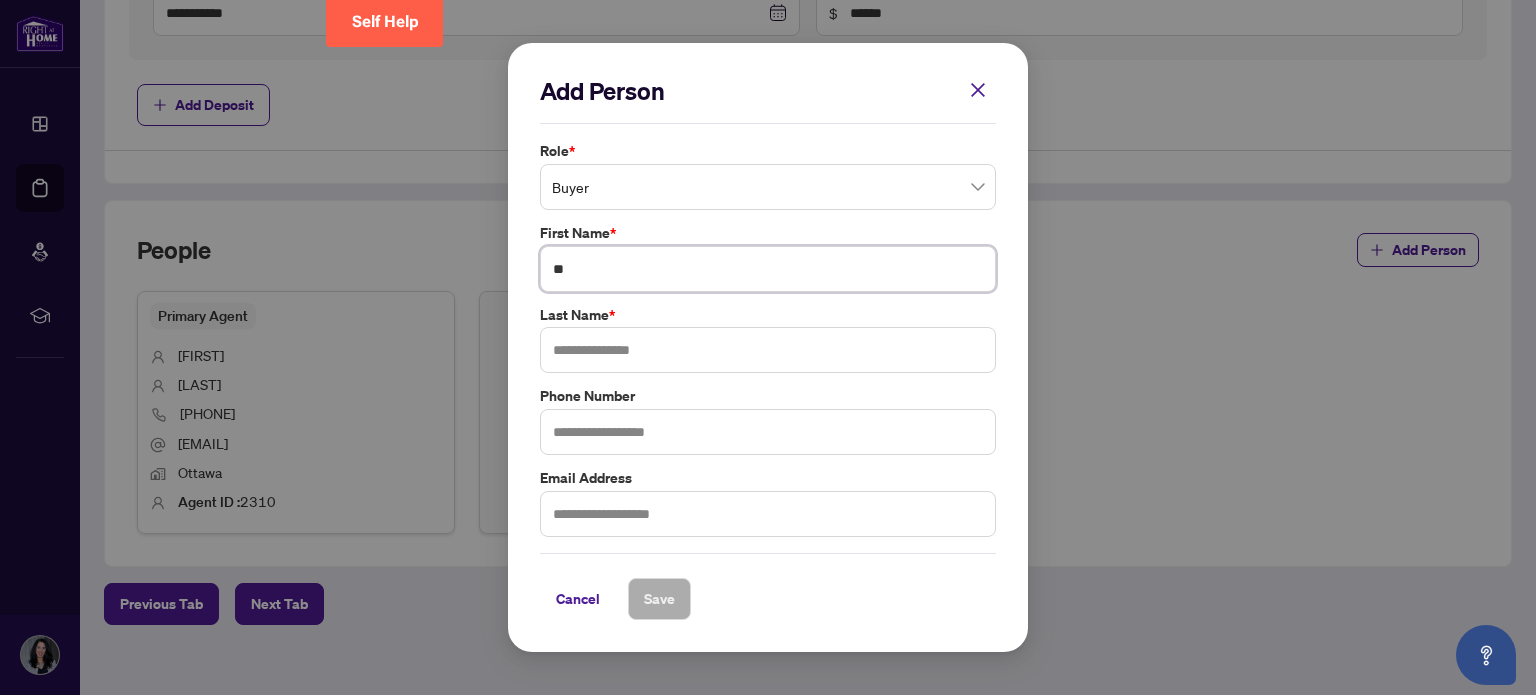 type on "*" 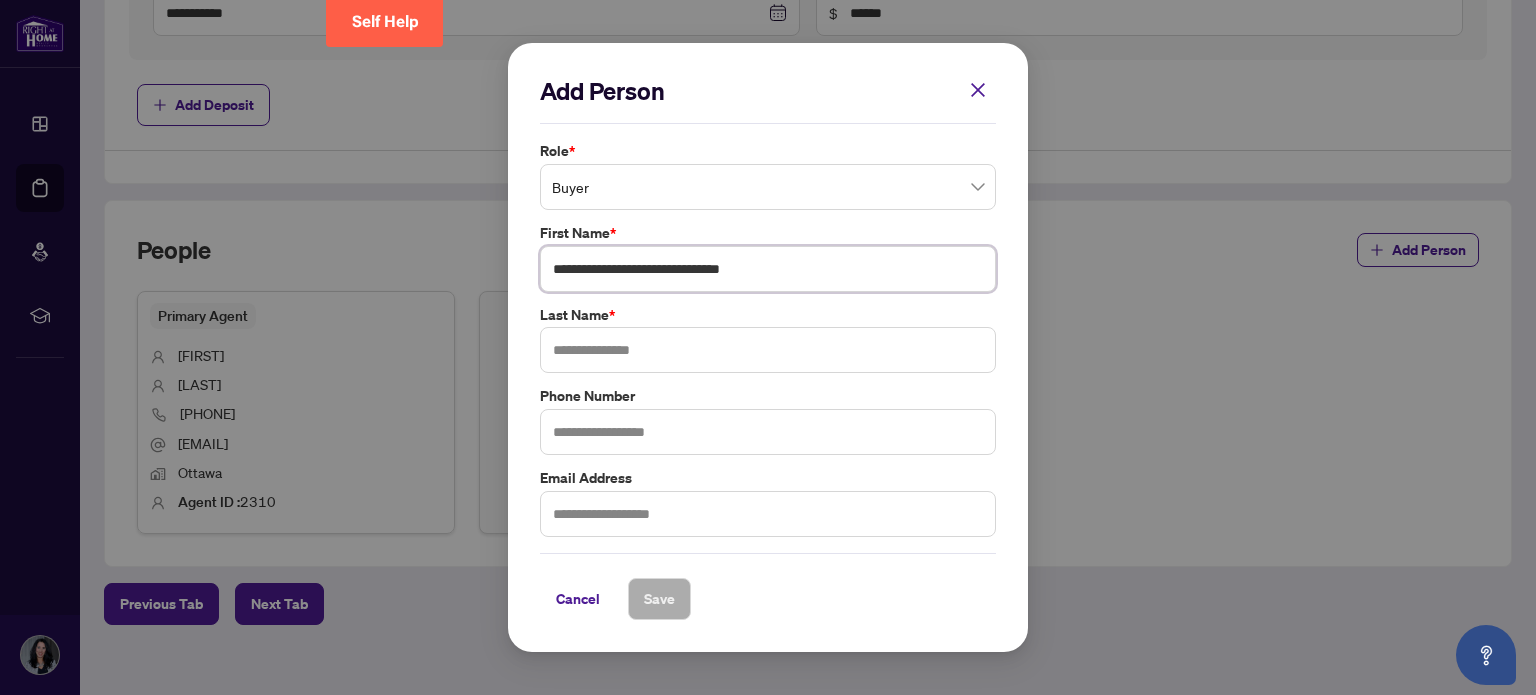 click on "**********" at bounding box center [768, 269] 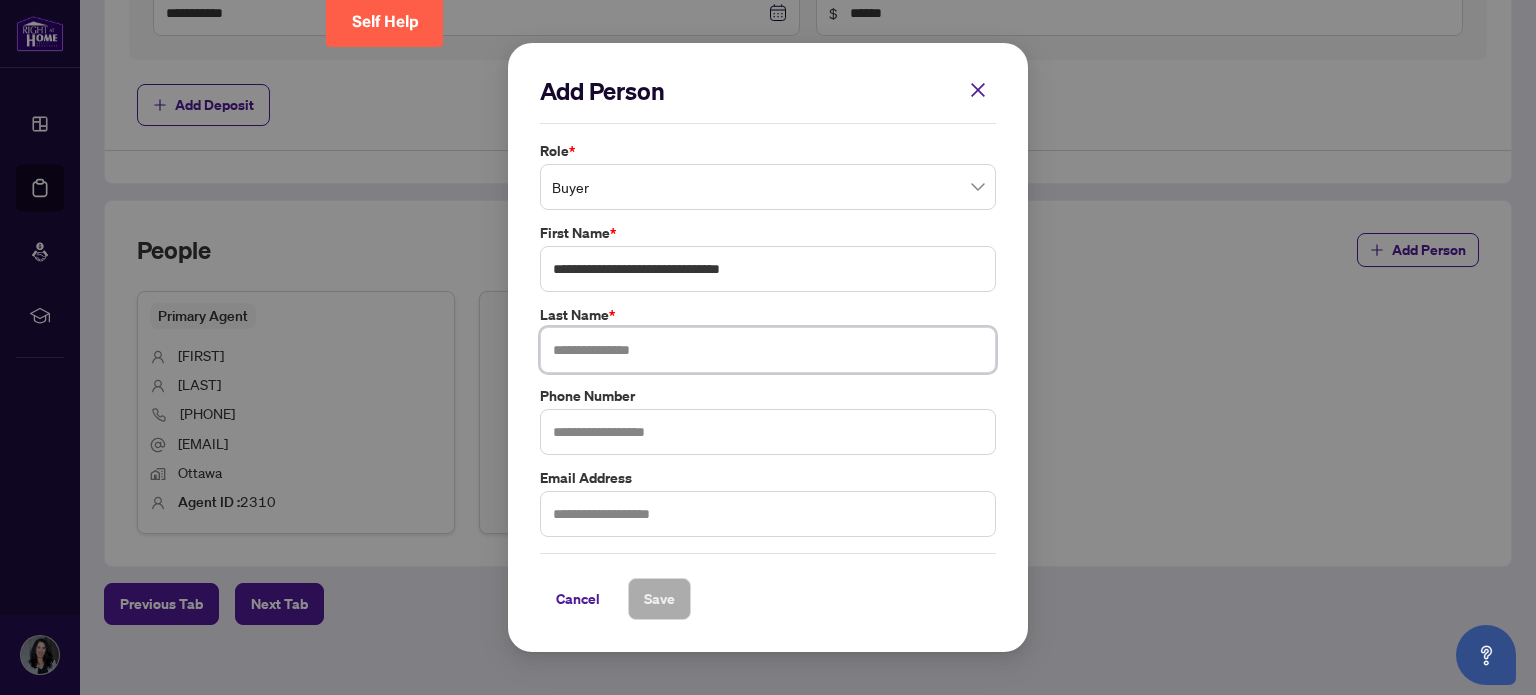 click at bounding box center (768, 350) 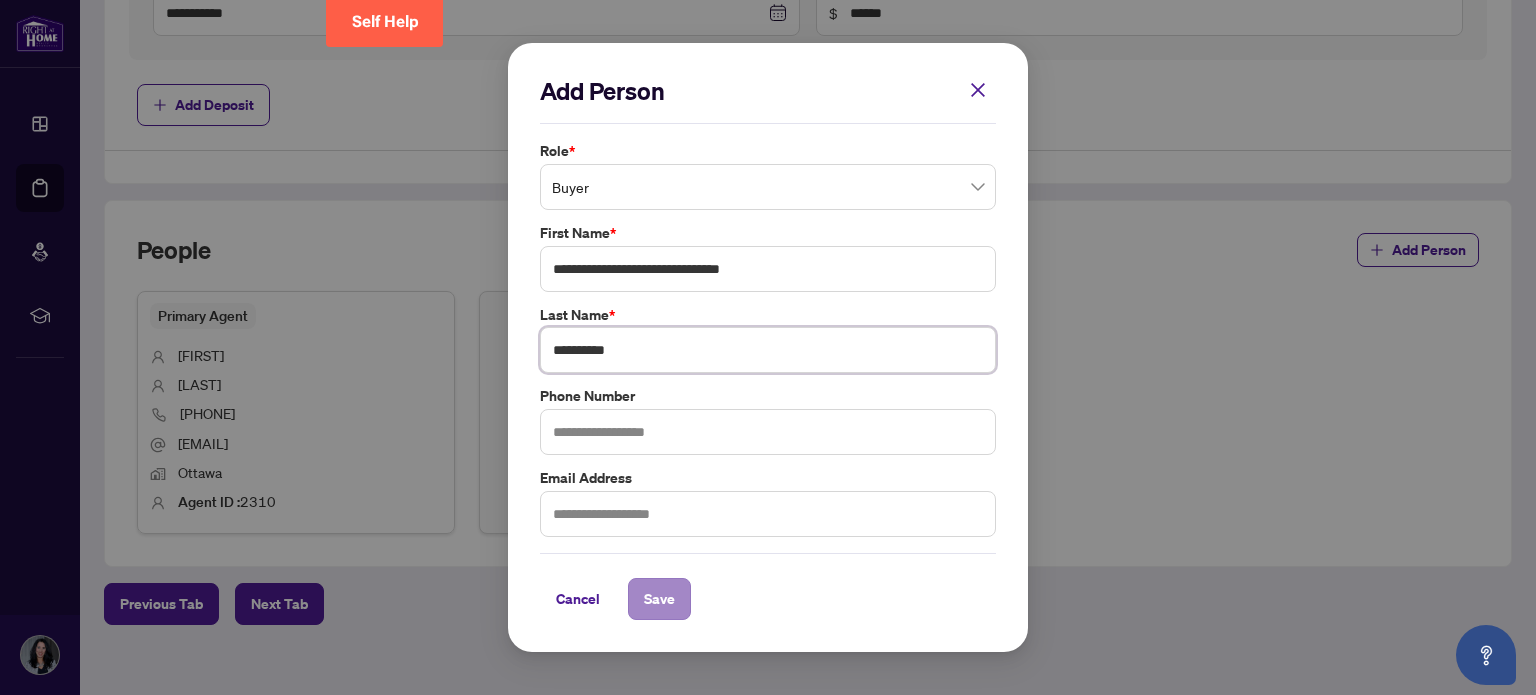 type on "**********" 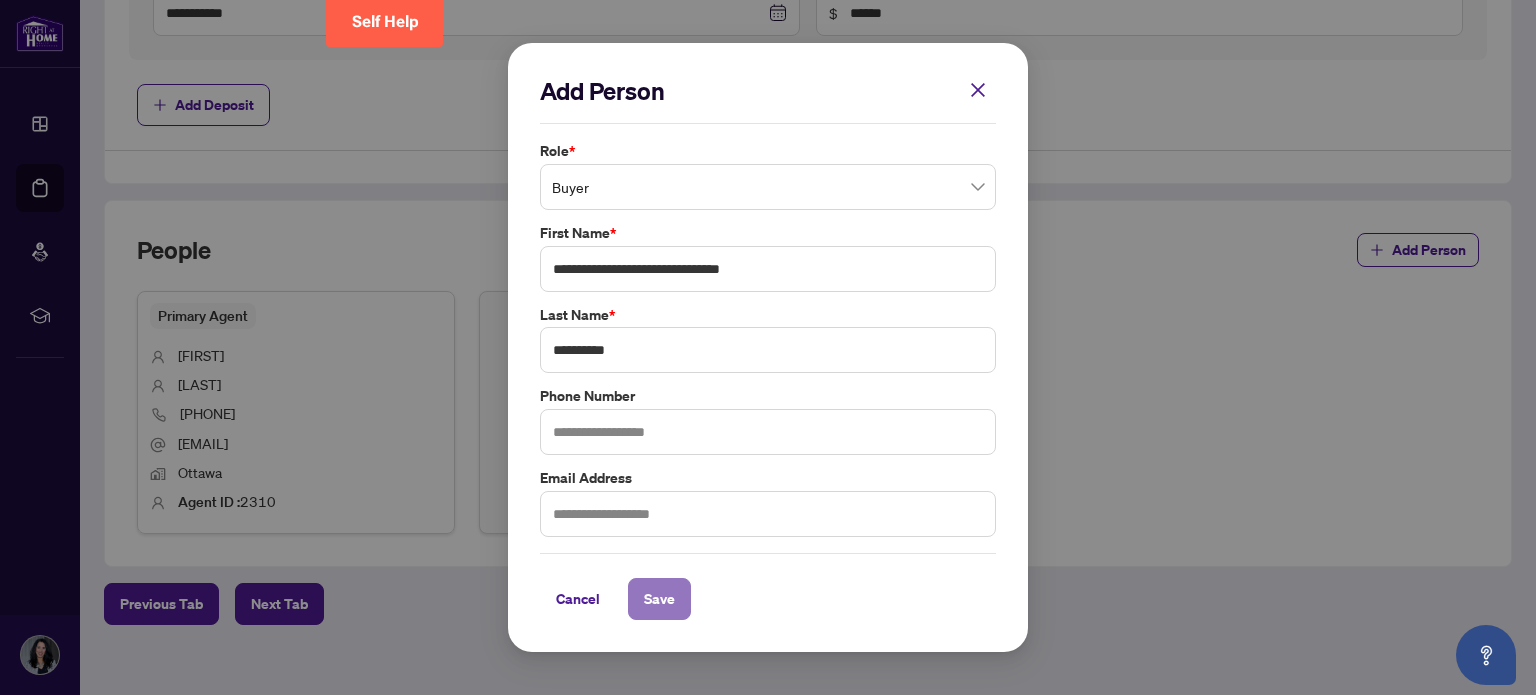 click on "Save" at bounding box center [659, 599] 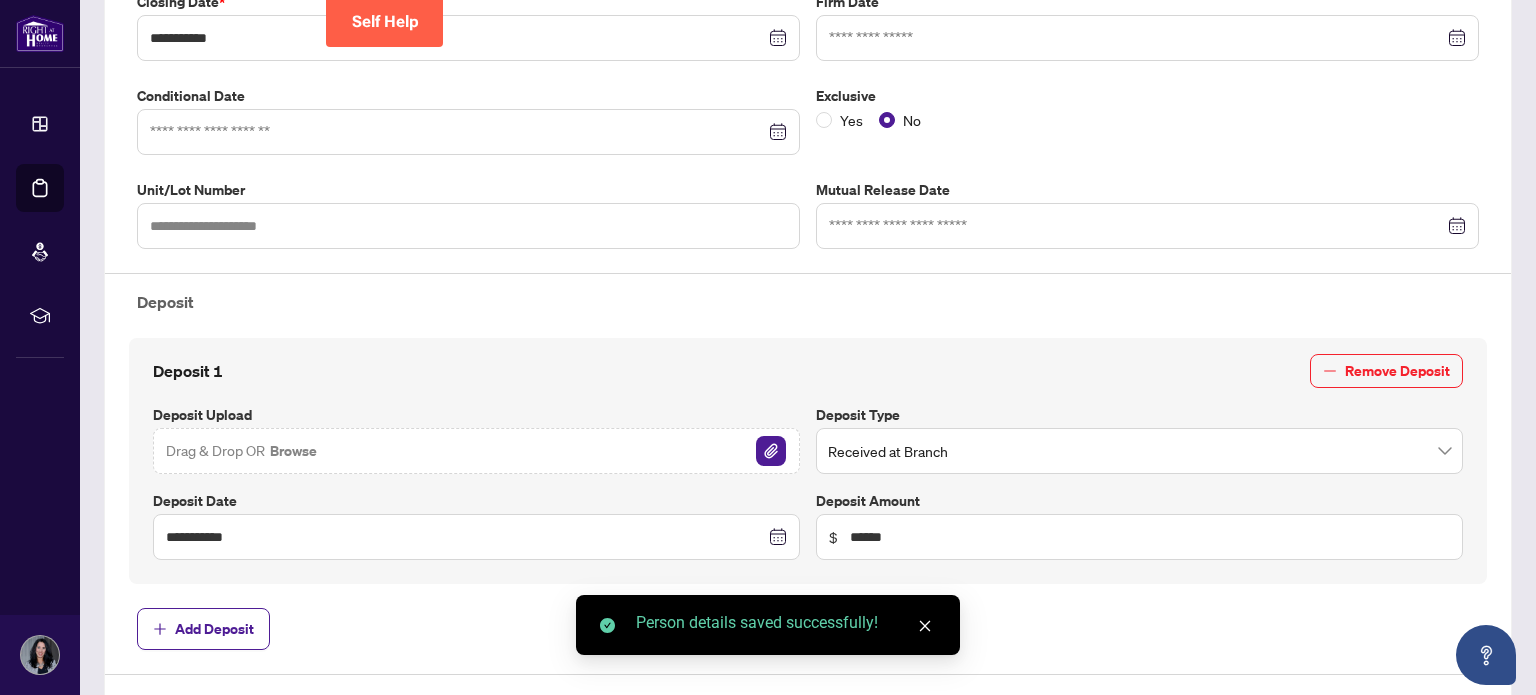 scroll, scrollTop: 0, scrollLeft: 0, axis: both 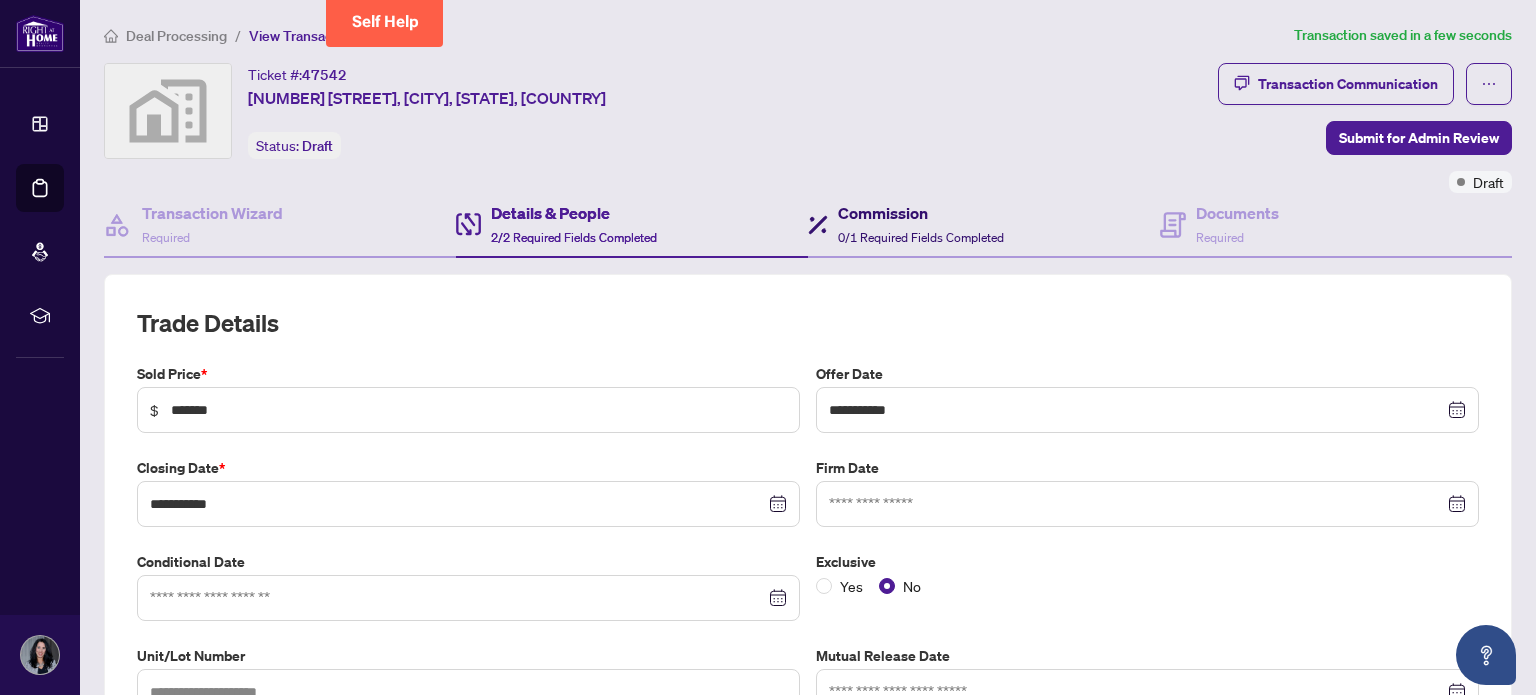 click on "0/1 Required Fields Completed" at bounding box center (921, 237) 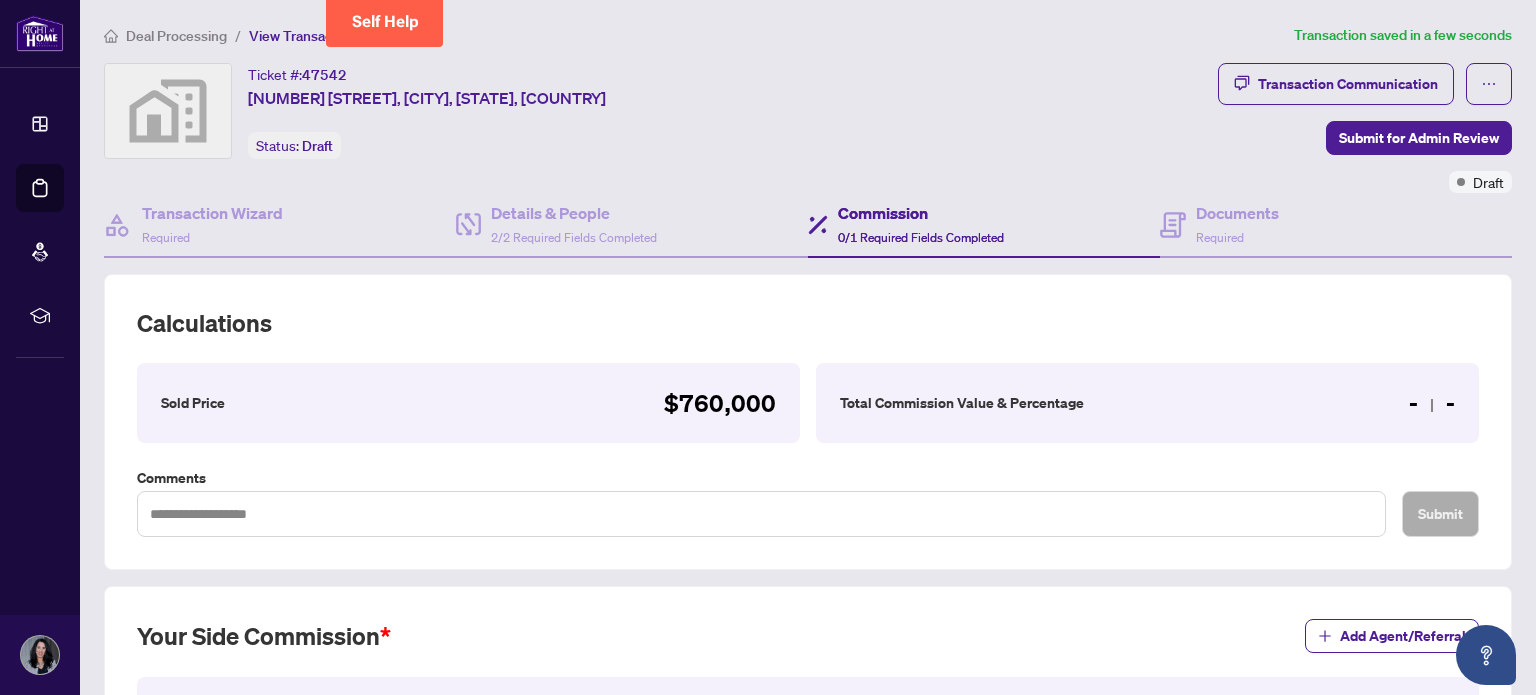 click on "-     -" at bounding box center [1432, 403] 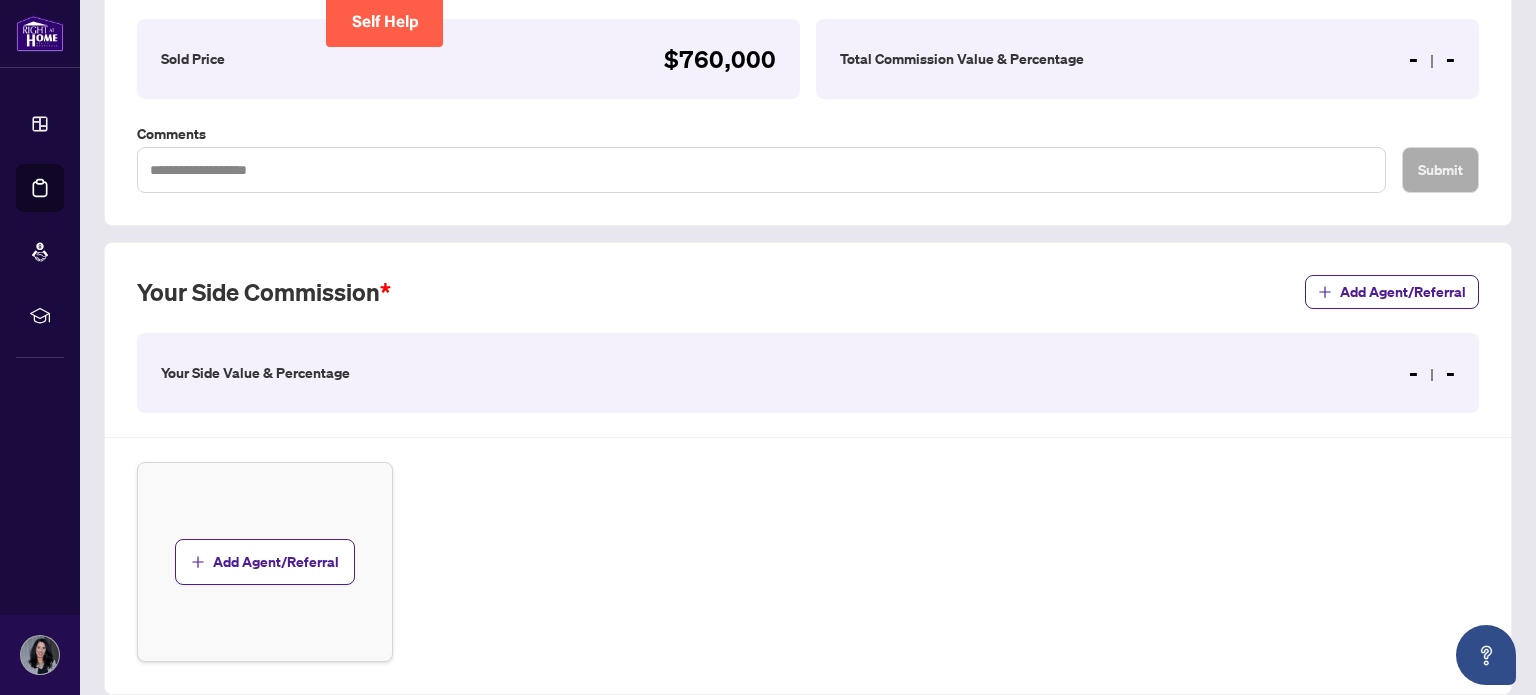 scroll, scrollTop: 394, scrollLeft: 0, axis: vertical 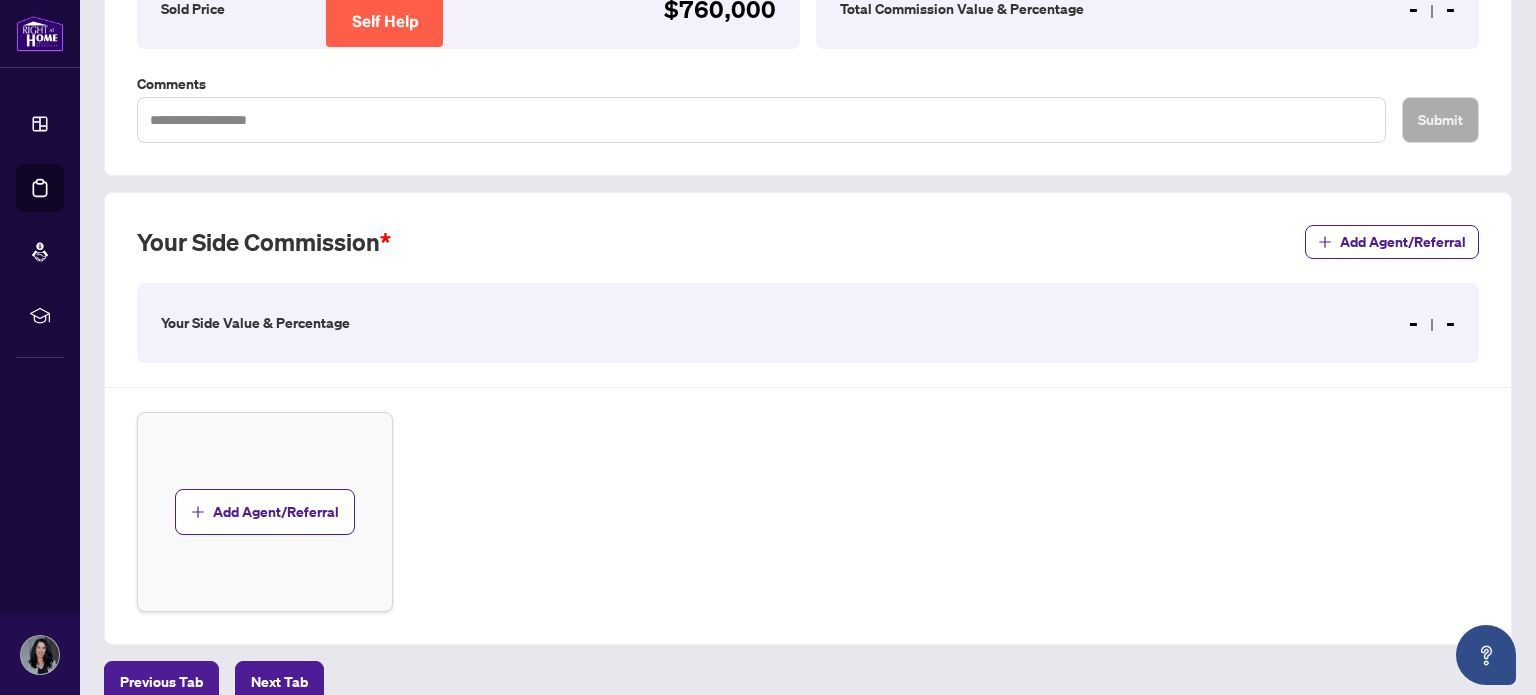 click on "Your Side Value & Percentage" at bounding box center (255, 323) 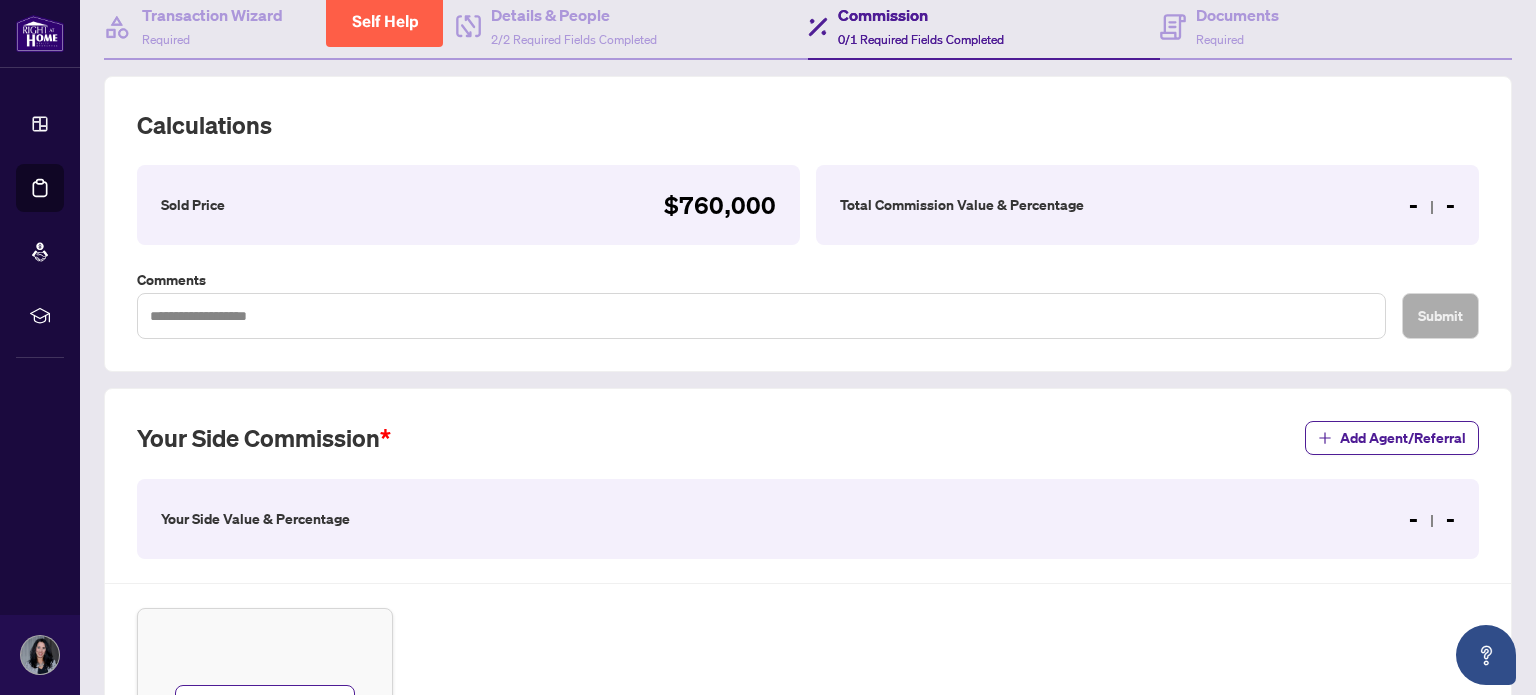 scroll, scrollTop: 0, scrollLeft: 0, axis: both 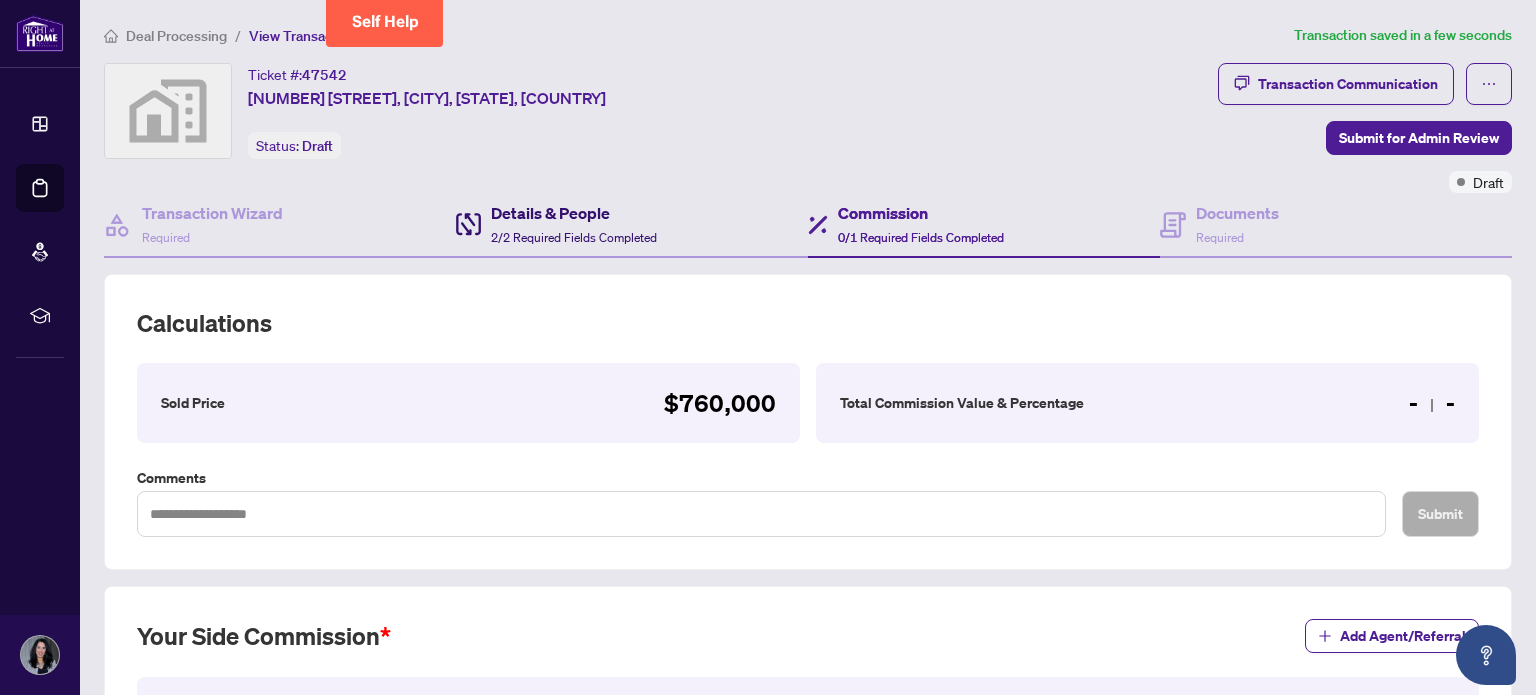 click on "2/2 Required Fields Completed" at bounding box center [574, 237] 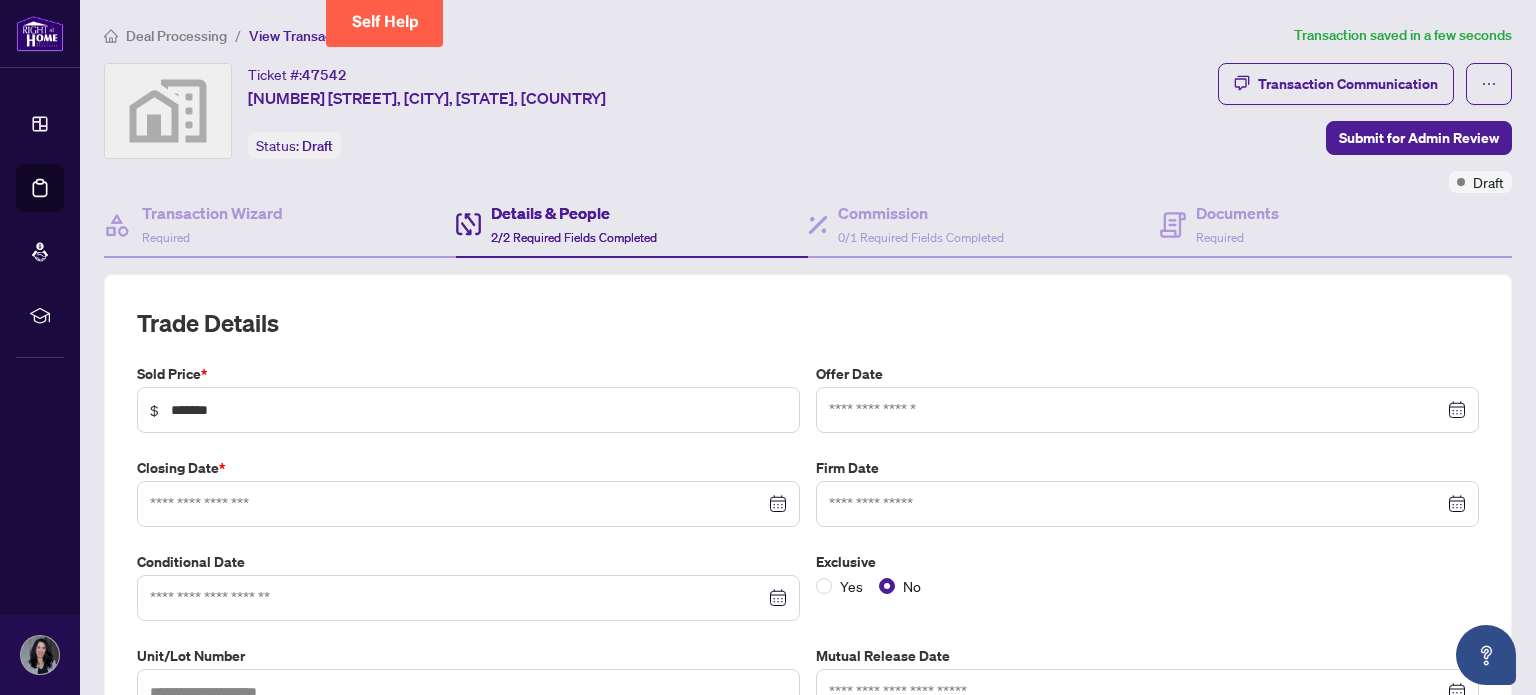 type on "**********" 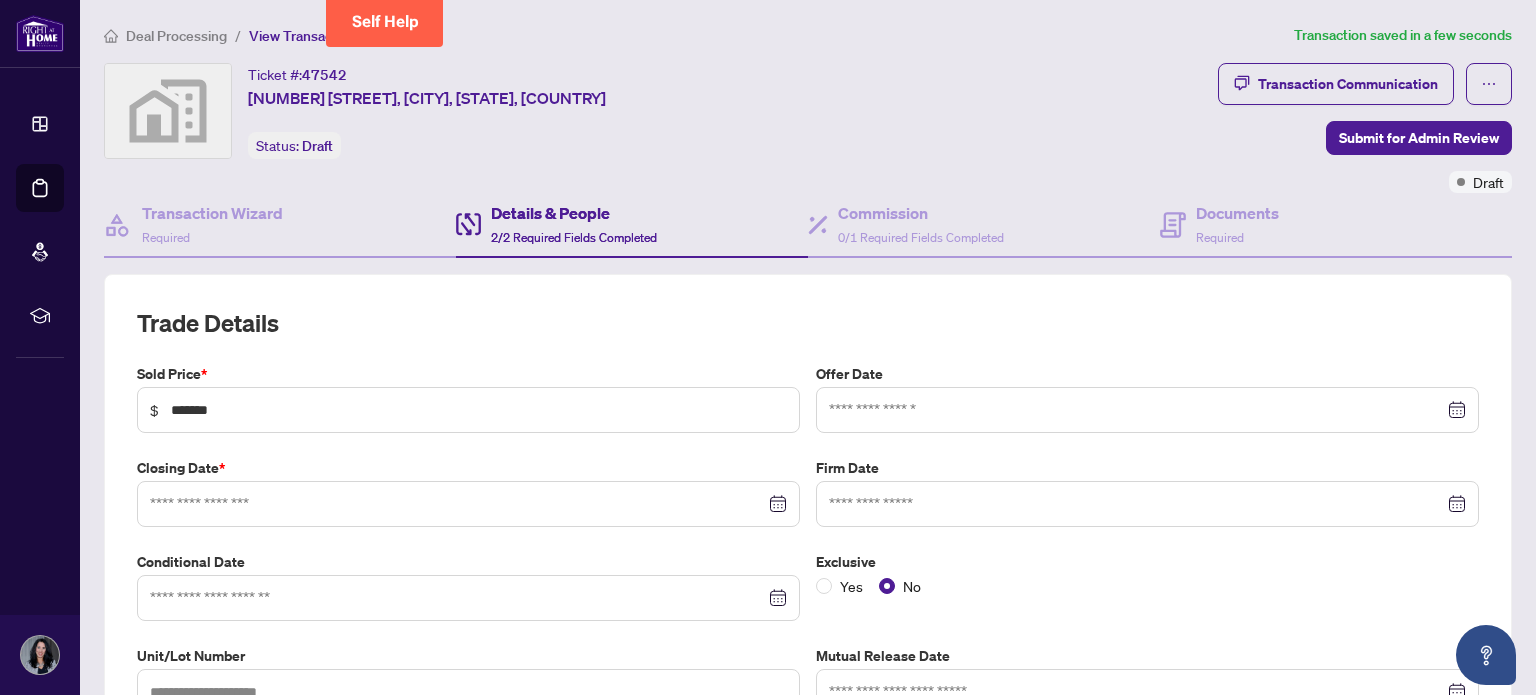 type on "**********" 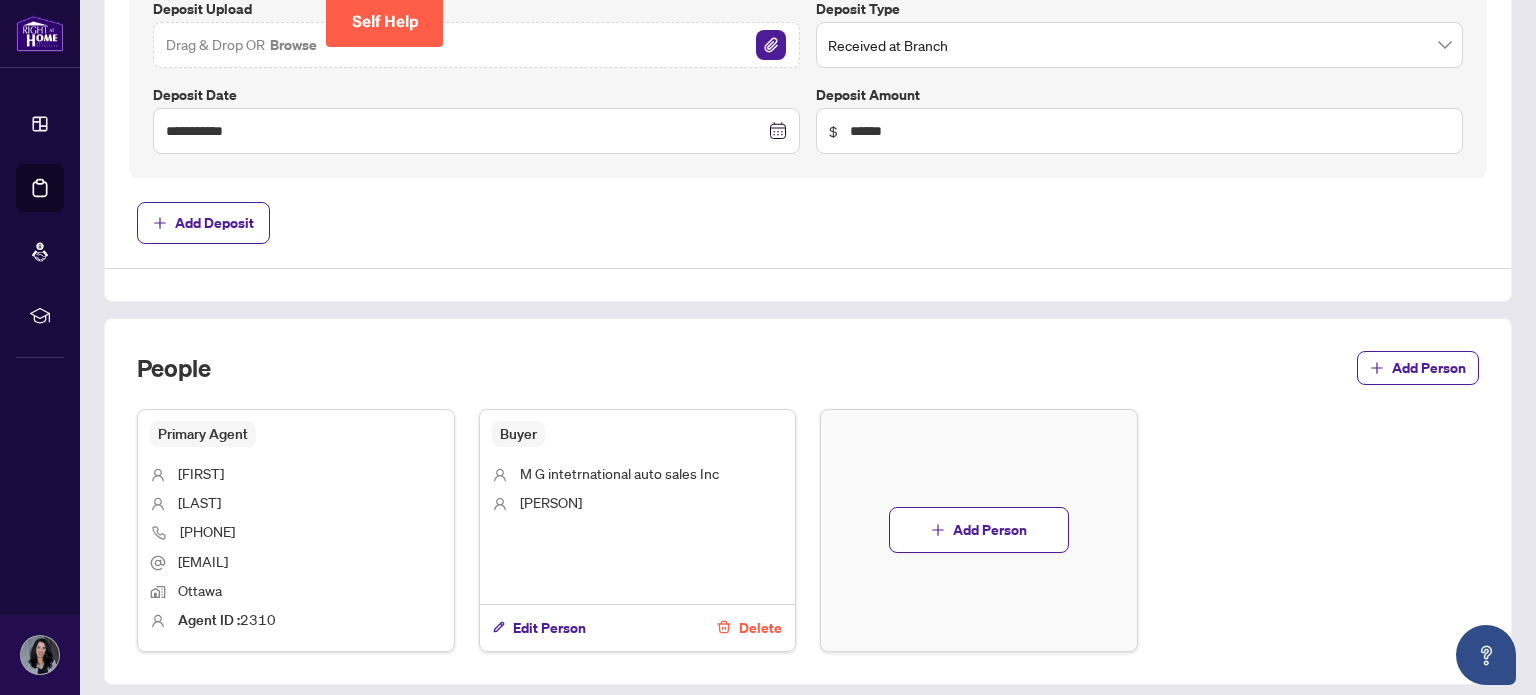 scroll, scrollTop: 1005, scrollLeft: 0, axis: vertical 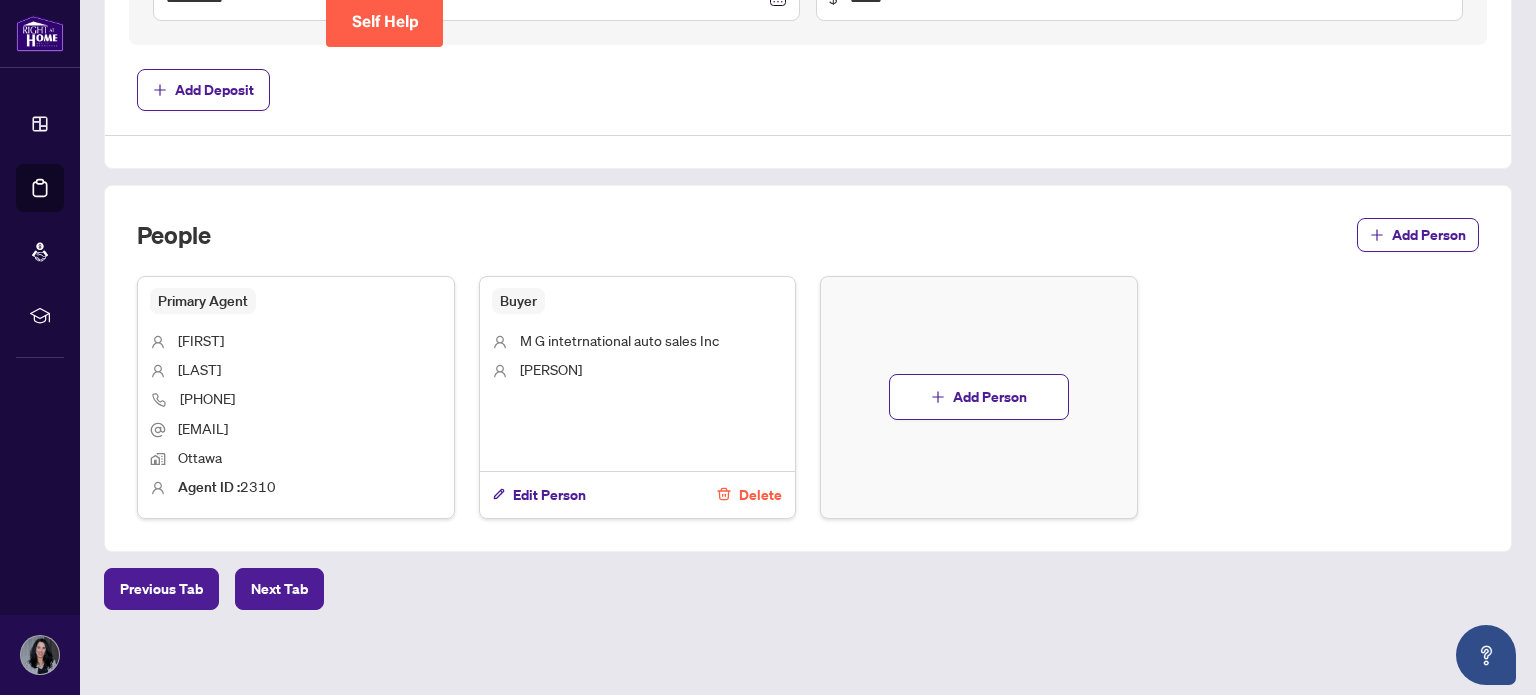 click on "[LAST]" at bounding box center (296, 371) 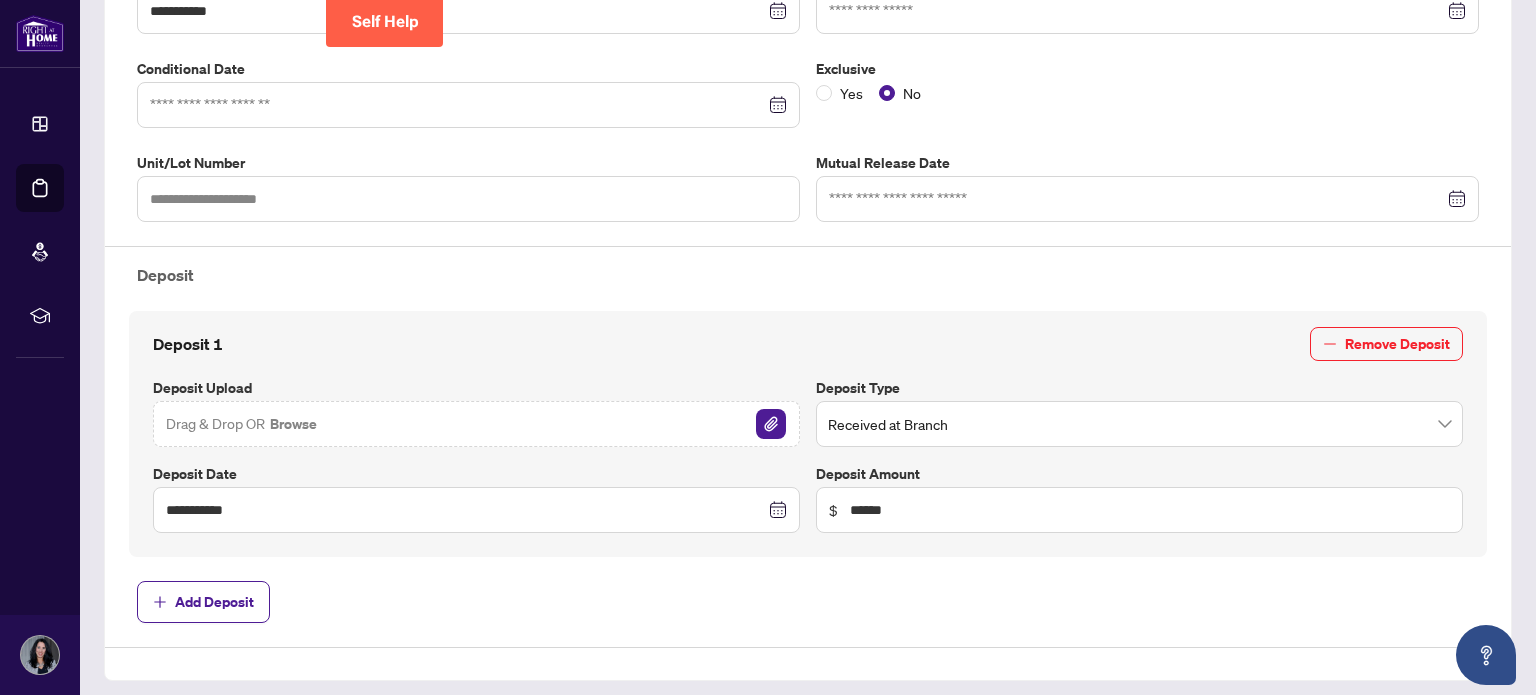 scroll, scrollTop: 61, scrollLeft: 0, axis: vertical 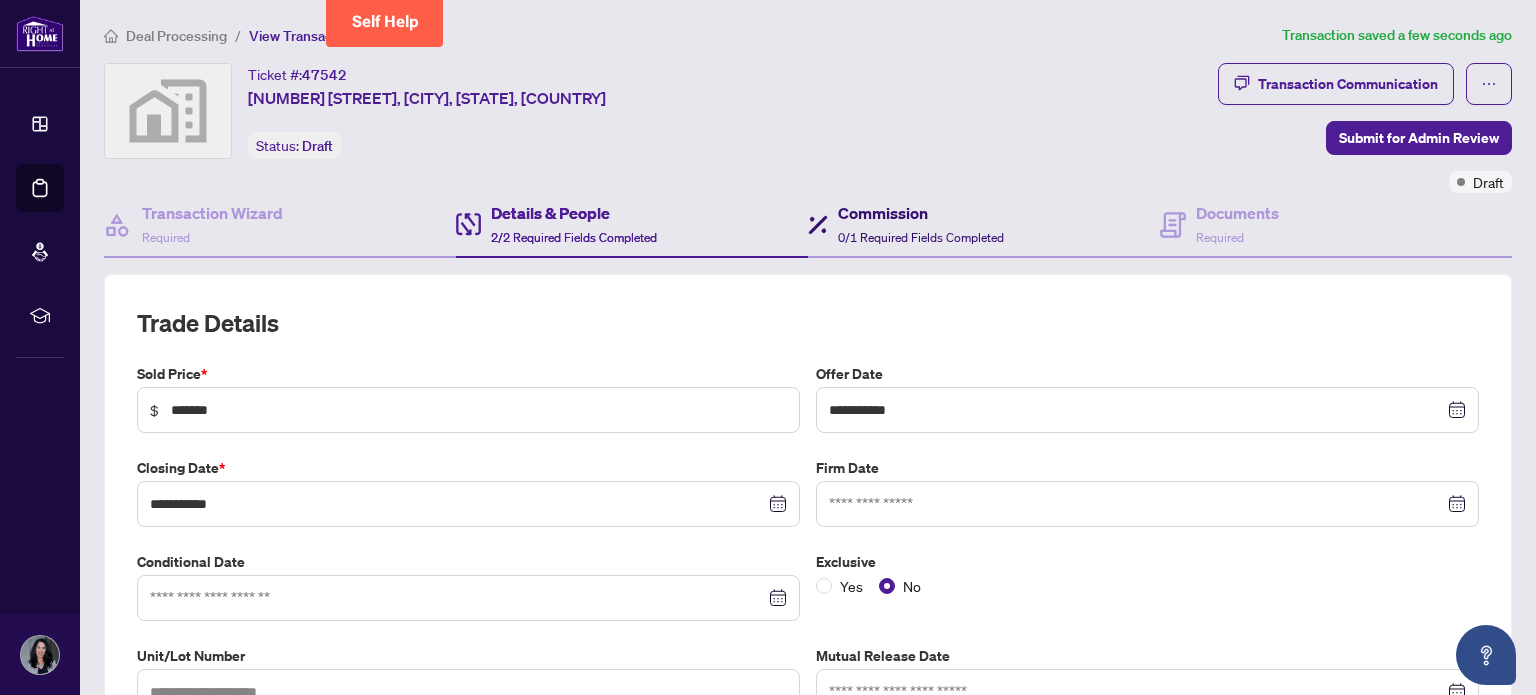 click on "0/1 Required Fields Completed" at bounding box center (921, 237) 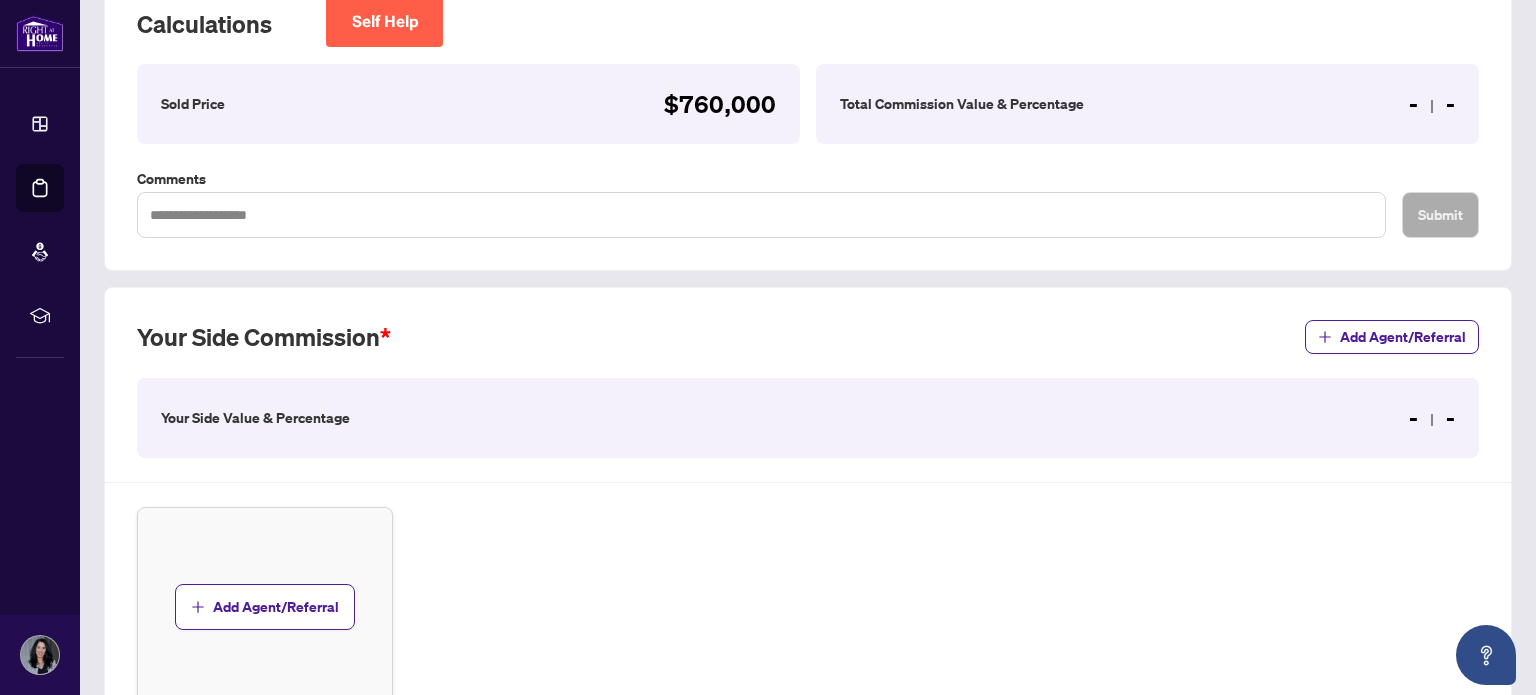 scroll, scrollTop: 300, scrollLeft: 0, axis: vertical 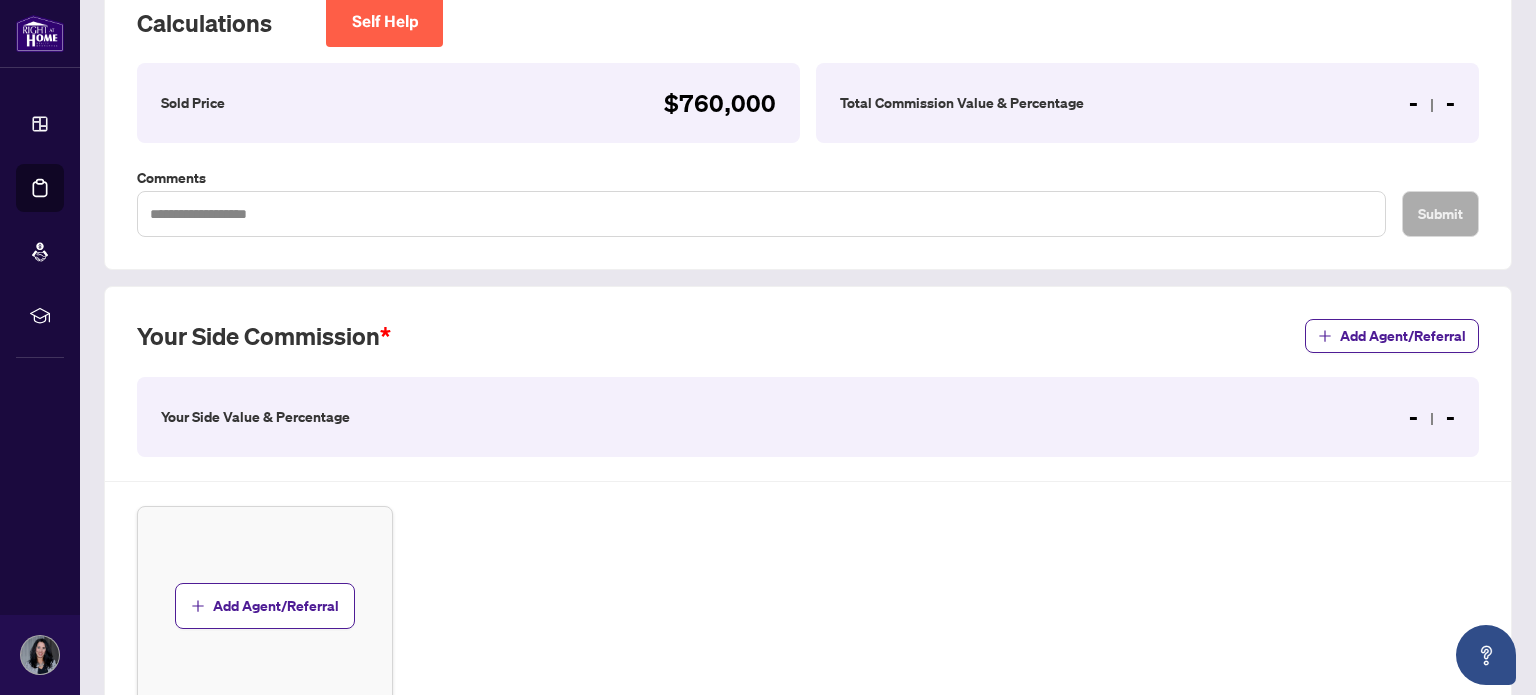 click on "-     -" at bounding box center [1432, 417] 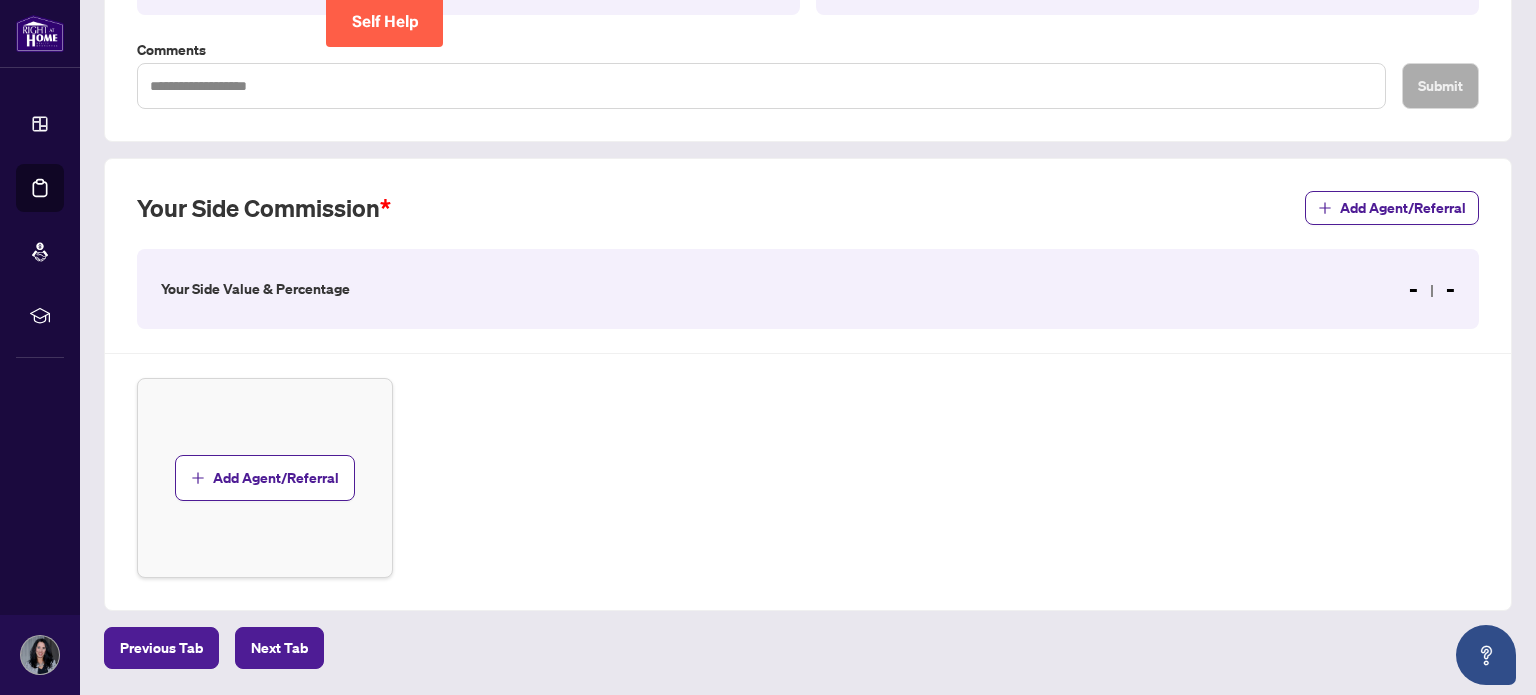 scroll, scrollTop: 438, scrollLeft: 0, axis: vertical 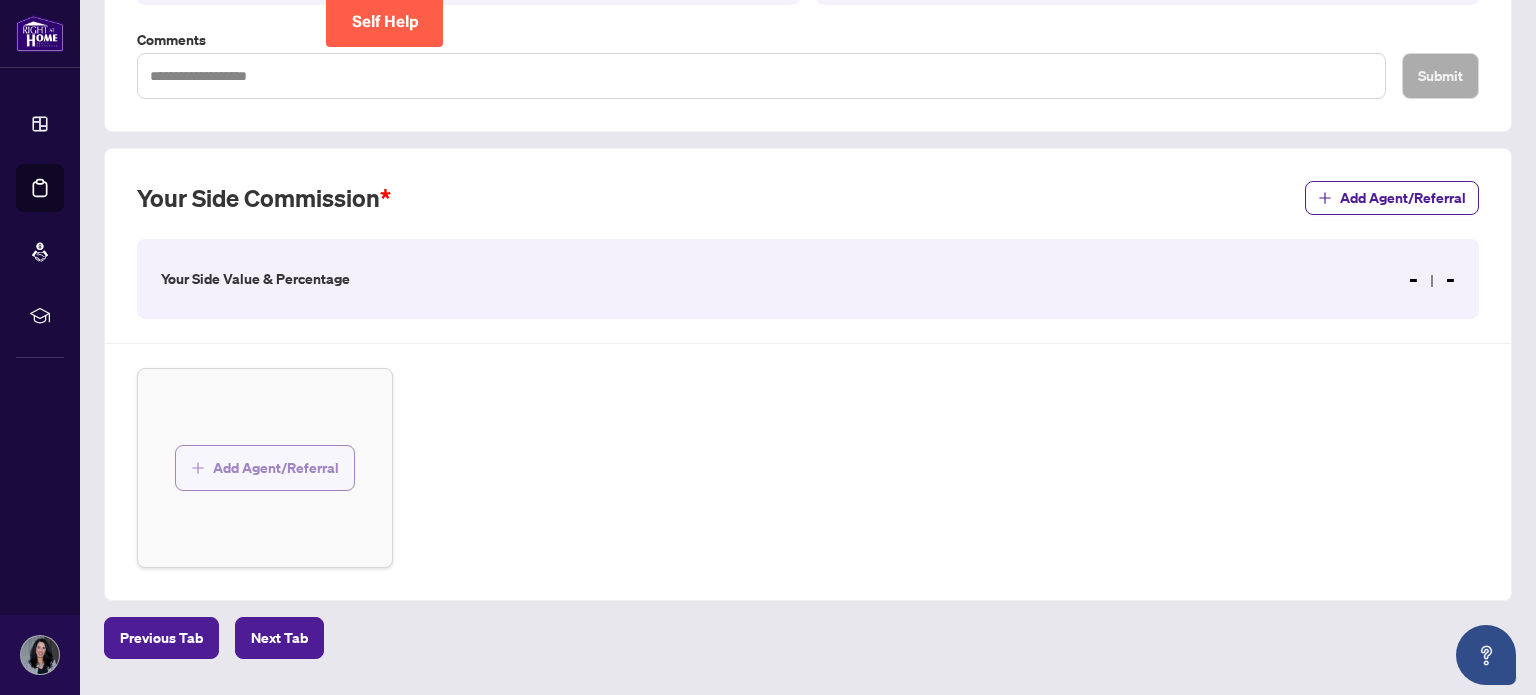 click on "Add Agent/Referral" at bounding box center (276, 468) 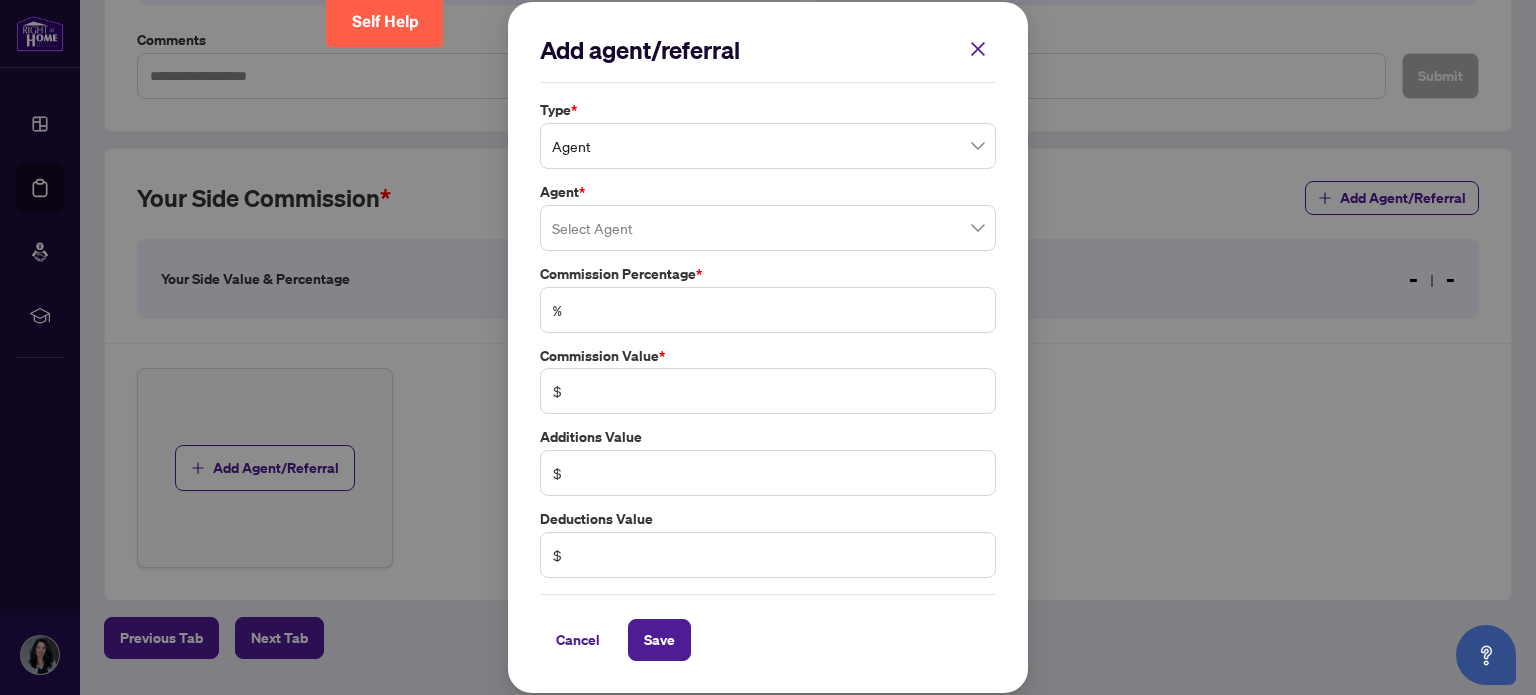 click on "Agent" at bounding box center [768, 146] 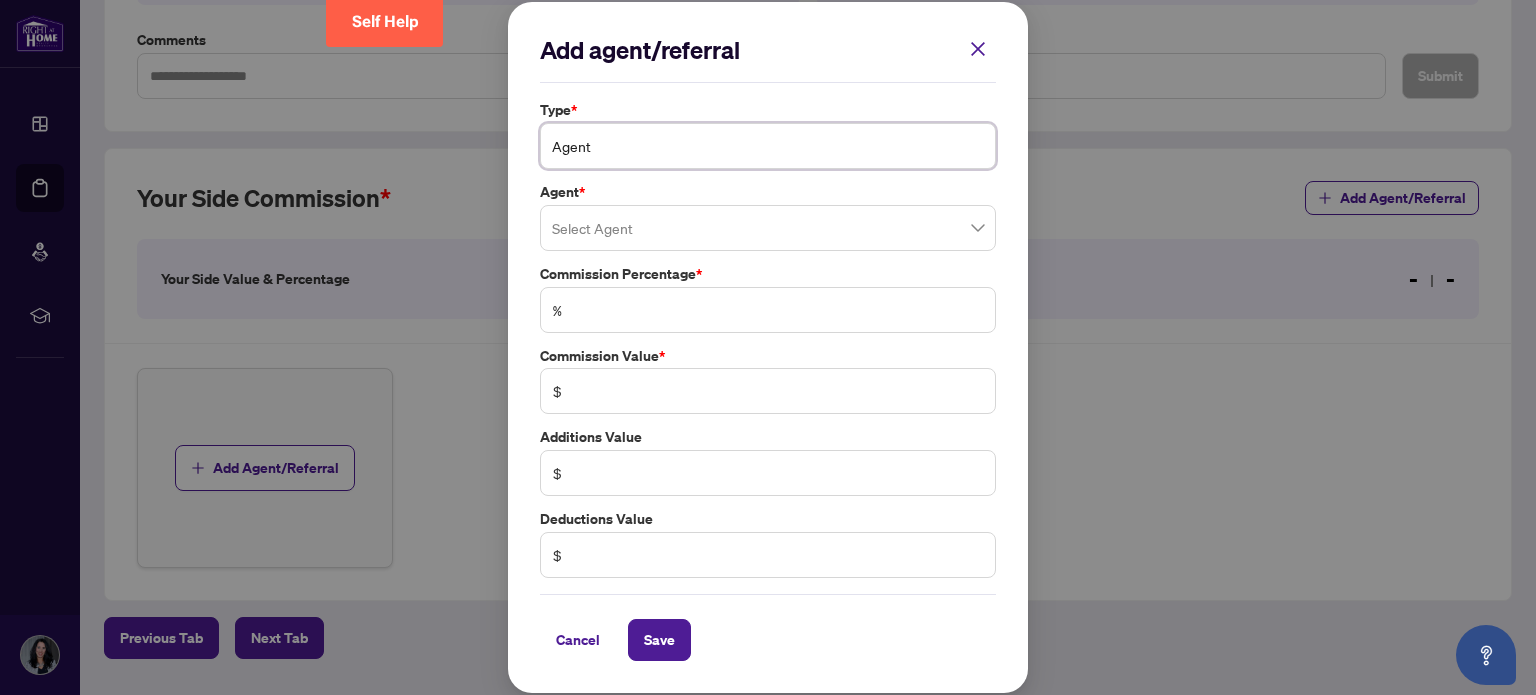 click on "Agent" at bounding box center (768, 146) 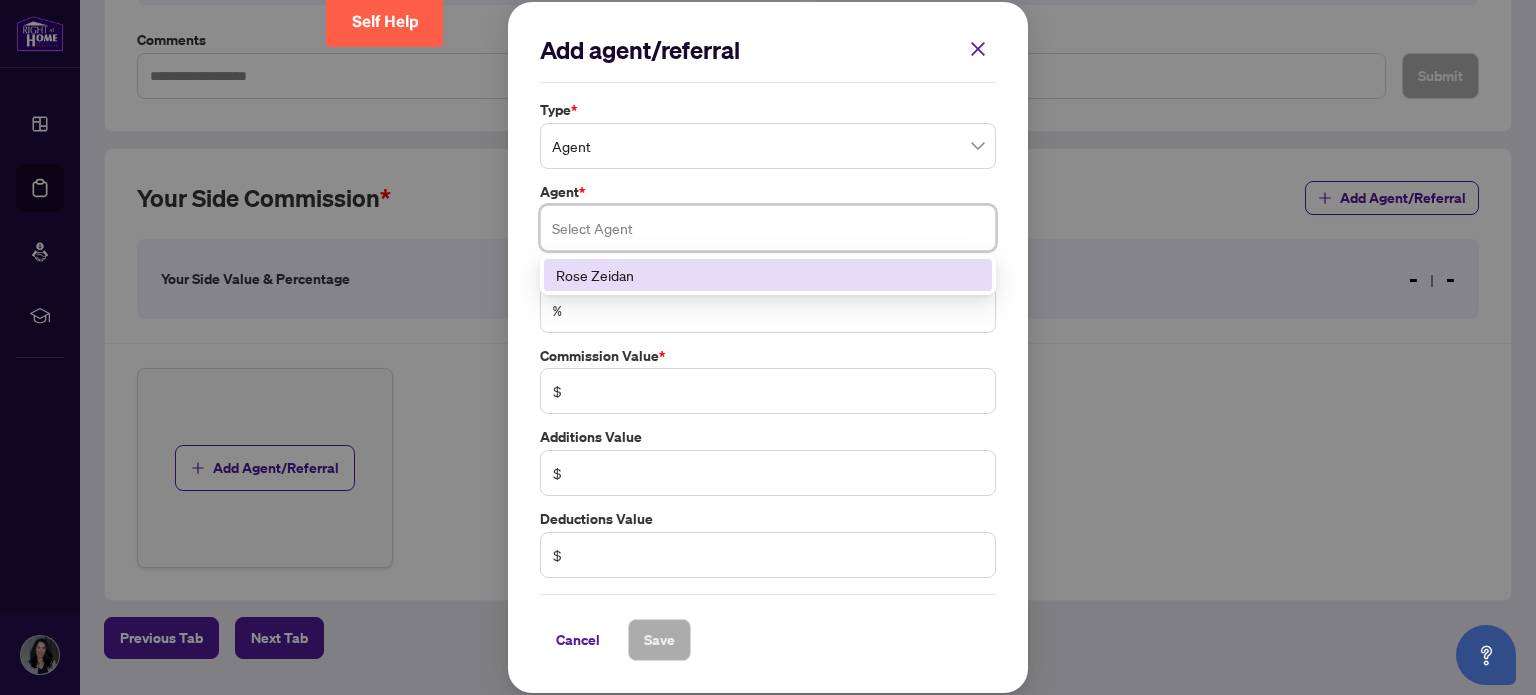 click at bounding box center (768, 228) 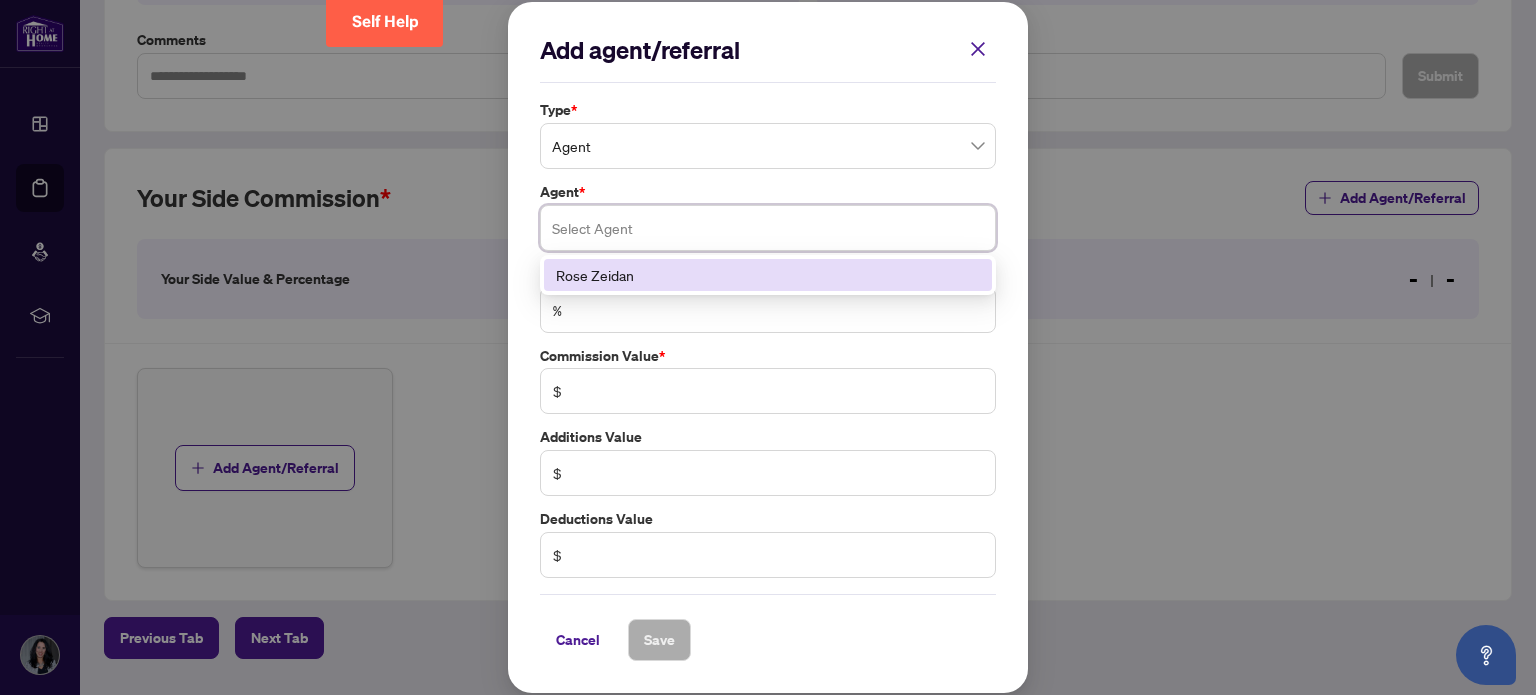 click on "Rose Zeidan" at bounding box center (768, 275) 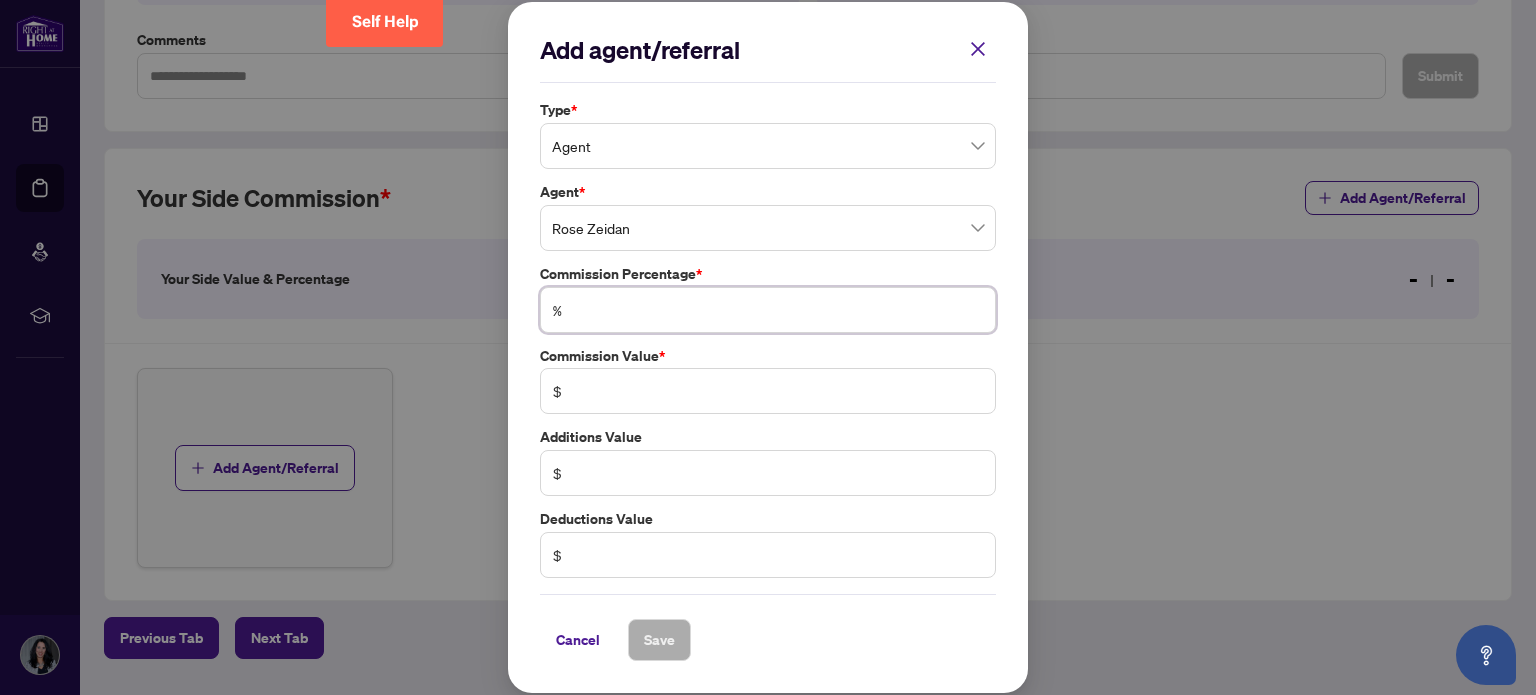 click at bounding box center [778, 310] 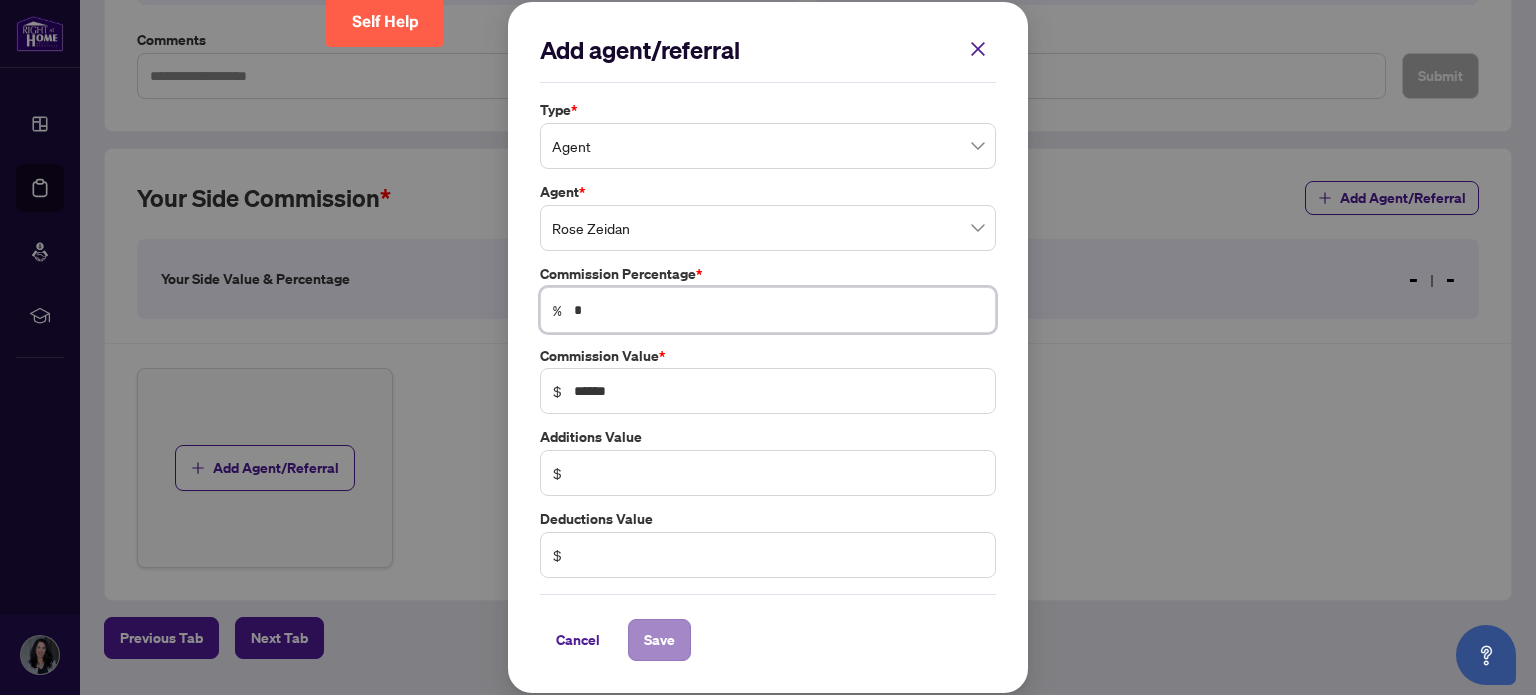 type on "*" 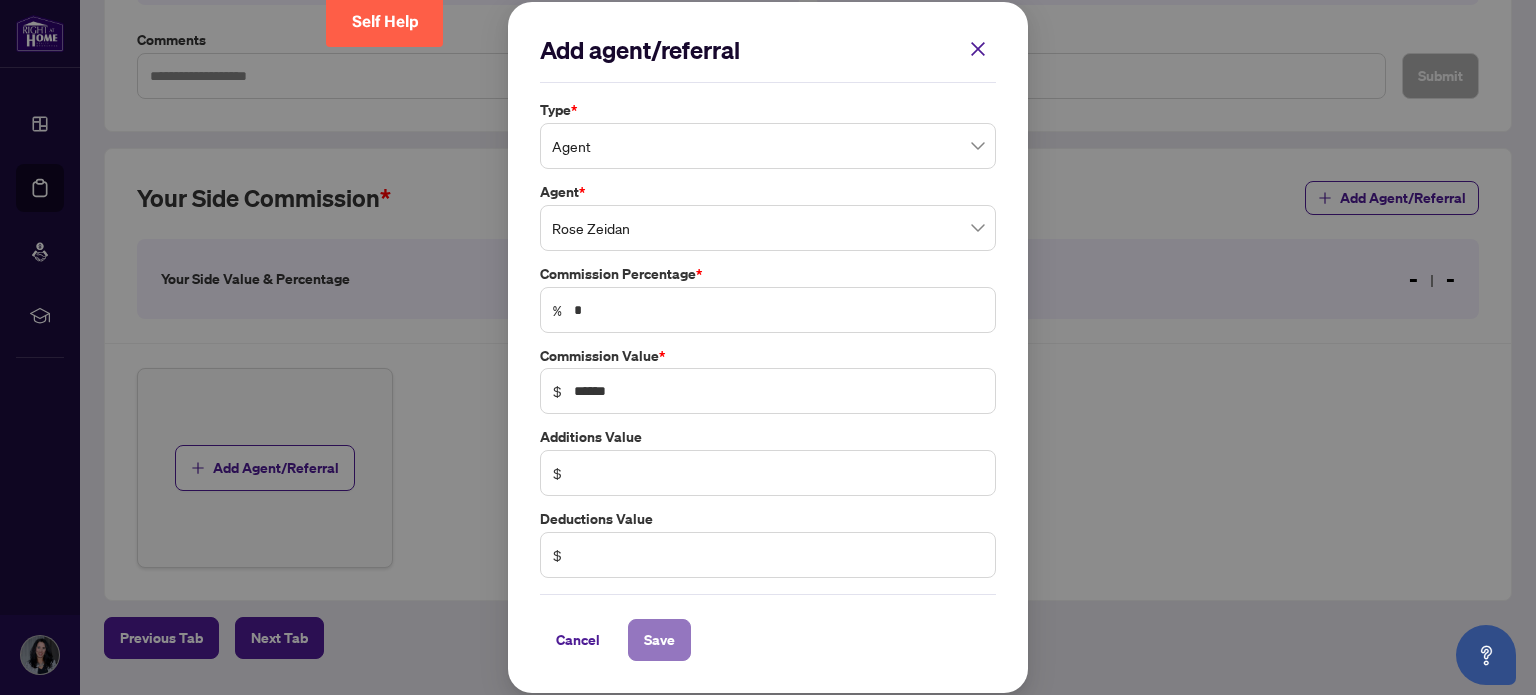 click on "Save" at bounding box center (659, 640) 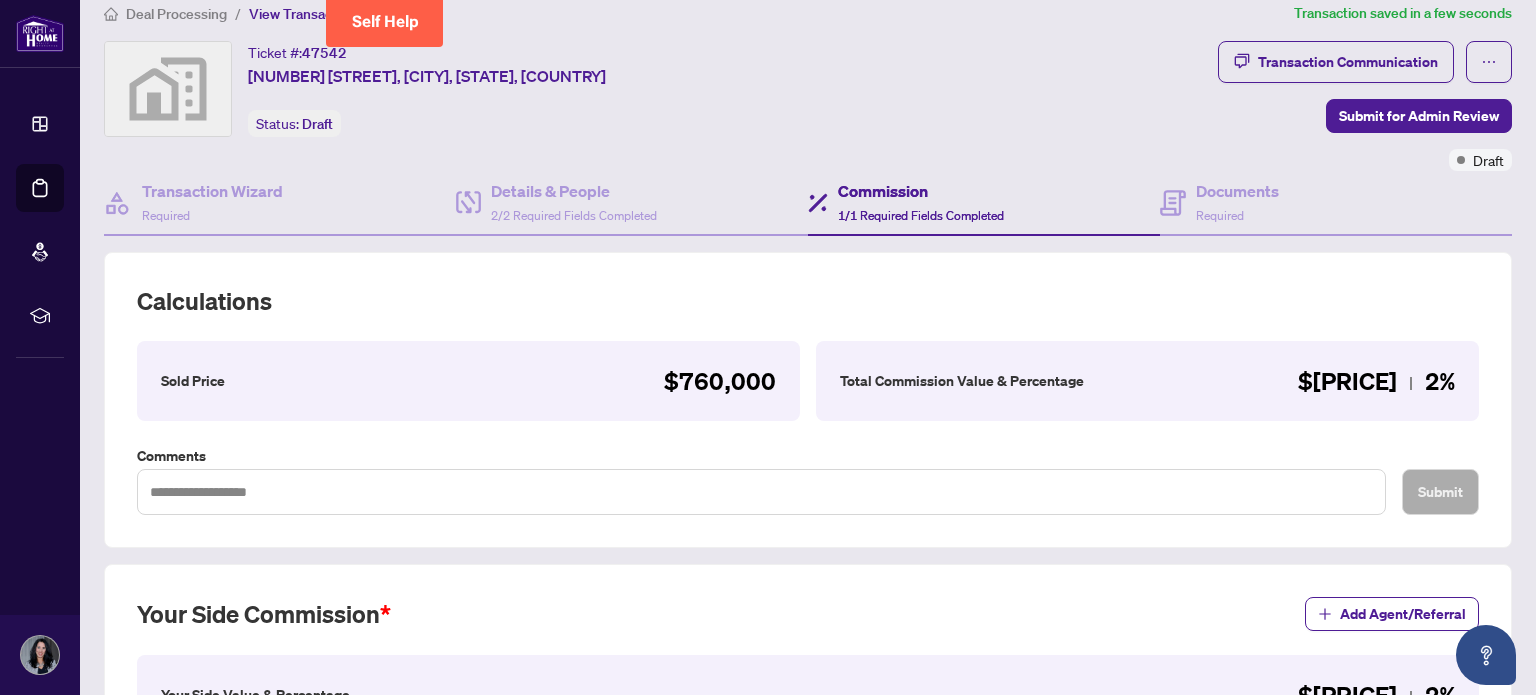 scroll, scrollTop: 0, scrollLeft: 0, axis: both 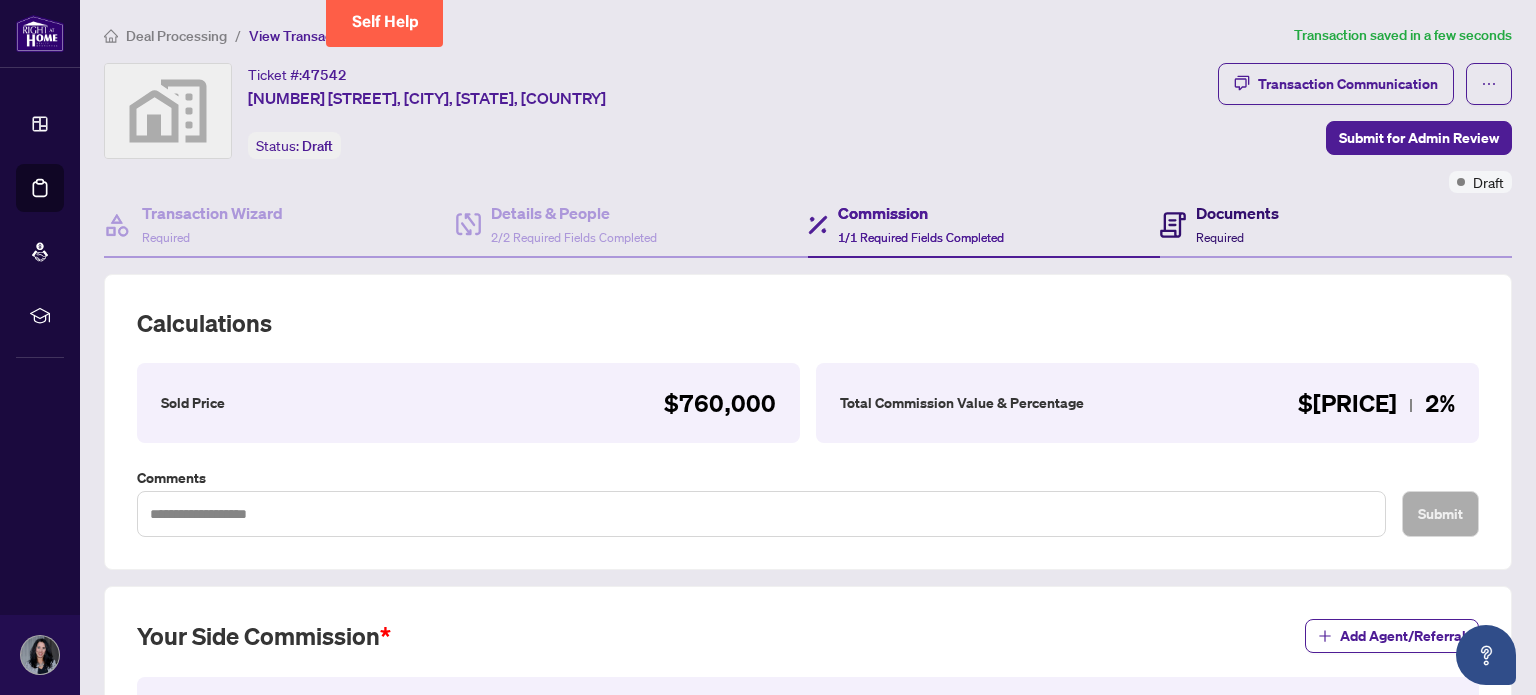 click on "Documents" at bounding box center [1237, 213] 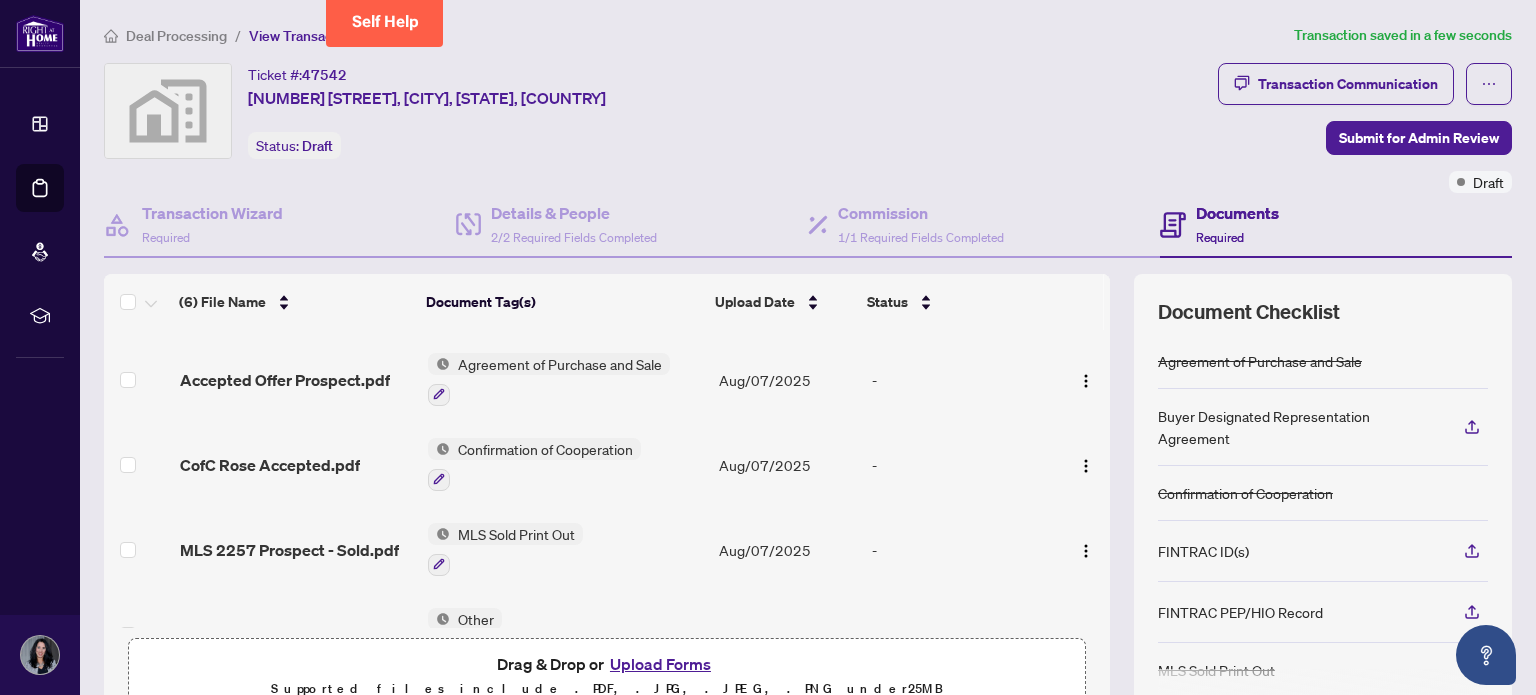 scroll, scrollTop: 214, scrollLeft: 0, axis: vertical 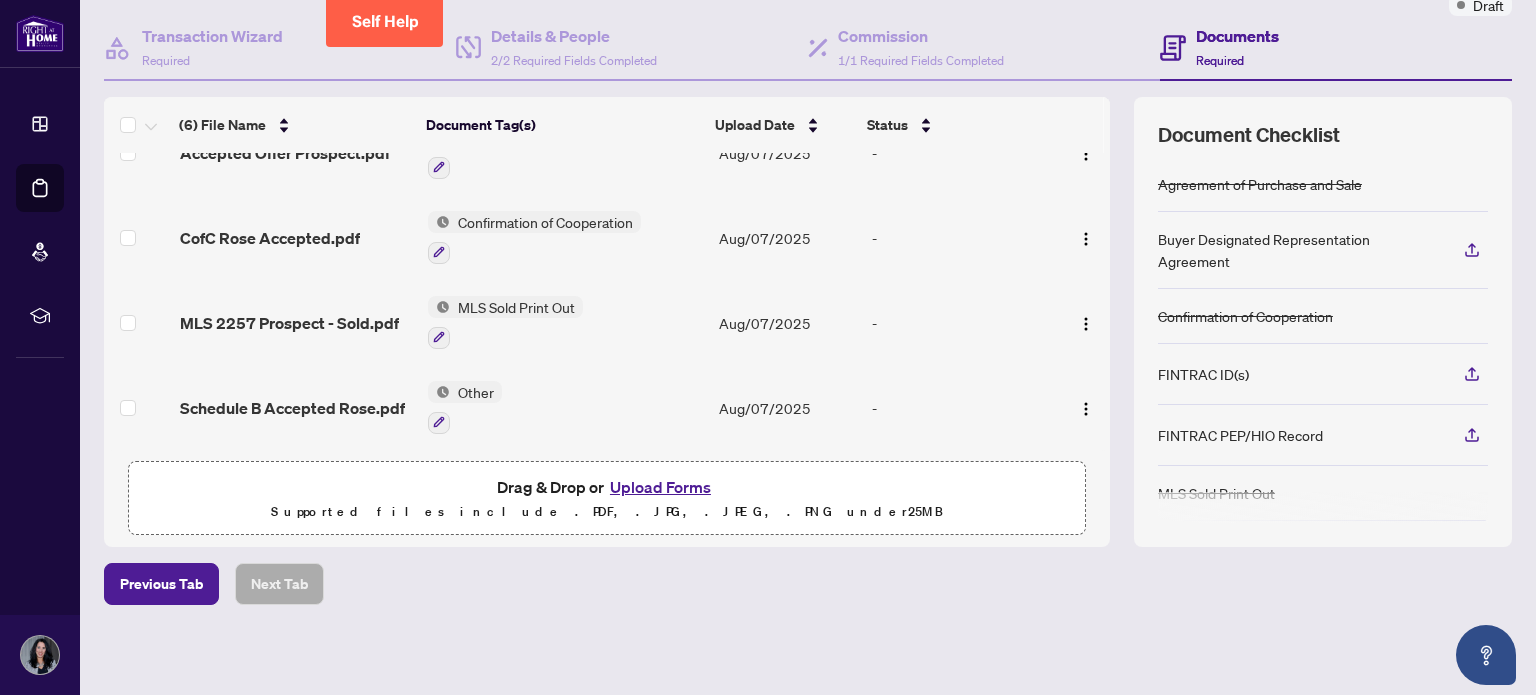click on "Deal Processing / View Transaction Transaction saved   a minute ago Ticket #:  [NUMBER] [STREET], [CITY], [STATE], [COUNTRY] Status:   Draft Transaction Communication Submit for Admin Review Draft Transaction Wizard Required Details & People 2/2 Required Fields Completed Commission 1/1 Required Fields Completed Documents Required (6) File Name Document Tag(s) Upload Date Status             ID.jpeg Other Aug/07/2025 - Incorporation.jpeg Articles of Incorporation Aug/07/2025 - Accepted Offer Prospect.pdf Agreement of Purchase and Sale Aug/07/2025 - CofC Rose Accepted.pdf Confirmation of Cooperation Aug/07/2025 - MLS 2257 Prospect - Sold.pdf MLS Sold Print Out Aug/07/2025 - Schedule B Accepted Rose.pdf Other Aug/07/2025 - Drag & Drop or Upload Forms Supported files include   .PDF, .JPG, .JPEG, .PNG   under  25 MB Document Checklist Agreement of Purchase and Sale Buyer Designated Representation Agreement Confirmation of Cooperation FINTRAC ID(s) FINTRAC PEP/HIO Record MLS Sold Print Out Previous Tab" at bounding box center [808, 261] 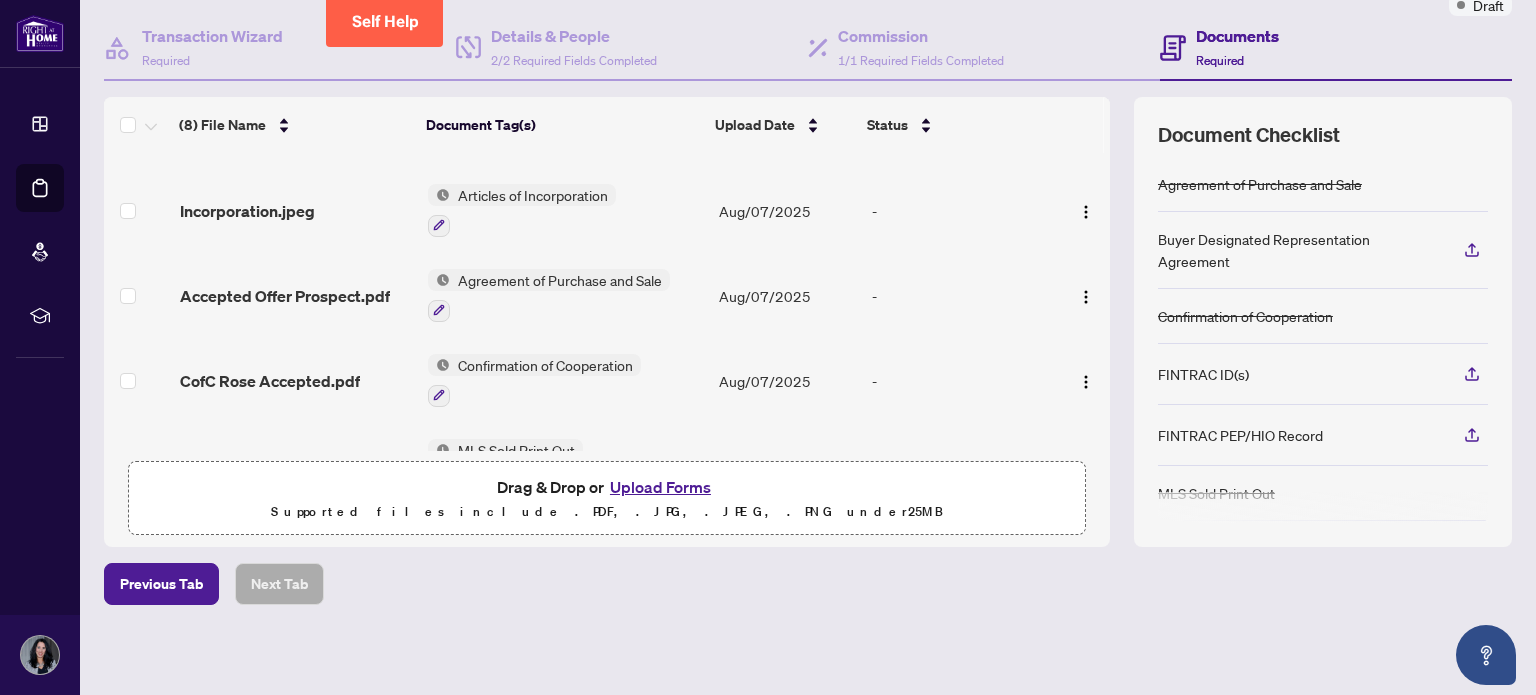 scroll, scrollTop: 0, scrollLeft: 0, axis: both 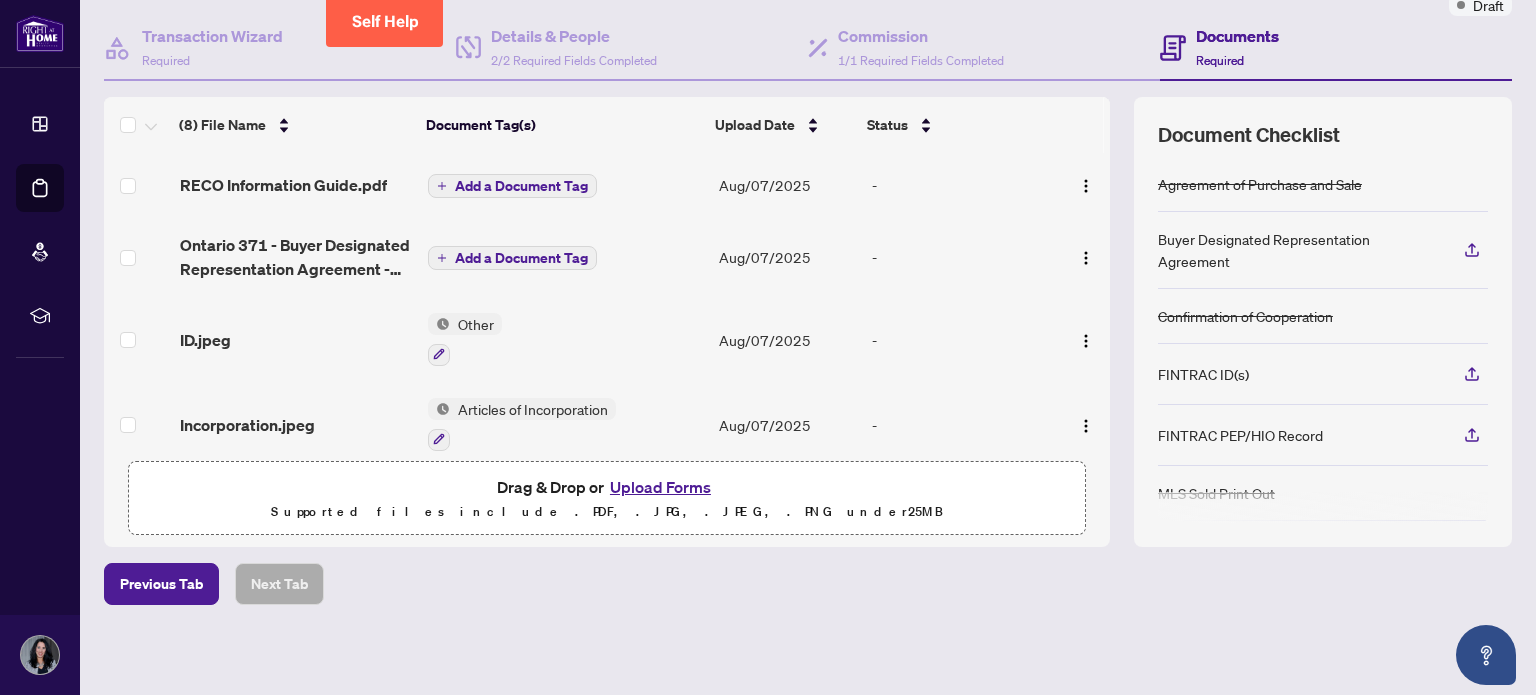 click on "Add a Document Tag" at bounding box center [521, 186] 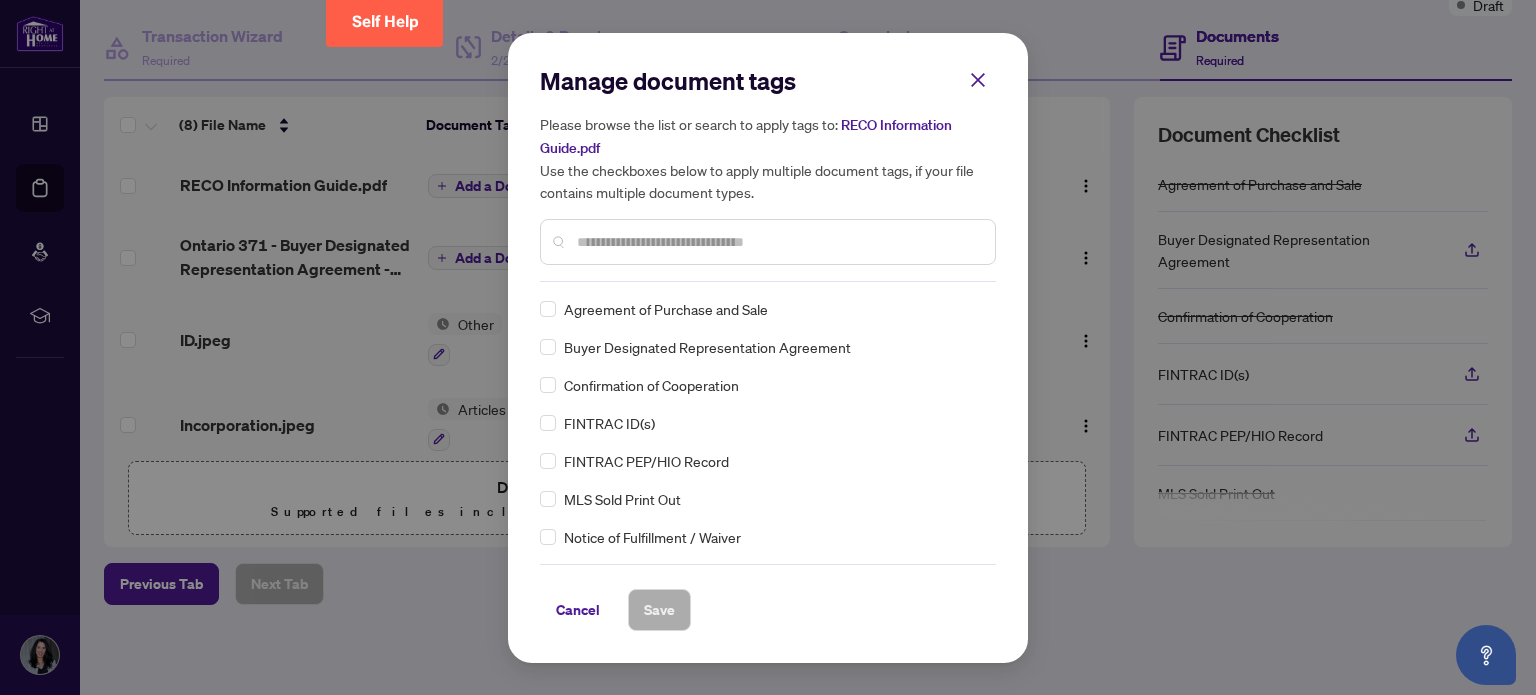 click on "Manage document tags Please browse the list or search to apply tags to:   RECO Information Guide.pdf   Use the checkboxes below to apply multiple document tags, if your file contains multiple document types.   Agreement of Purchase and Sale Buyer Designated Representation Agreement Confirmation of Cooperation FINTRAC ID(s) FINTRAC PEP/HIO Record MLS Sold Print Out Notice of Fulfillment / Waiver Receipt of Funds Record RECO Information Guide 1st Page of the APS Advance Paperwork Agent Correspondence Agreement of Assignment of Purchase and Sale Agreement to Cooperate /Broker Referral Agreement to Lease Articles of Incorporation Back to Vendor Letter Belongs to Another Transaction Builder's Consent Buyer Designated Representation Agreement Buyers Lawyer Information Certificate of Estate Trustee(s) Client Refused to Sign Closing Date Change Co-op Brokerage Commission Statement Co-op EFT Co-operating Indemnity Agreement Commission Adjustment Commission Agreement Commission Calculation Commission Statement Sent EFT" at bounding box center [768, 348] 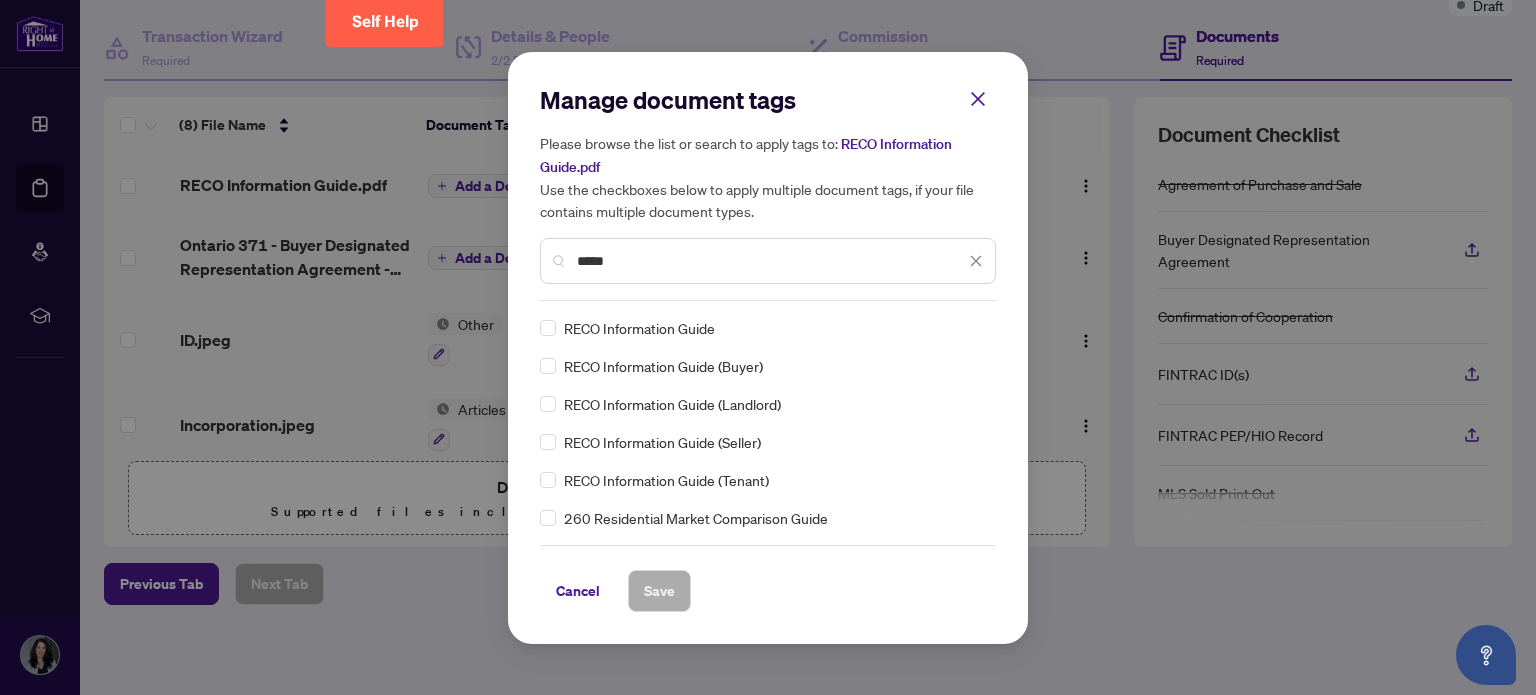 type on "*****" 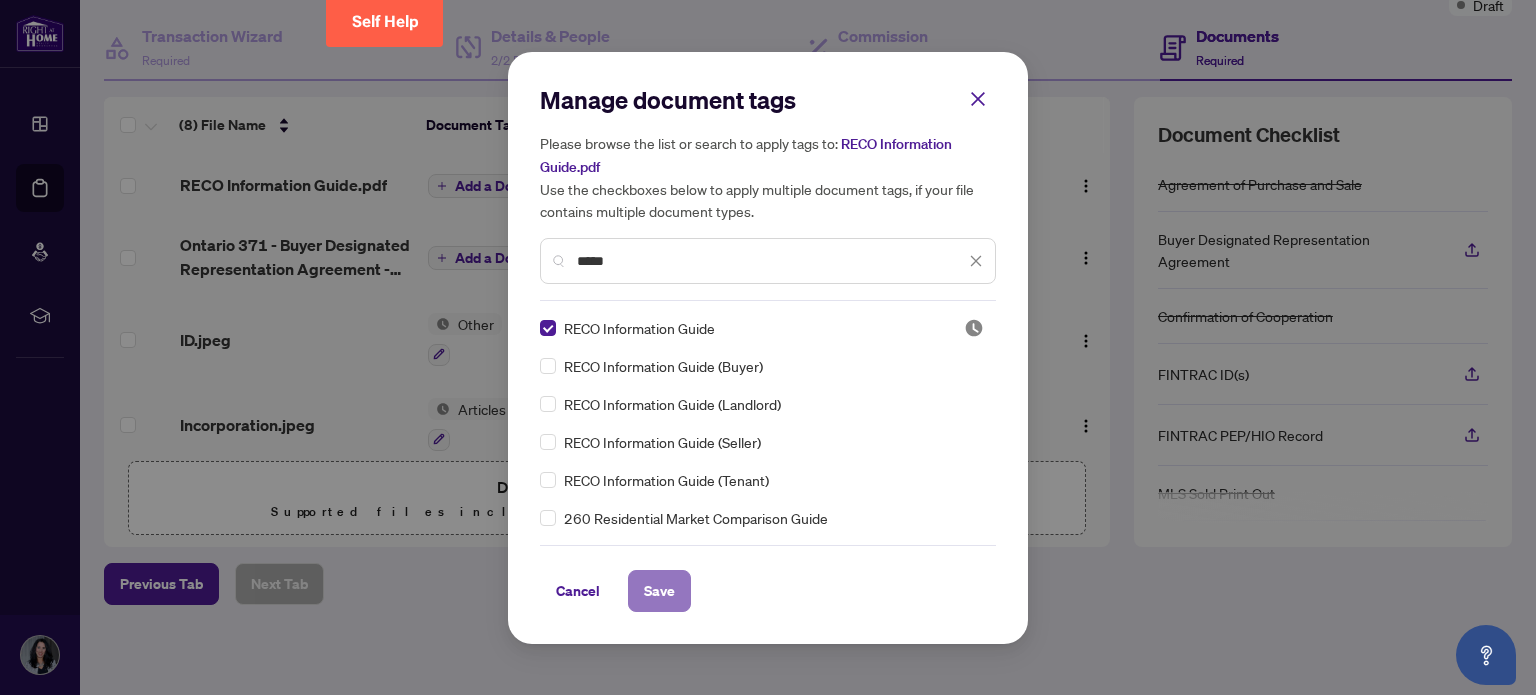 click on "Save" at bounding box center [659, 591] 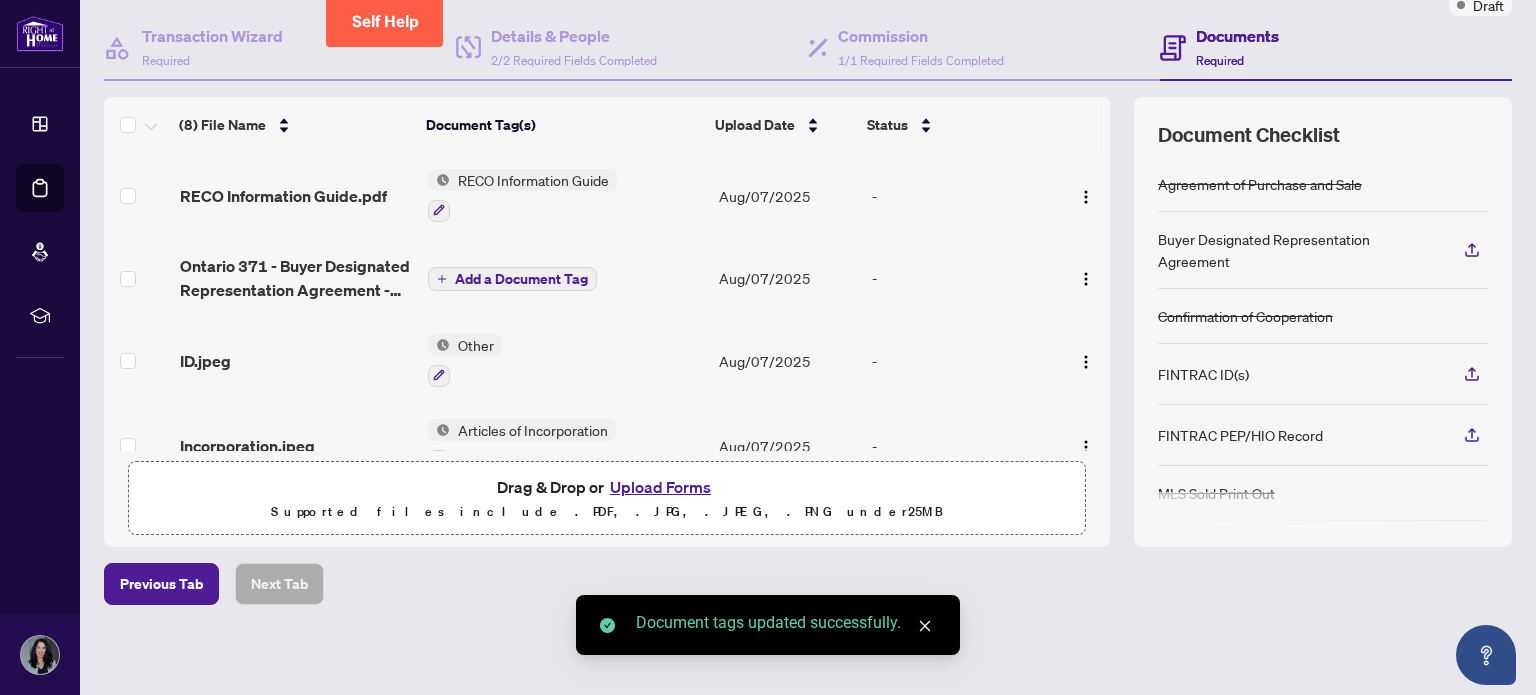 click on "Add a Document Tag" at bounding box center [512, 279] 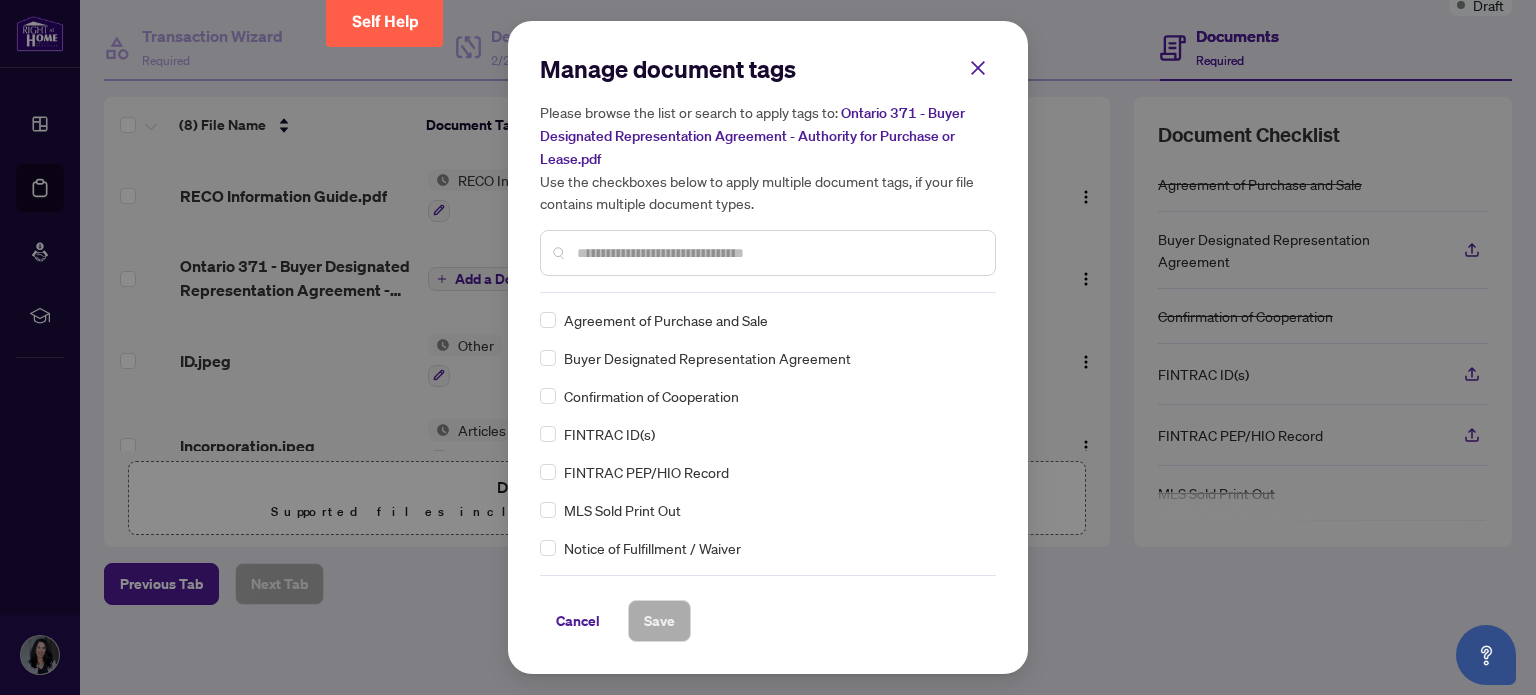 click at bounding box center (768, 253) 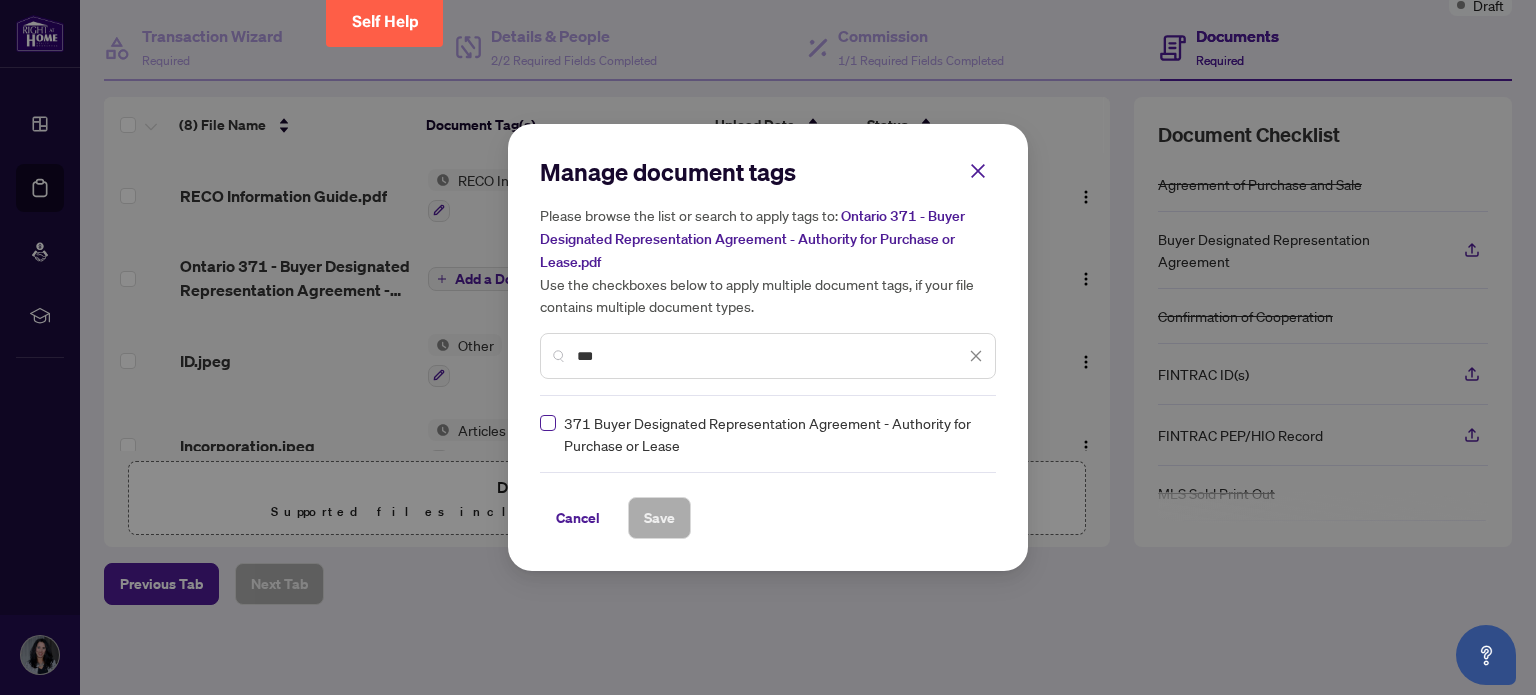 type on "***" 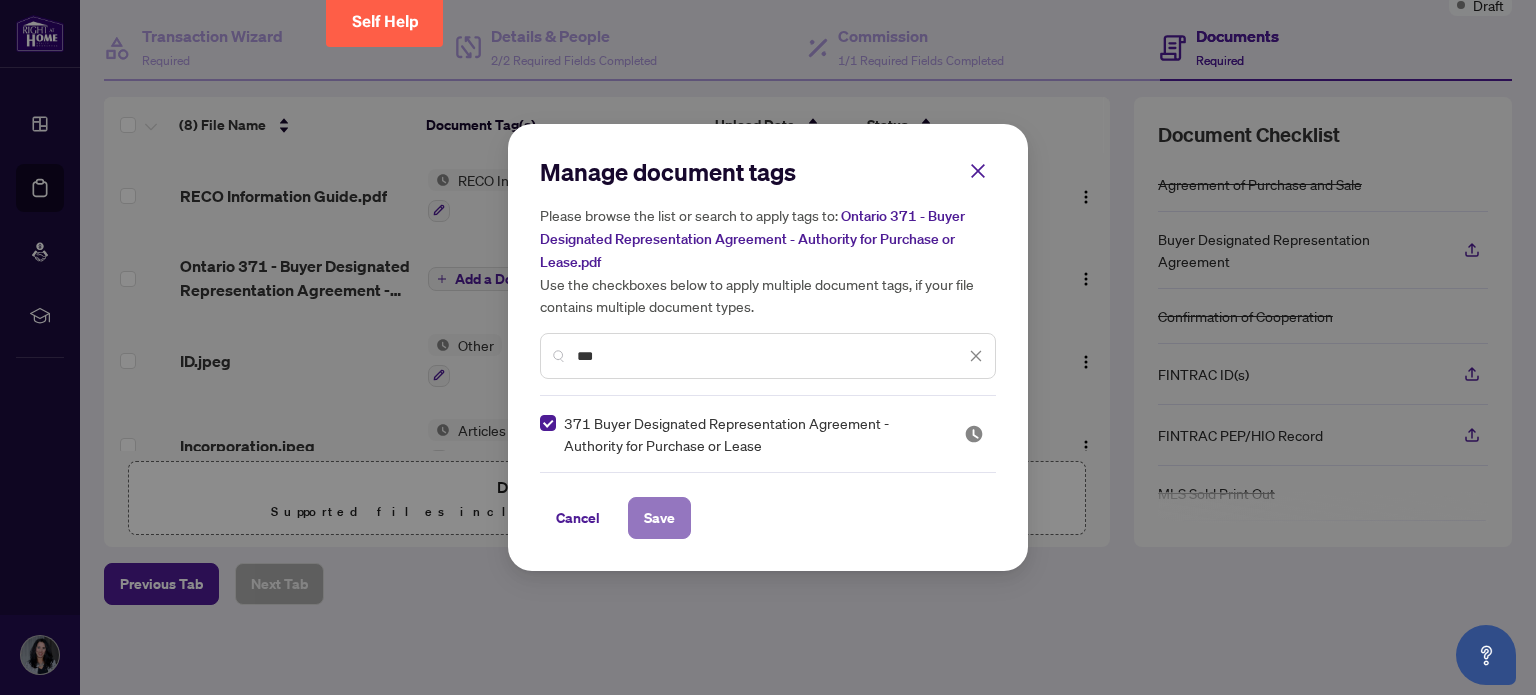 click on "Save" at bounding box center [659, 518] 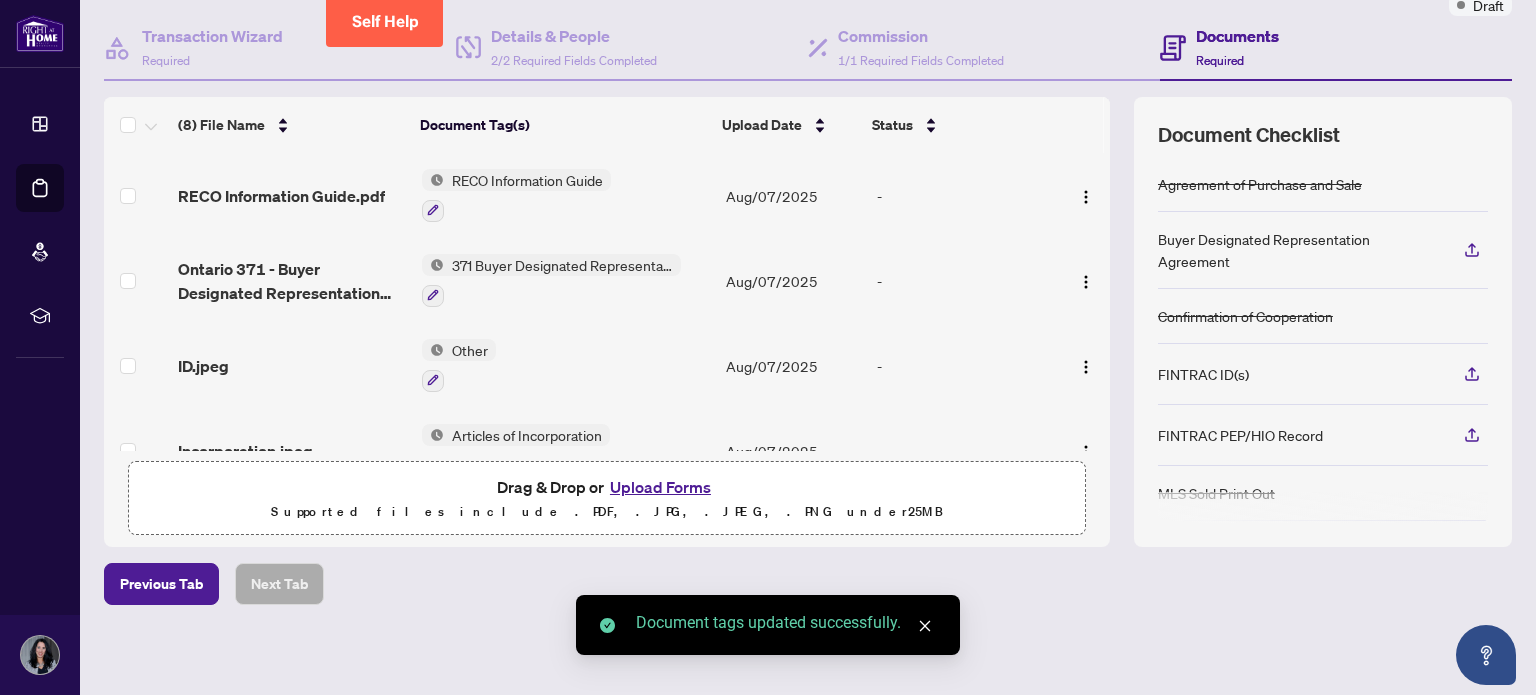 scroll, scrollTop: 0, scrollLeft: 0, axis: both 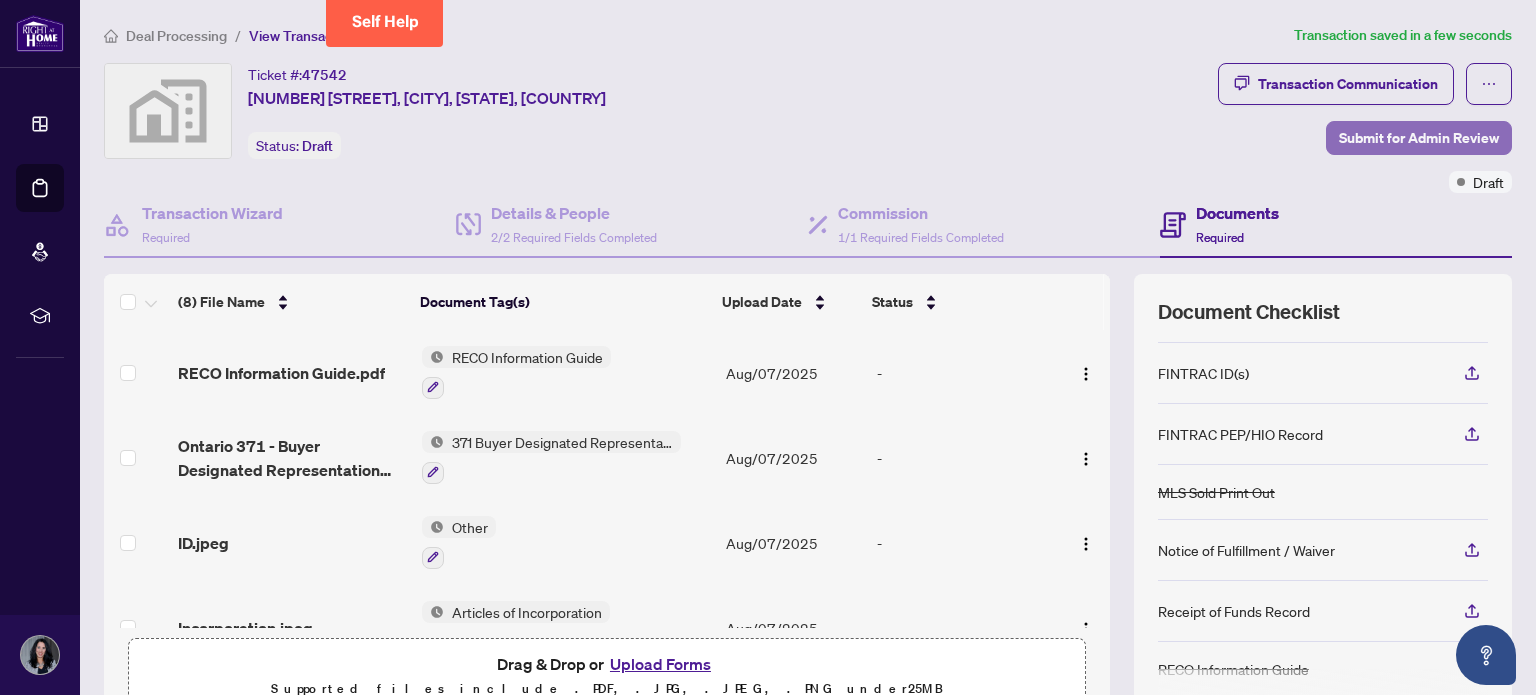 click on "Submit for Admin Review" at bounding box center (1419, 138) 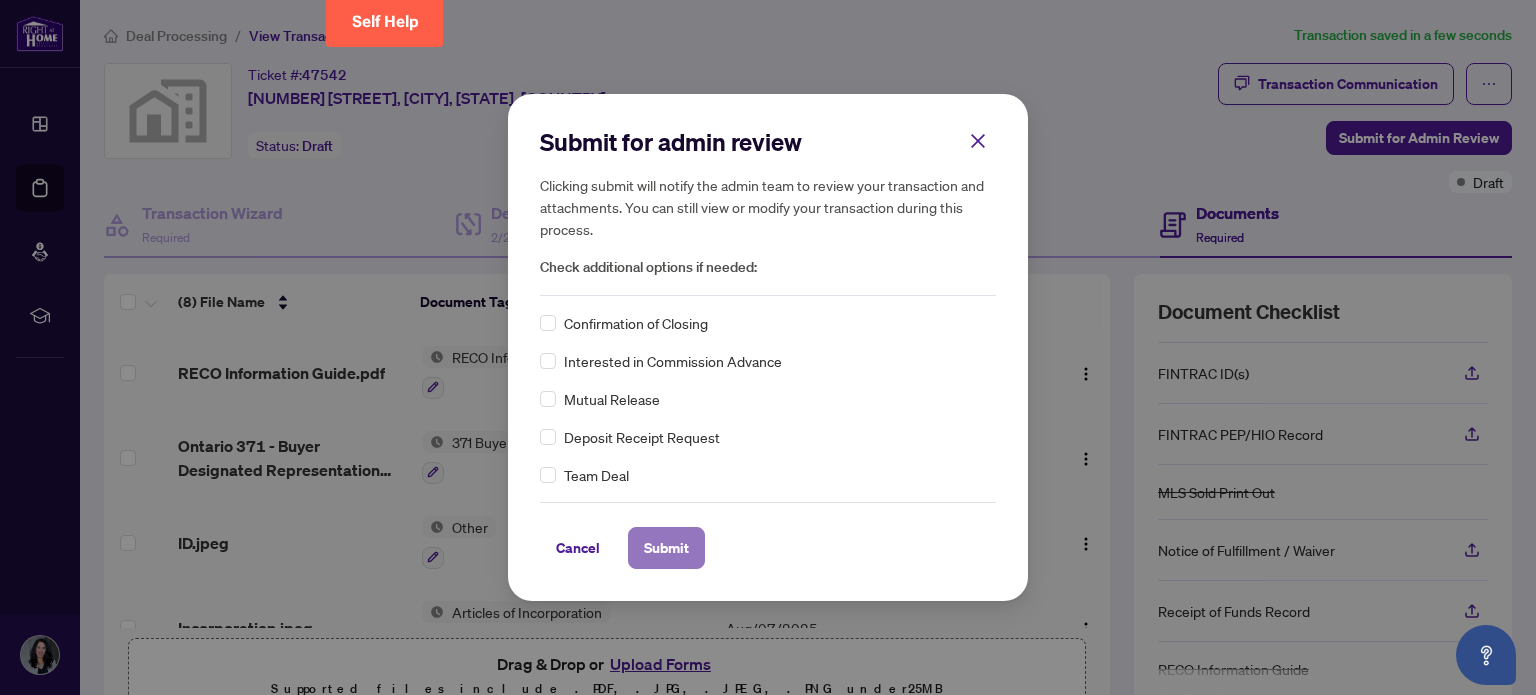 click on "Submit" at bounding box center (666, 548) 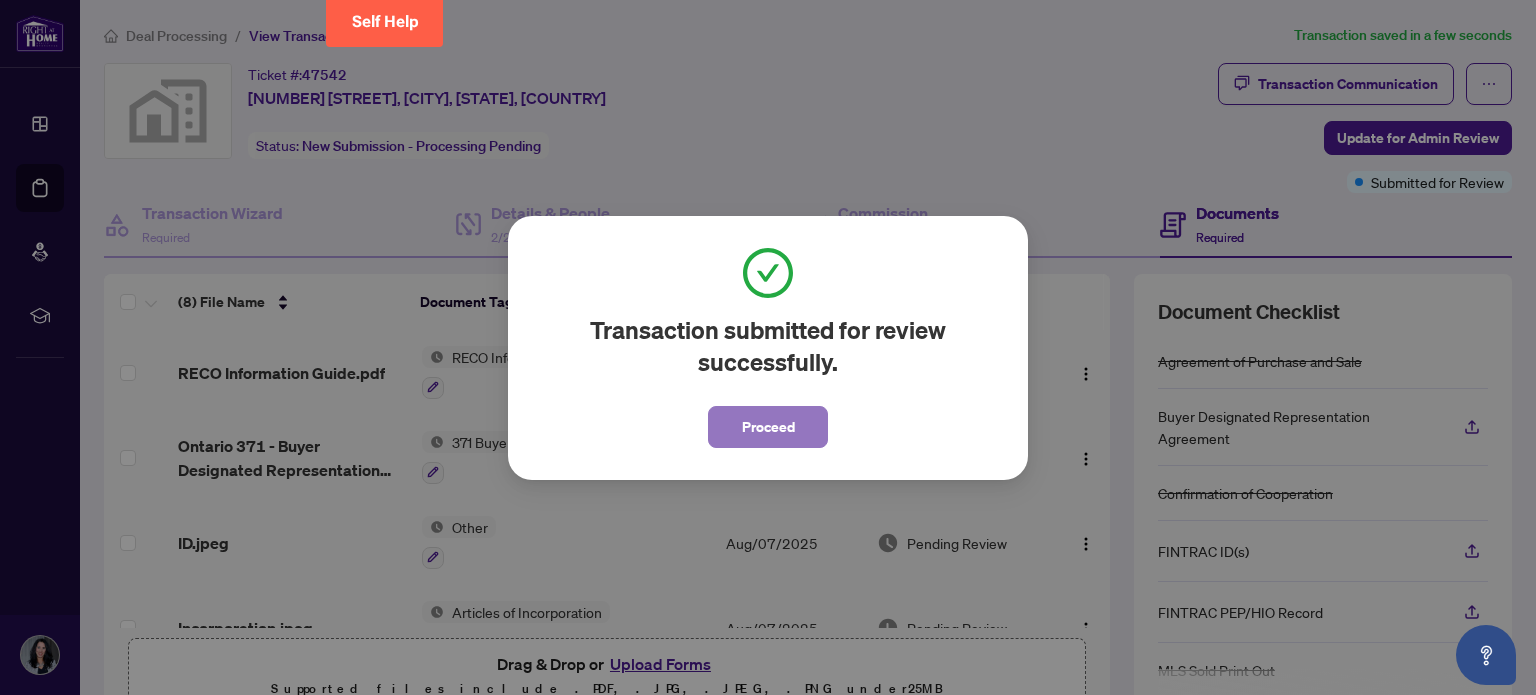 click on "Proceed" at bounding box center (768, 427) 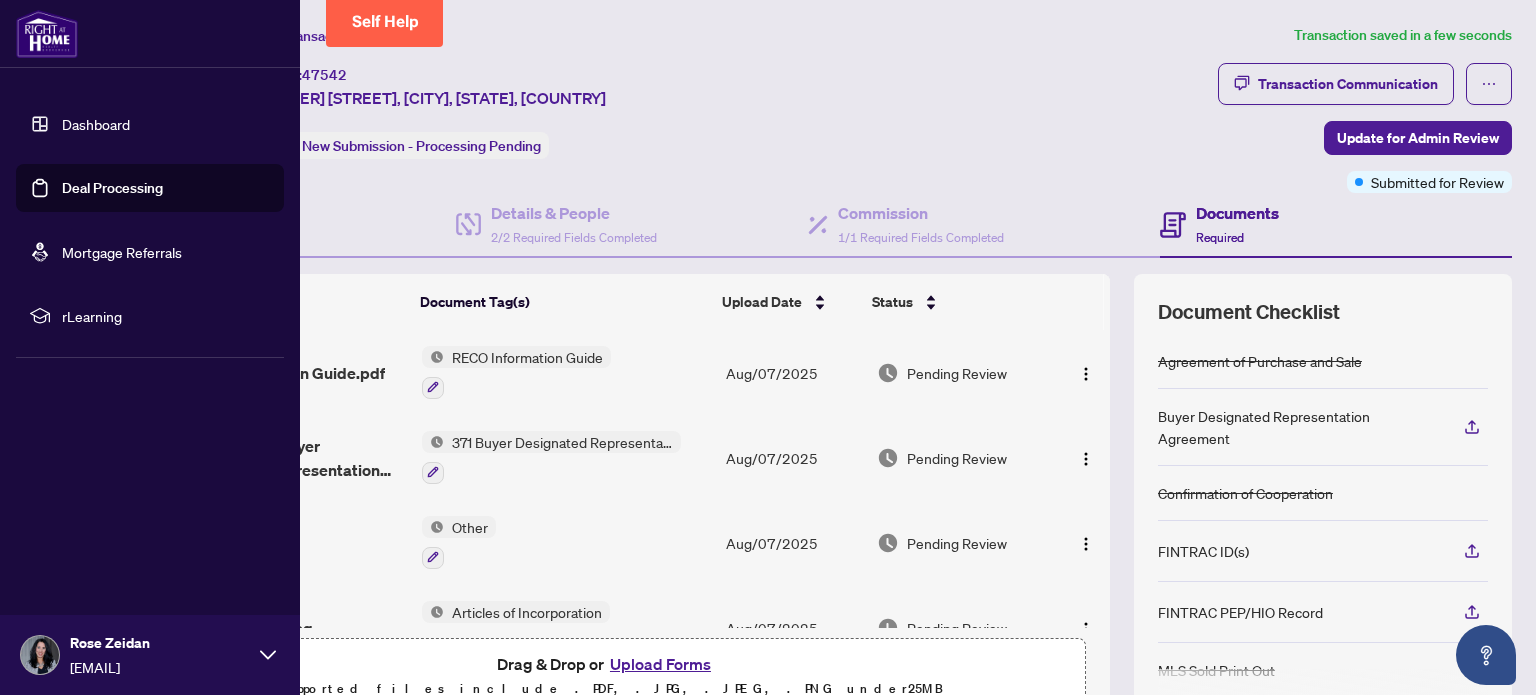 click on "Deal Processing" at bounding box center (112, 188) 